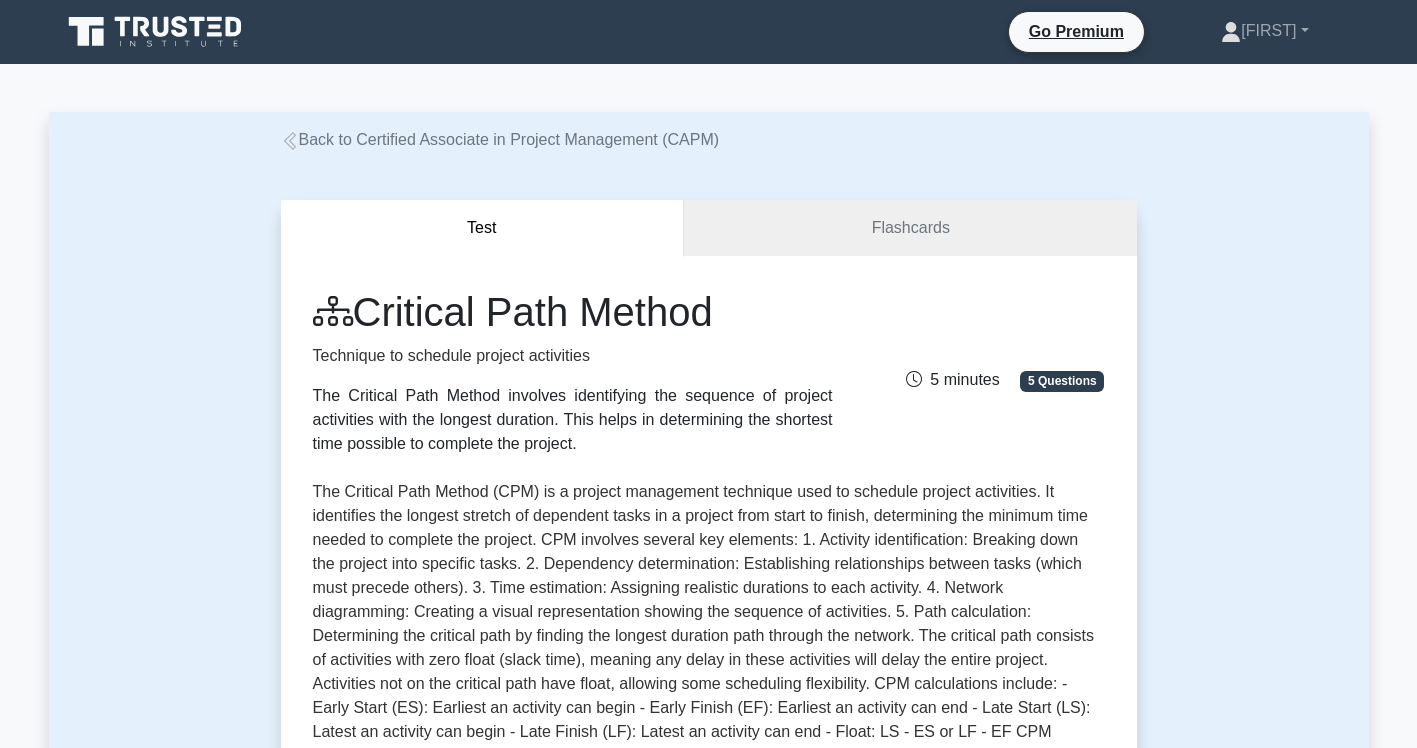 scroll, scrollTop: 400, scrollLeft: 0, axis: vertical 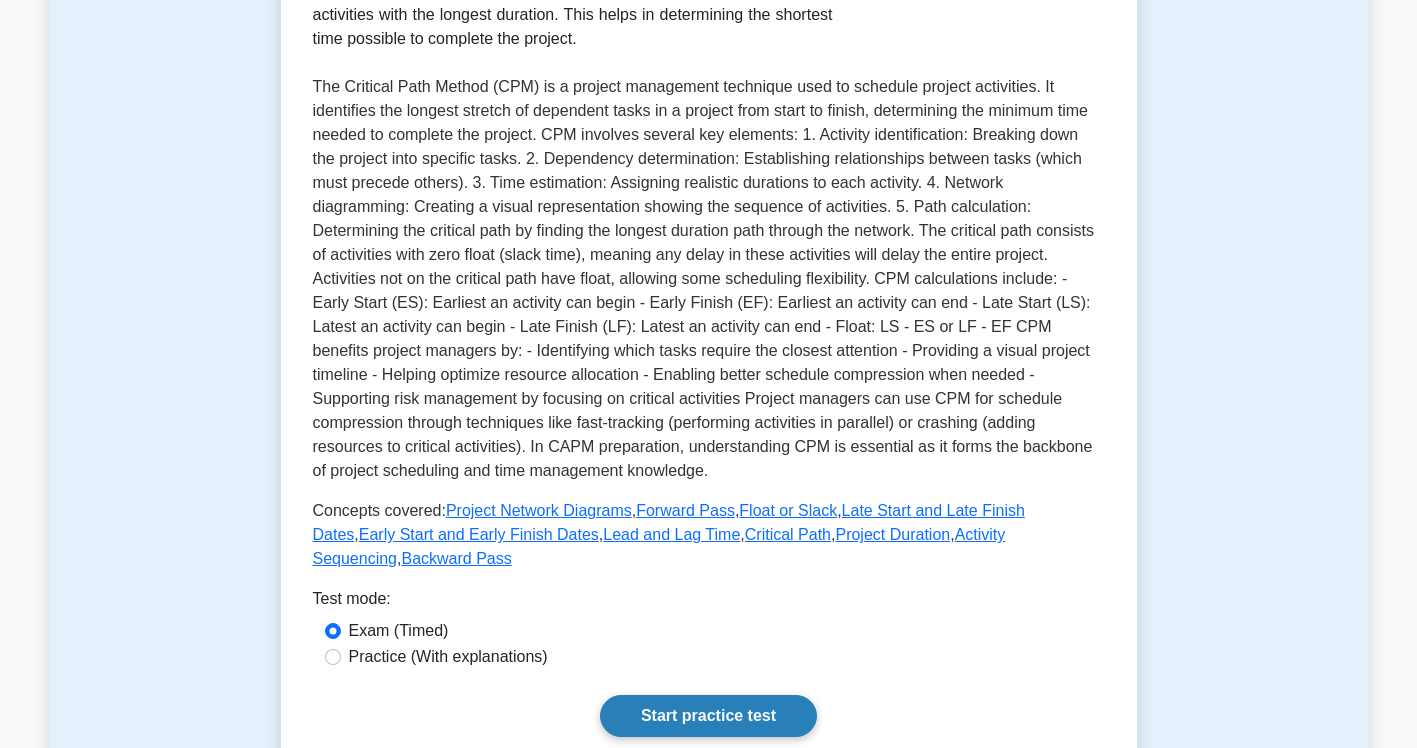 click on "Start practice test" at bounding box center (708, 716) 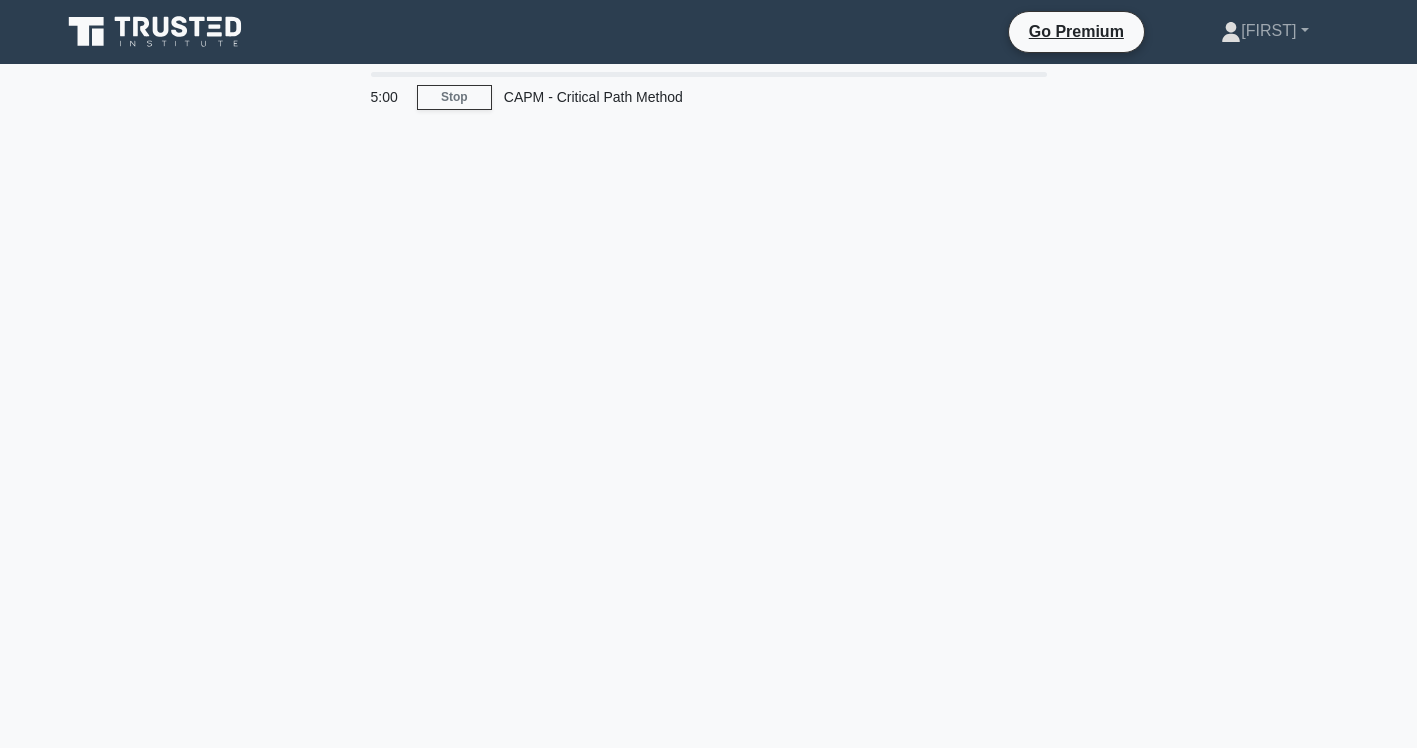 scroll, scrollTop: 0, scrollLeft: 0, axis: both 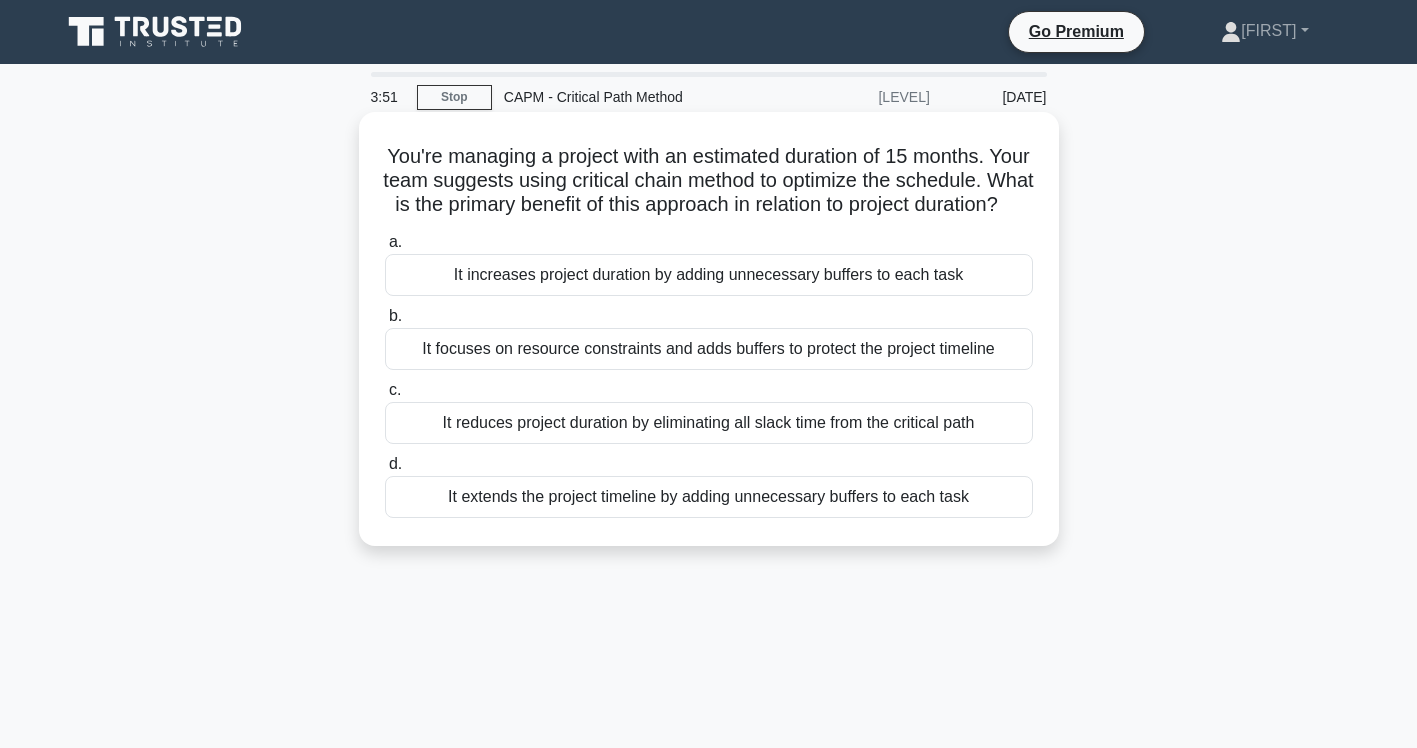 click on "It reduces project duration by eliminating all slack time from the critical path" at bounding box center [709, 423] 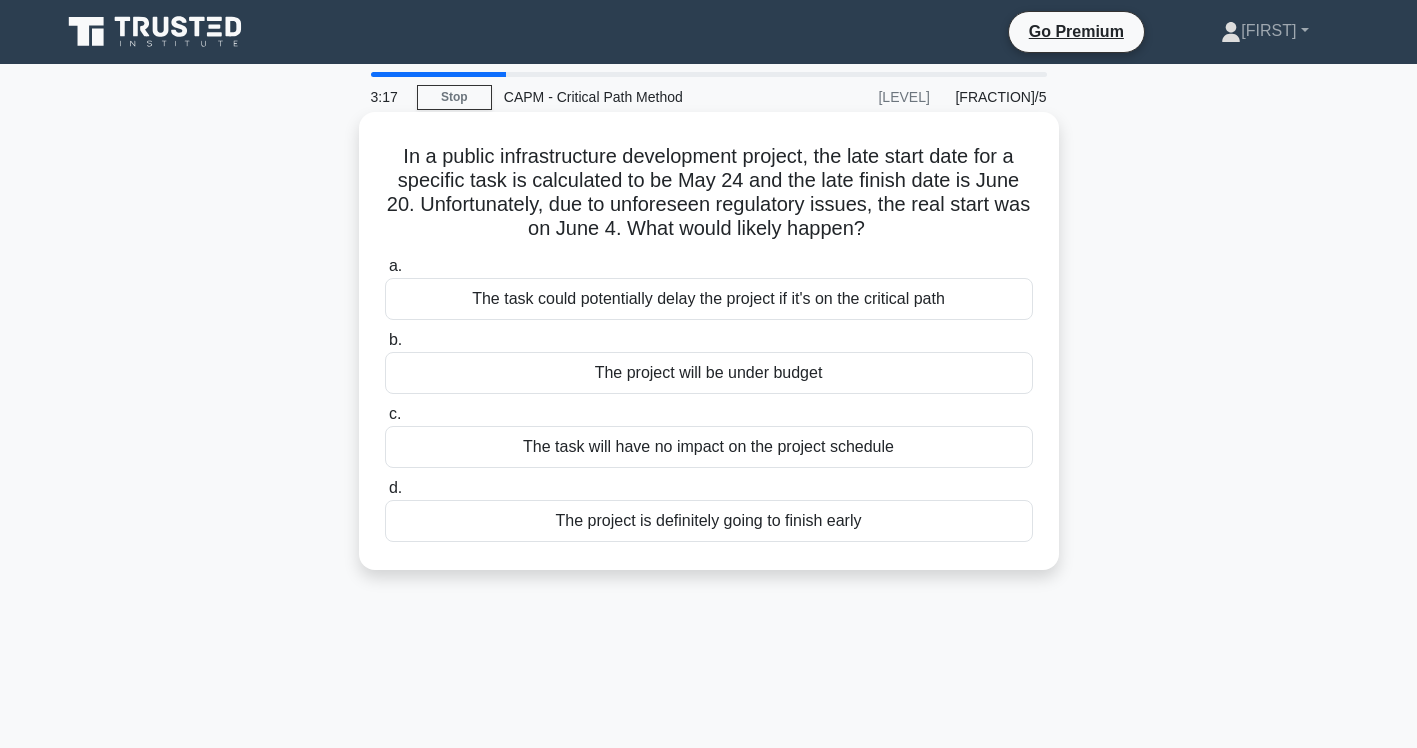 click on "The task could potentially delay the project if it's on the critical path" at bounding box center (709, 299) 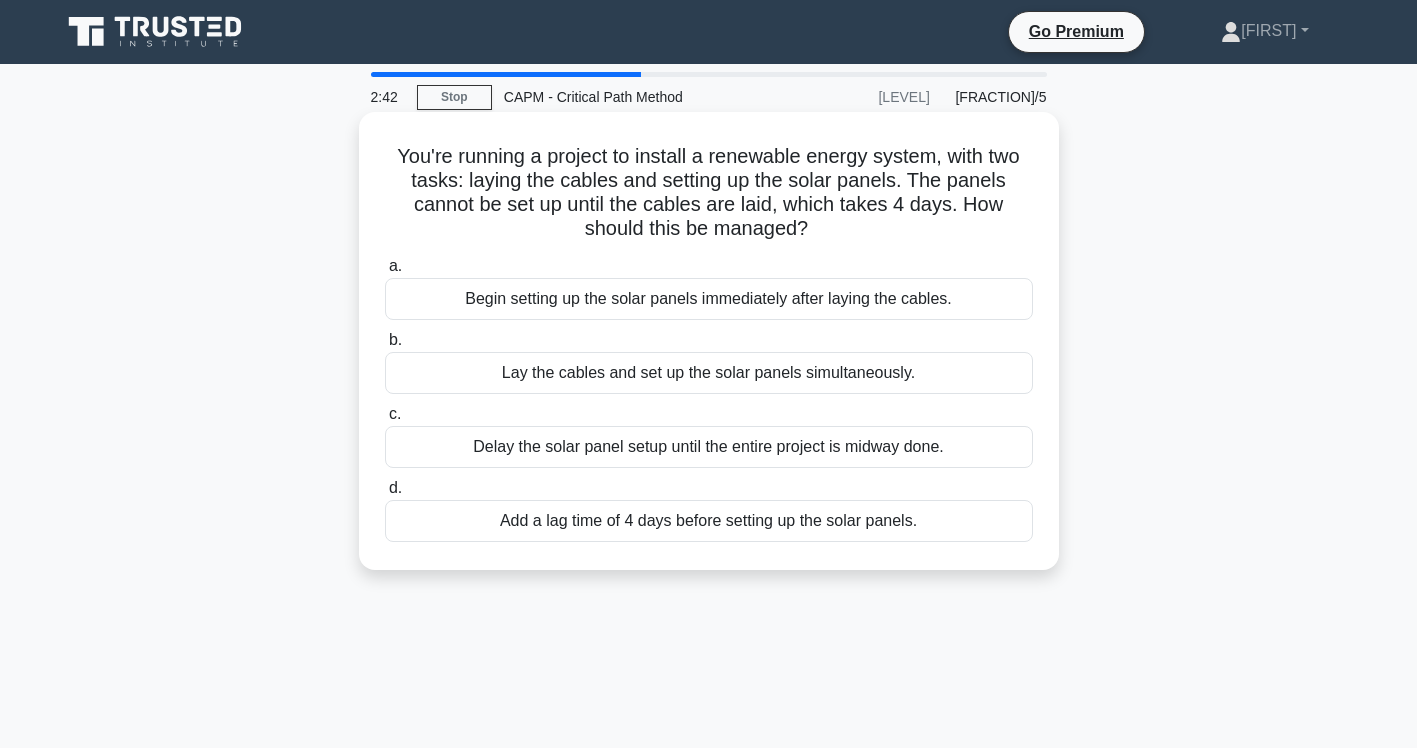 click on "Begin setting up the solar panels immediately after laying the cables." at bounding box center (709, 299) 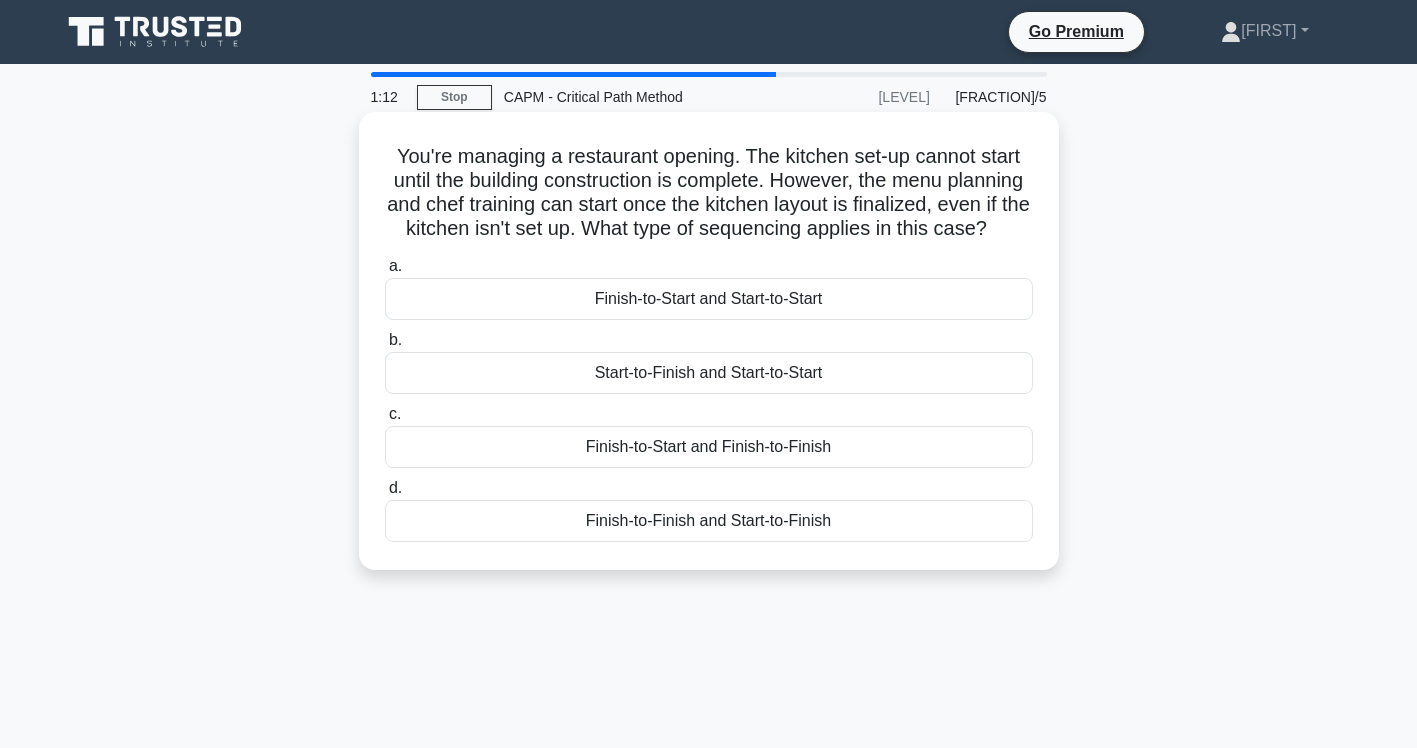 click on "Finish-to-Start and Start-to-Start" at bounding box center (709, 299) 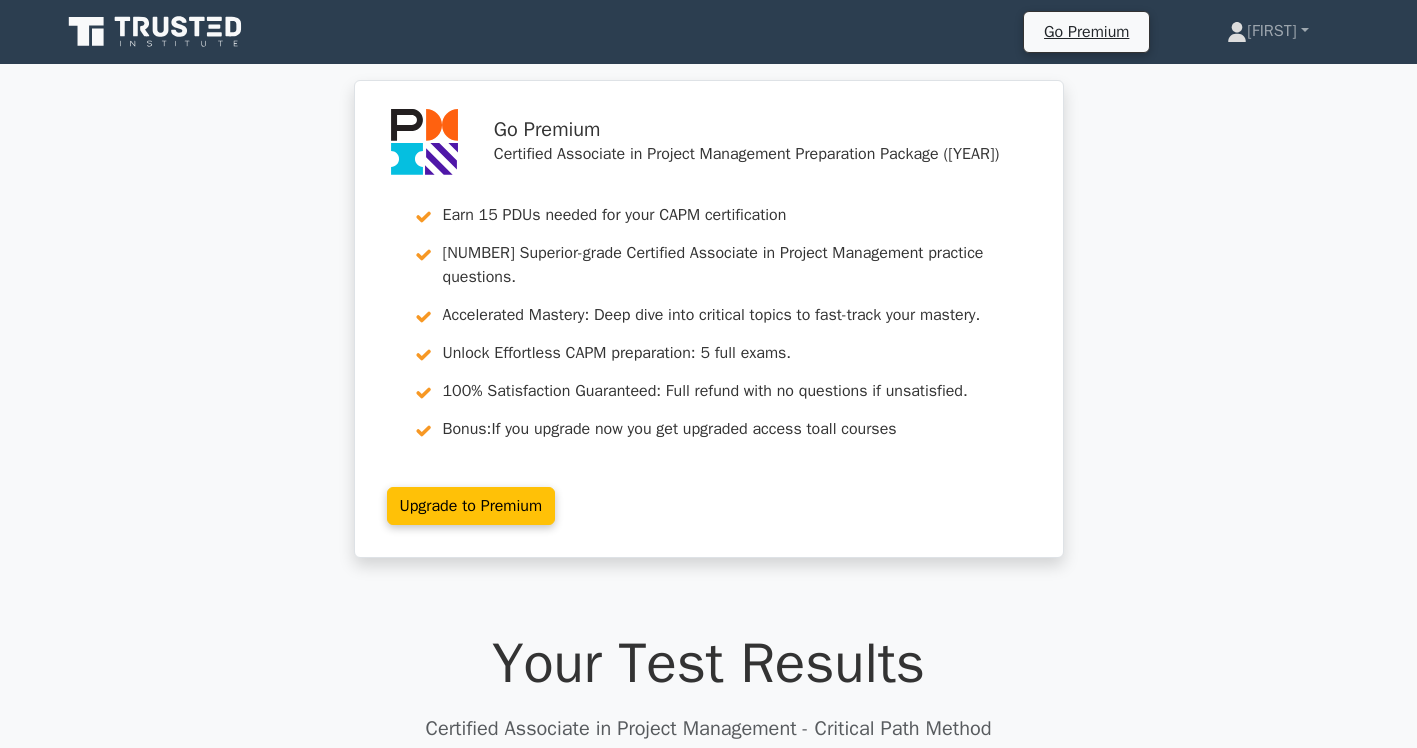 scroll, scrollTop: 0, scrollLeft: 0, axis: both 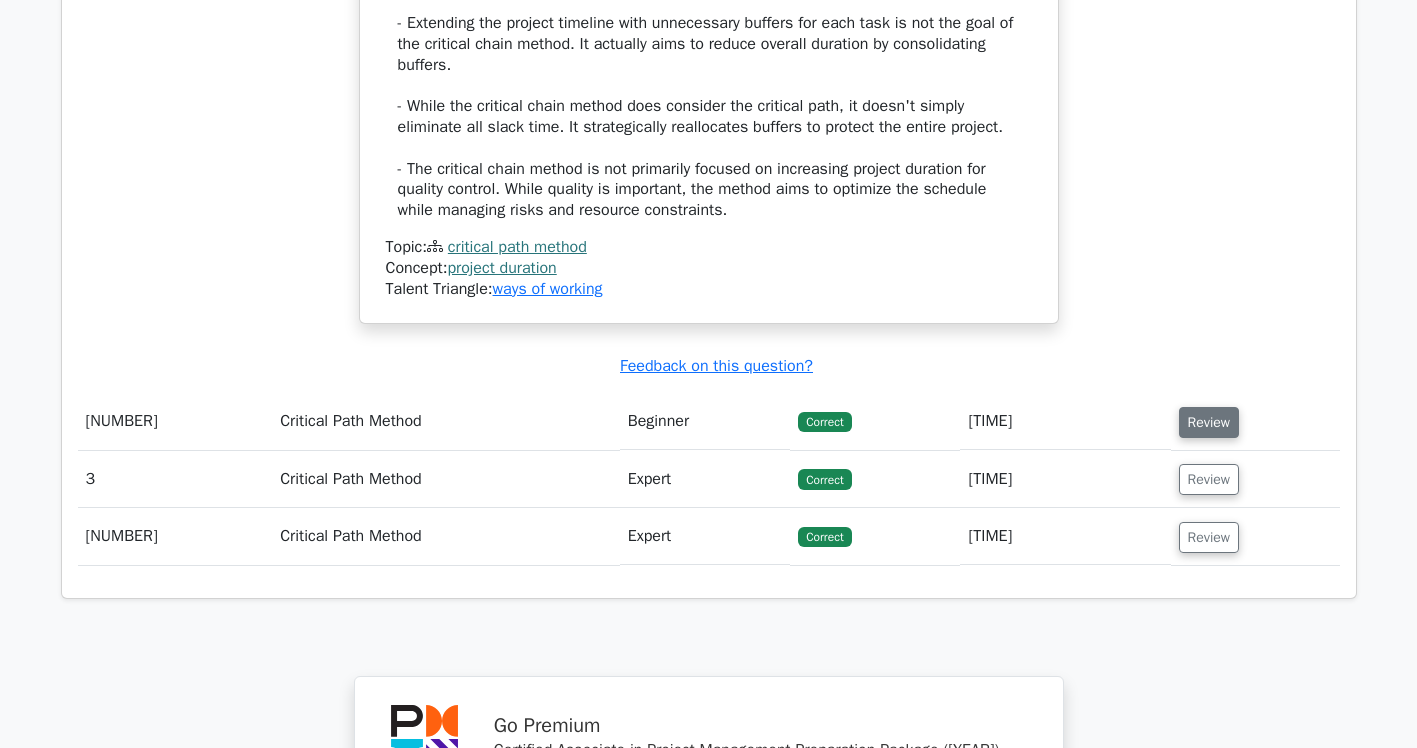 click on "Review" at bounding box center [1209, 422] 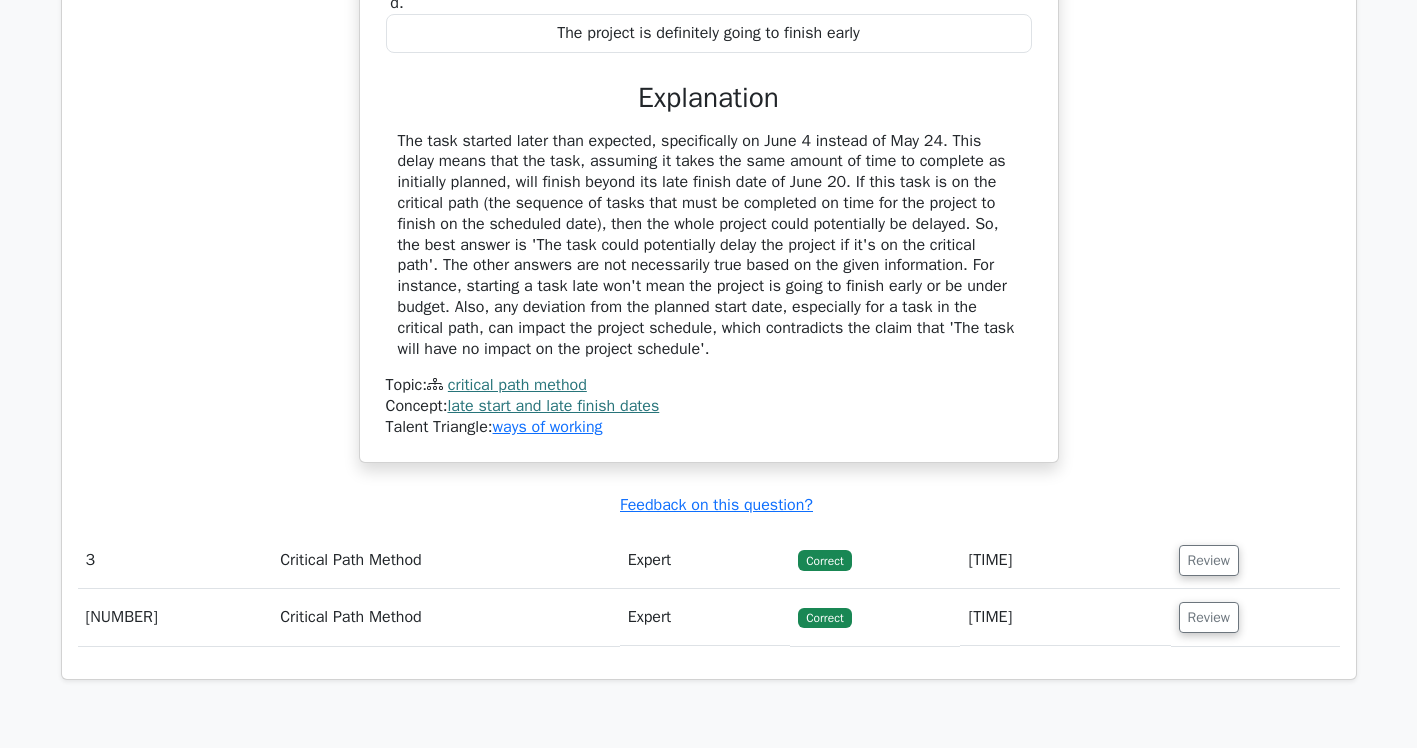 scroll, scrollTop: 3300, scrollLeft: 0, axis: vertical 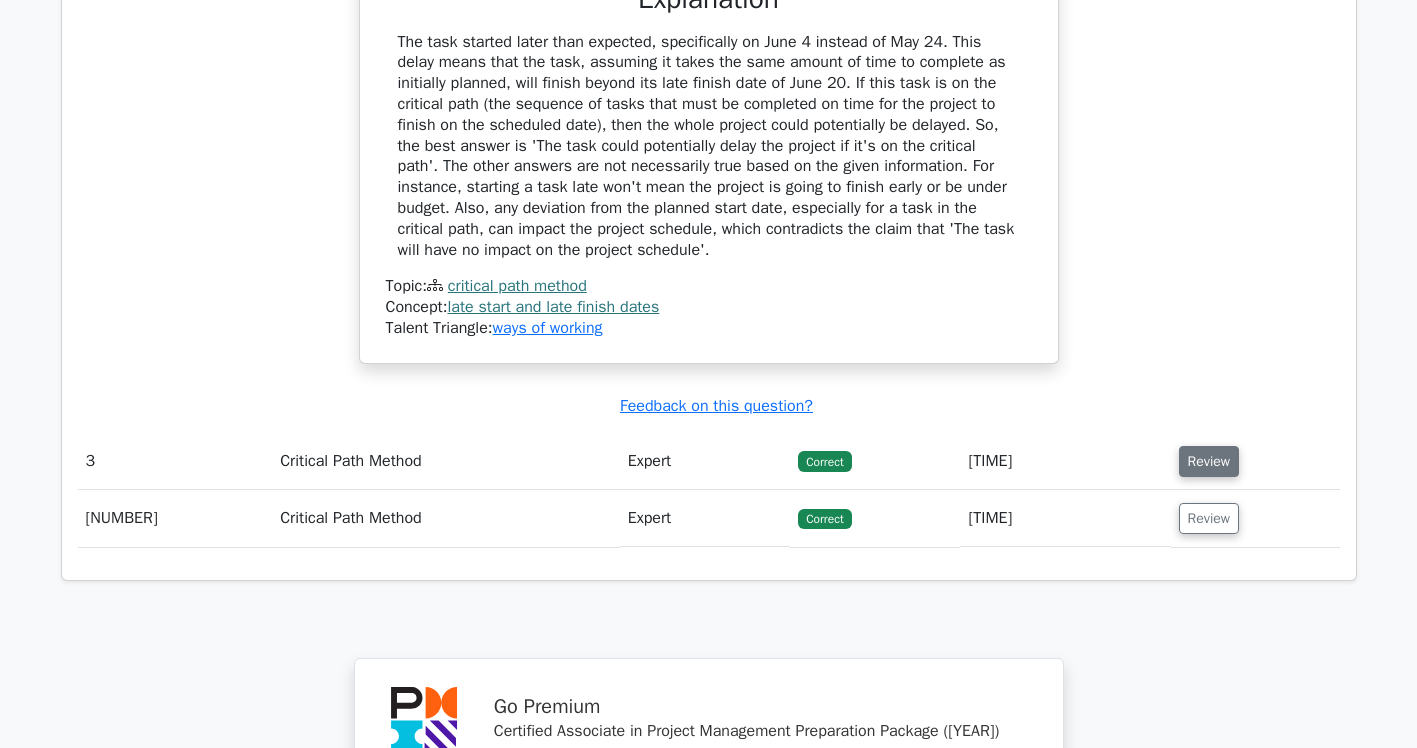 click on "Review" at bounding box center (1209, 461) 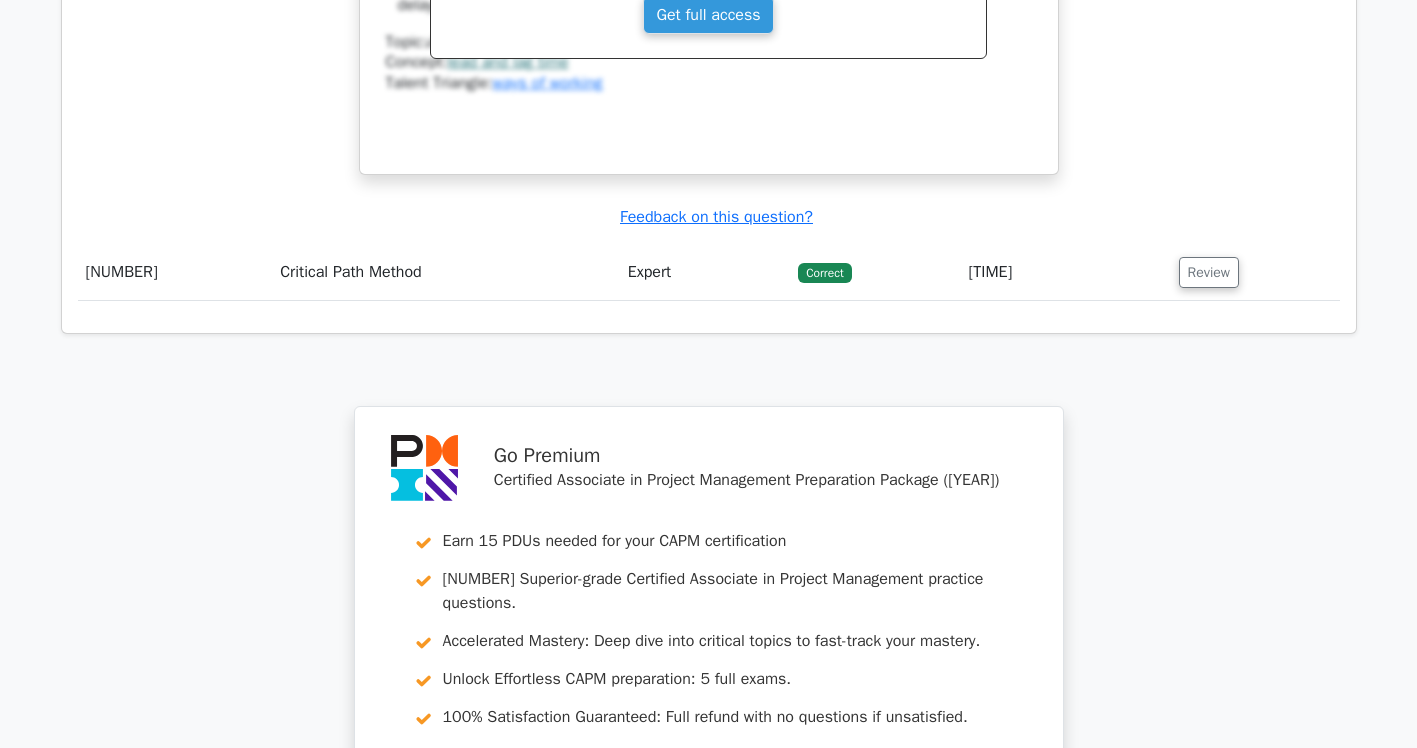 scroll, scrollTop: 4500, scrollLeft: 0, axis: vertical 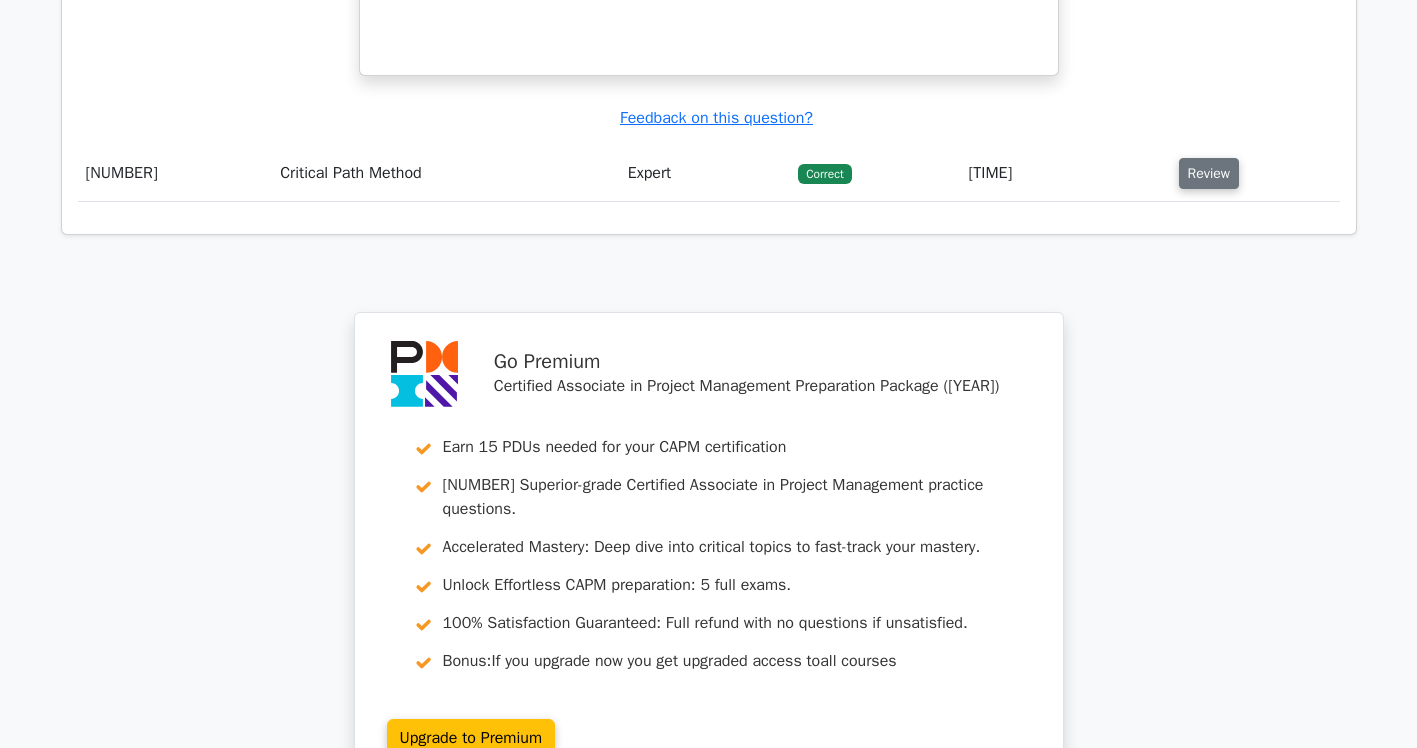 click on "Review" at bounding box center [1209, 173] 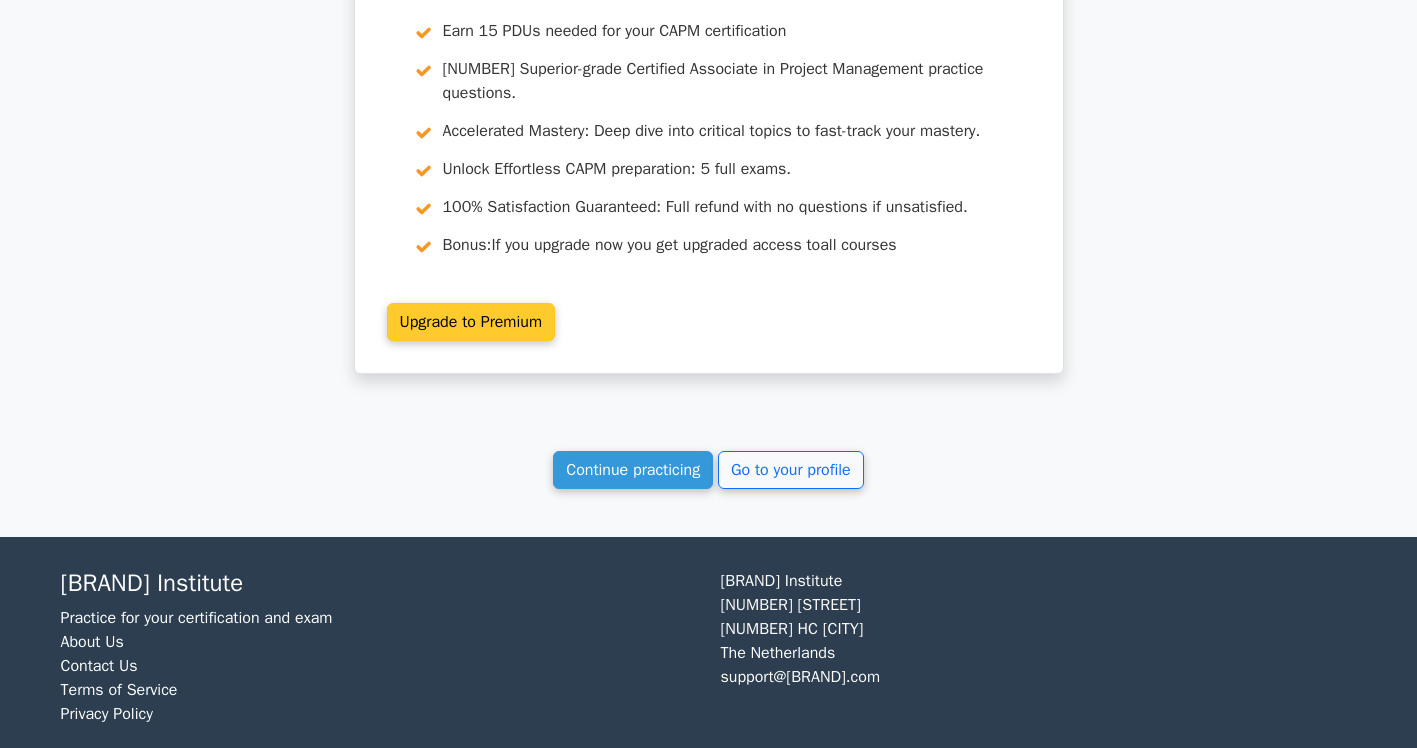 scroll, scrollTop: 5834, scrollLeft: 0, axis: vertical 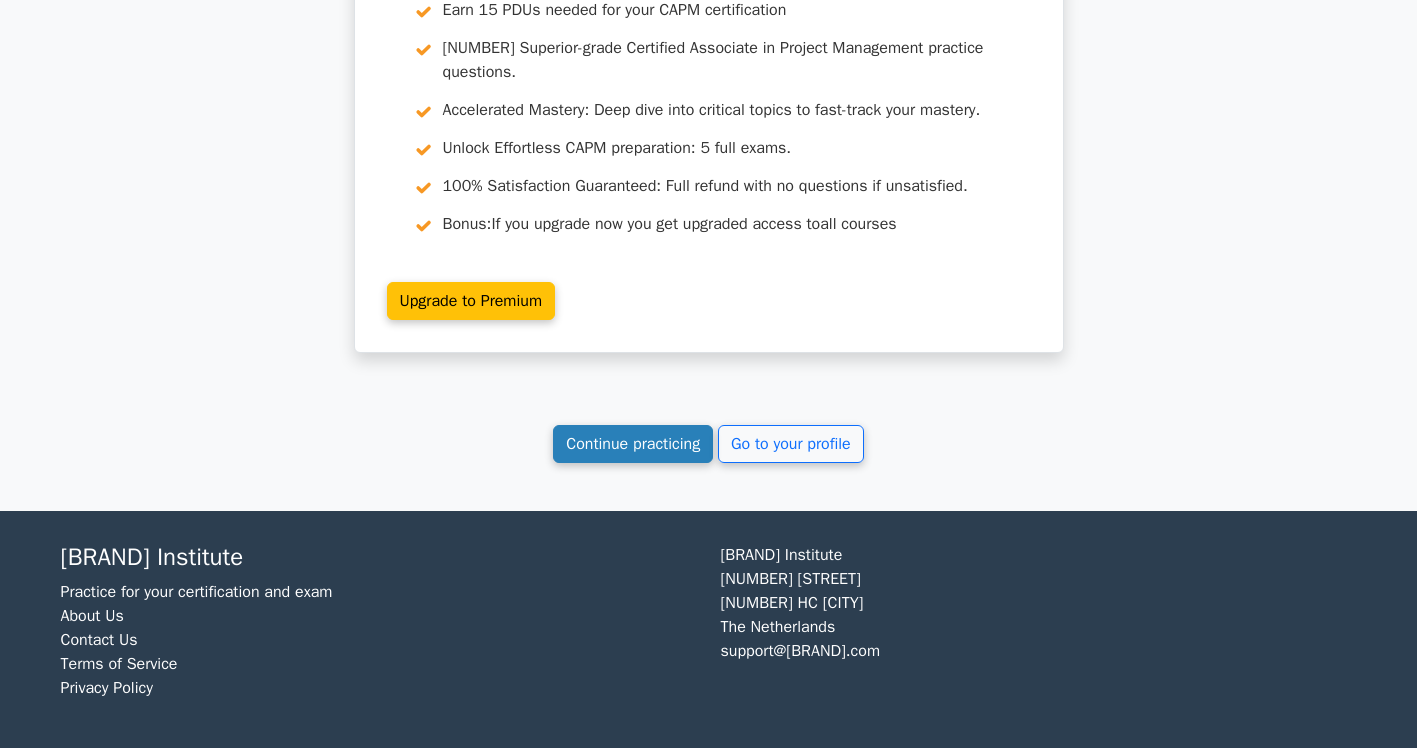 click on "Continue practicing" at bounding box center [633, 444] 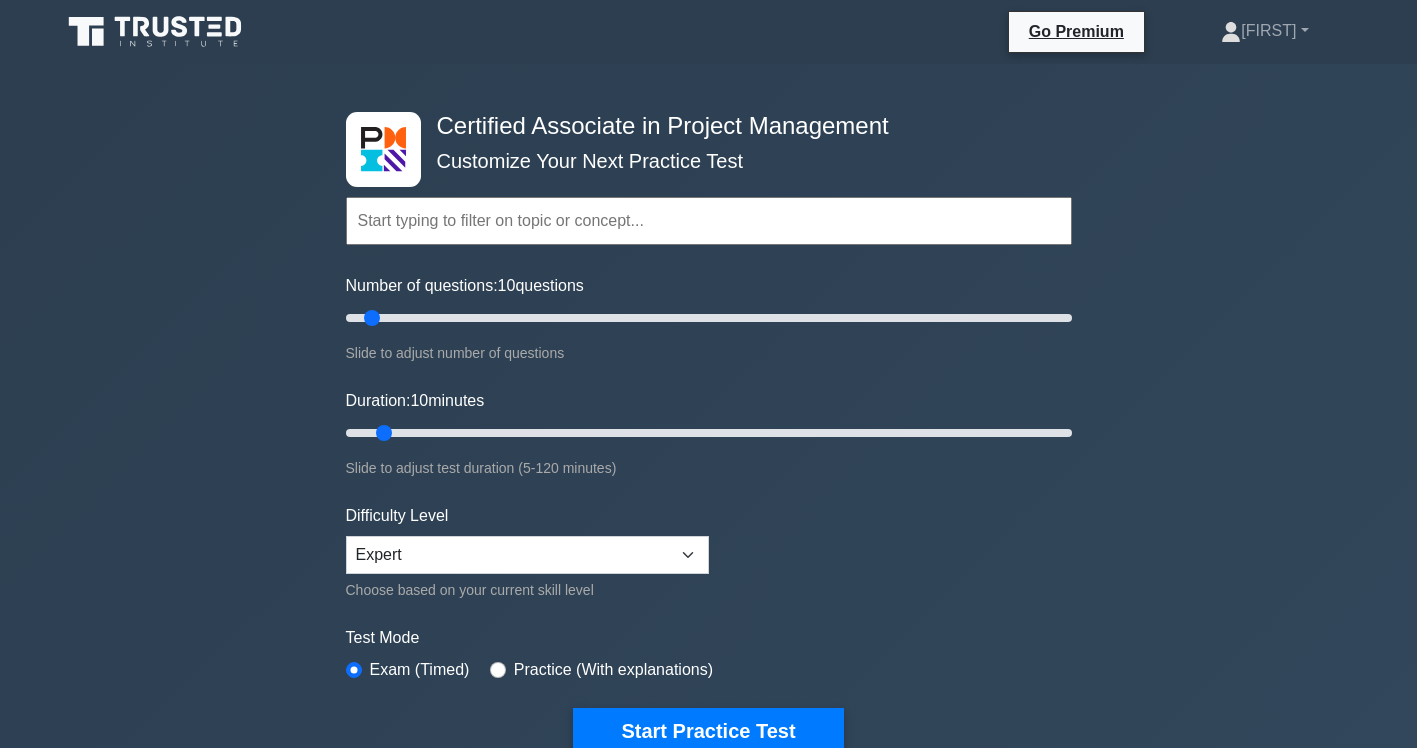 scroll, scrollTop: 0, scrollLeft: 0, axis: both 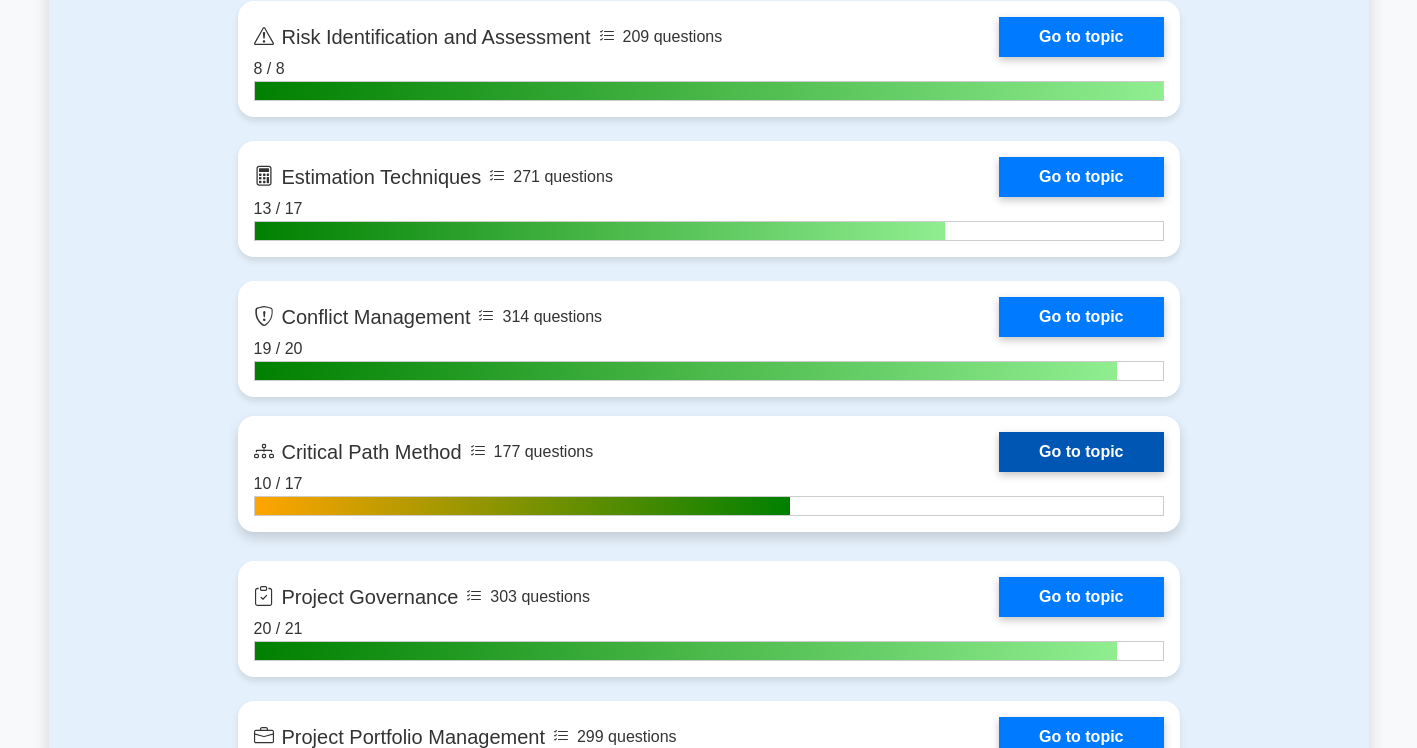 click on "Go to topic" at bounding box center [1081, 452] 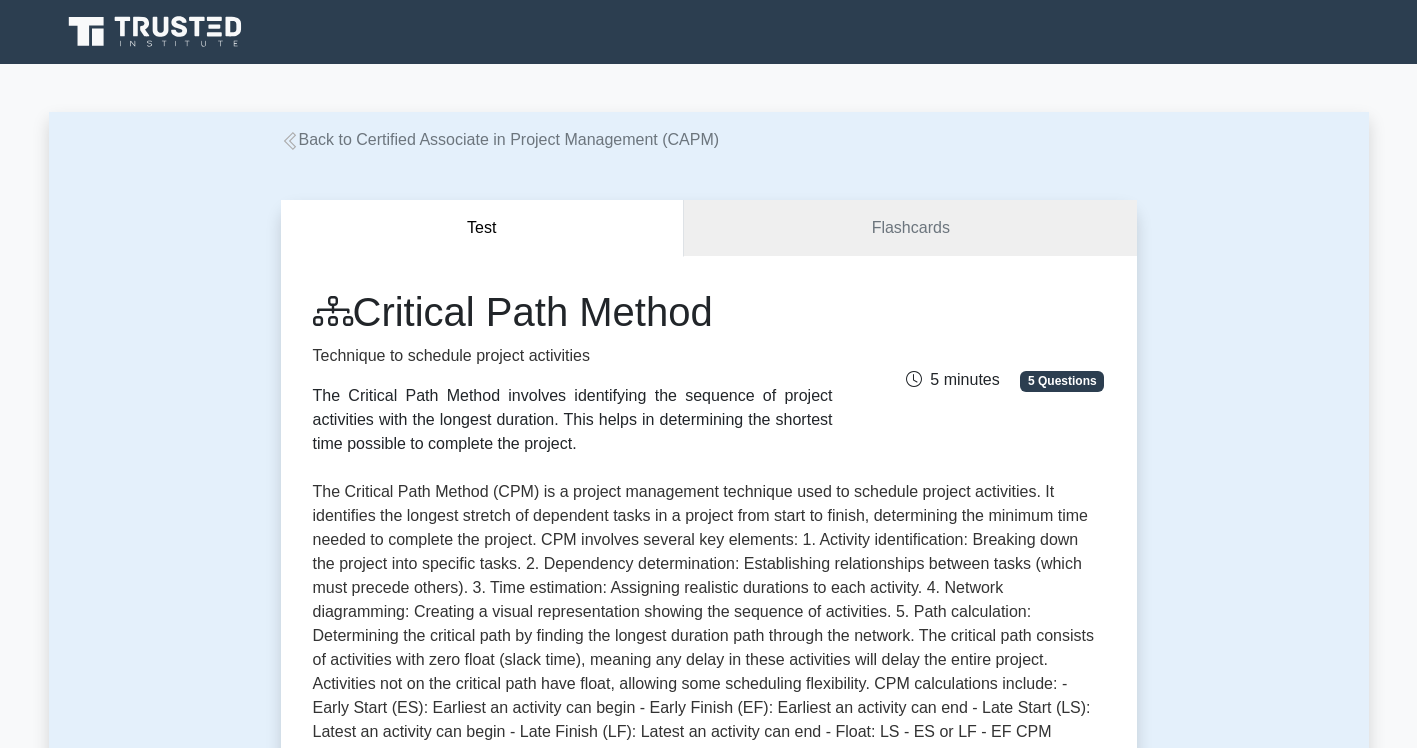 scroll, scrollTop: 0, scrollLeft: 0, axis: both 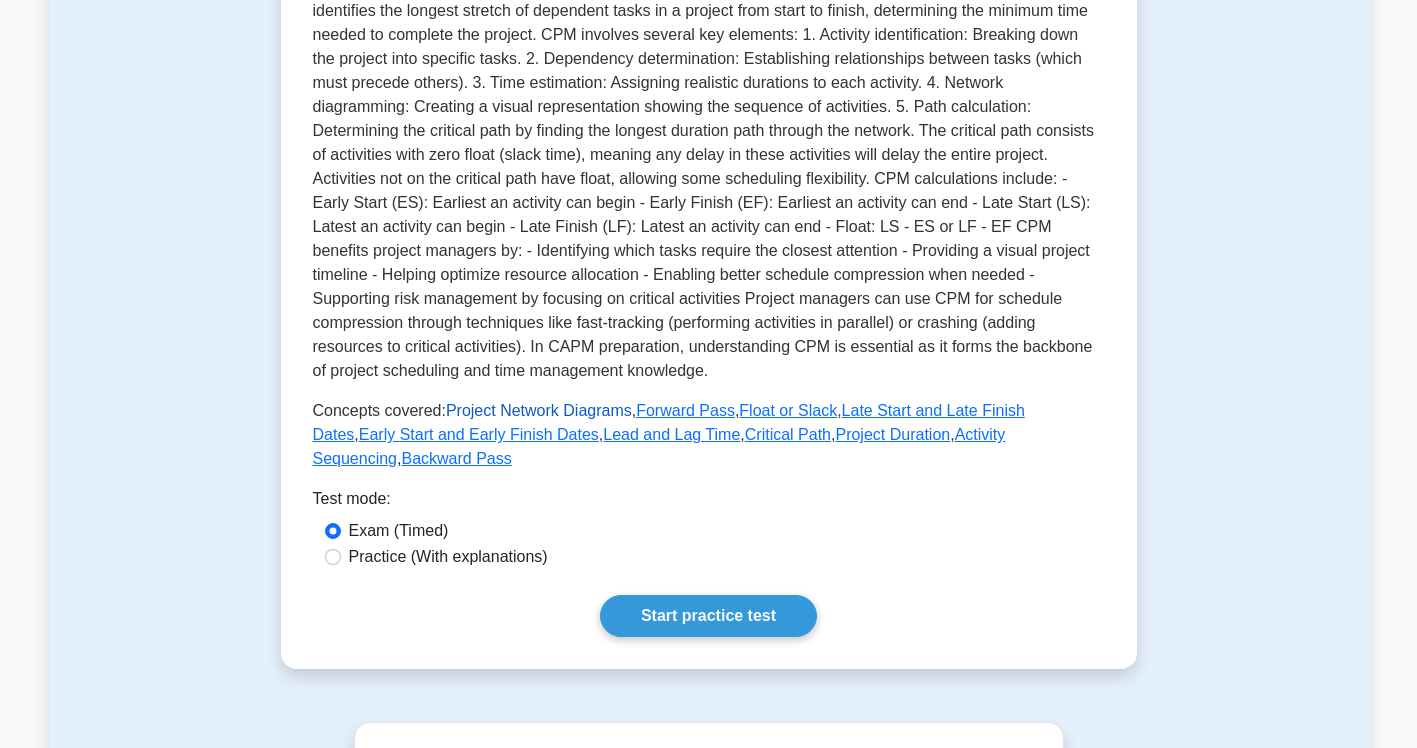 click on "Project Network Diagrams" at bounding box center (539, 410) 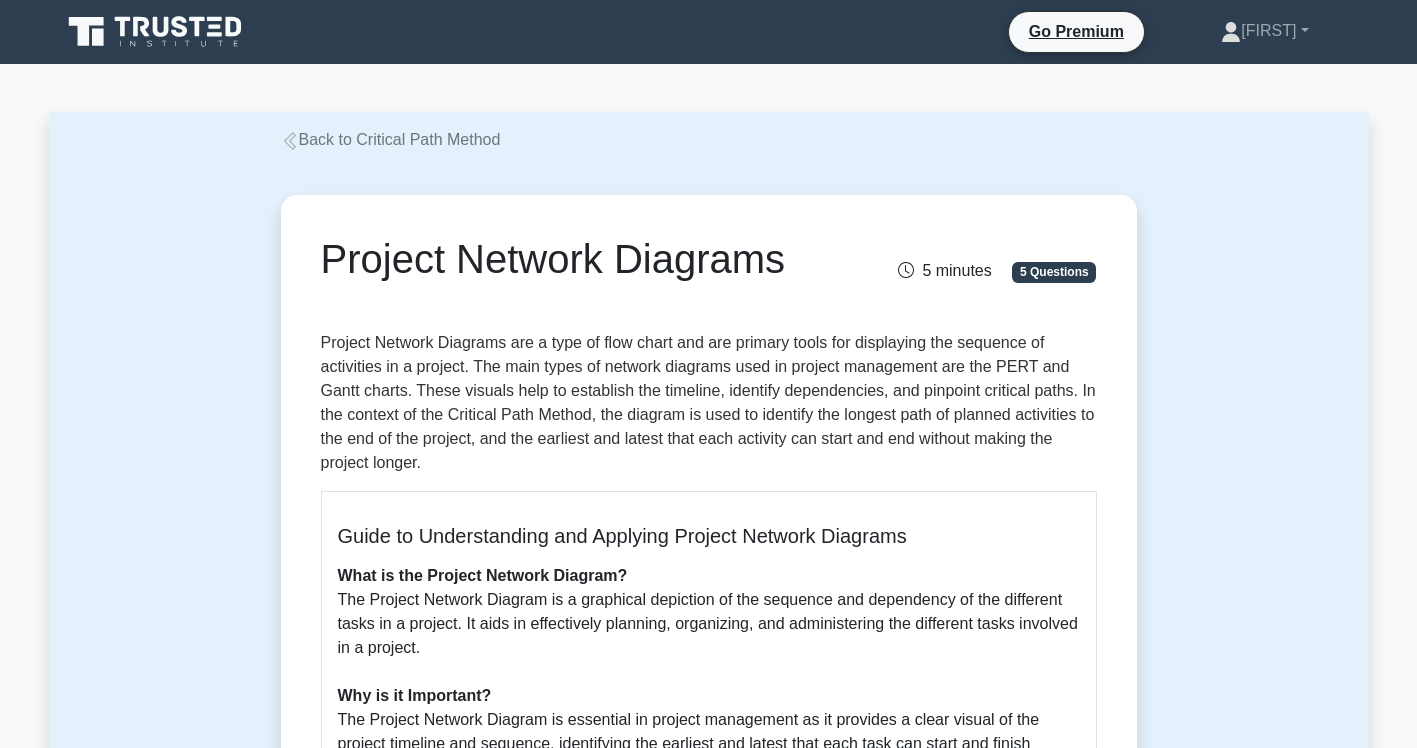 scroll, scrollTop: 0, scrollLeft: 0, axis: both 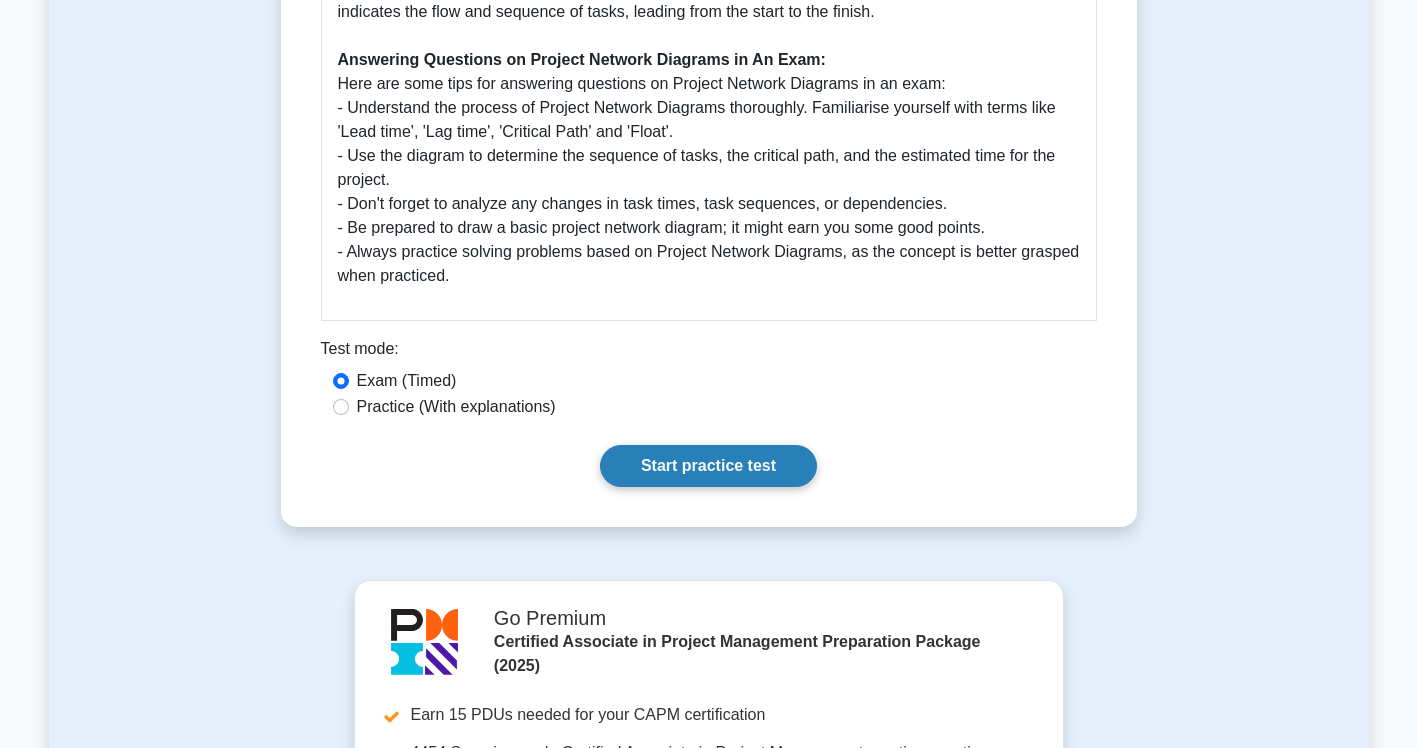 click on "Start practice test" at bounding box center [708, 466] 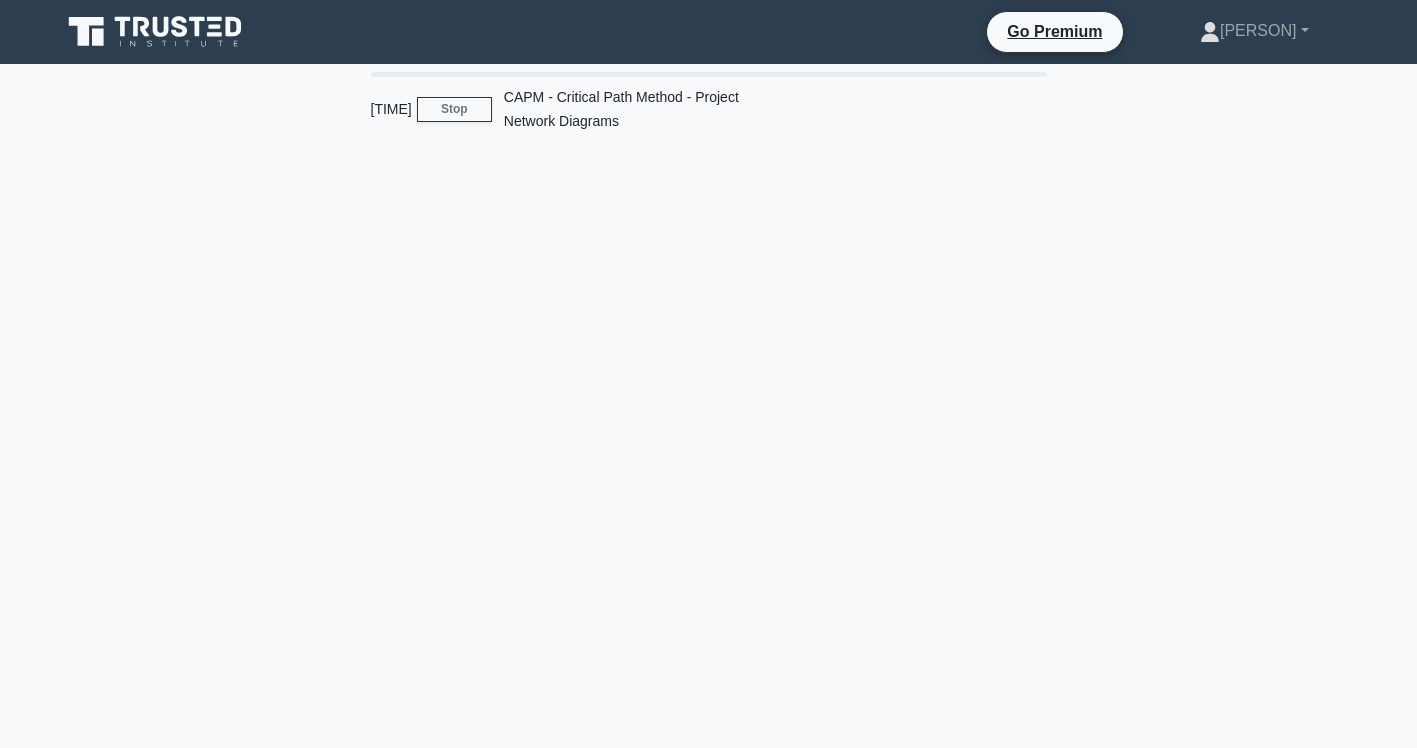 scroll, scrollTop: 0, scrollLeft: 0, axis: both 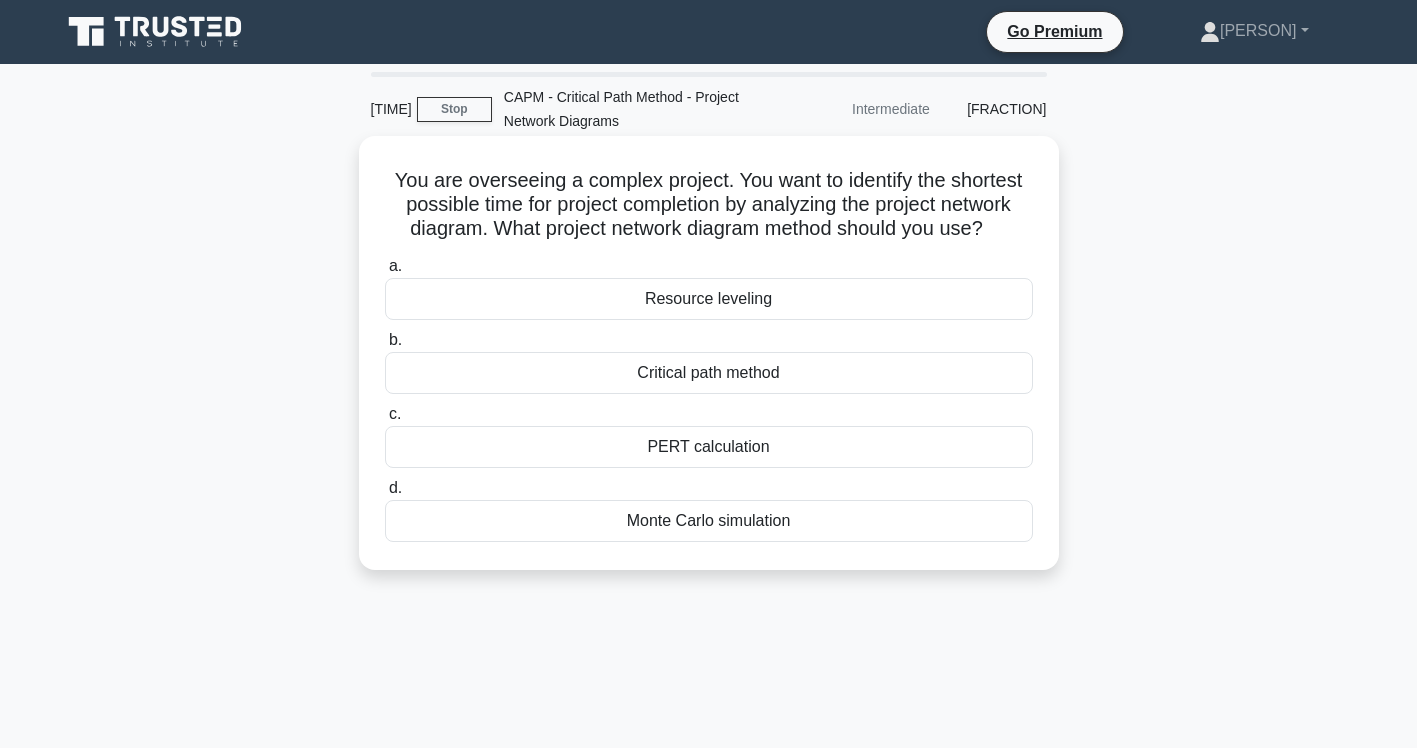 click on "Critical path method" at bounding box center (709, 373) 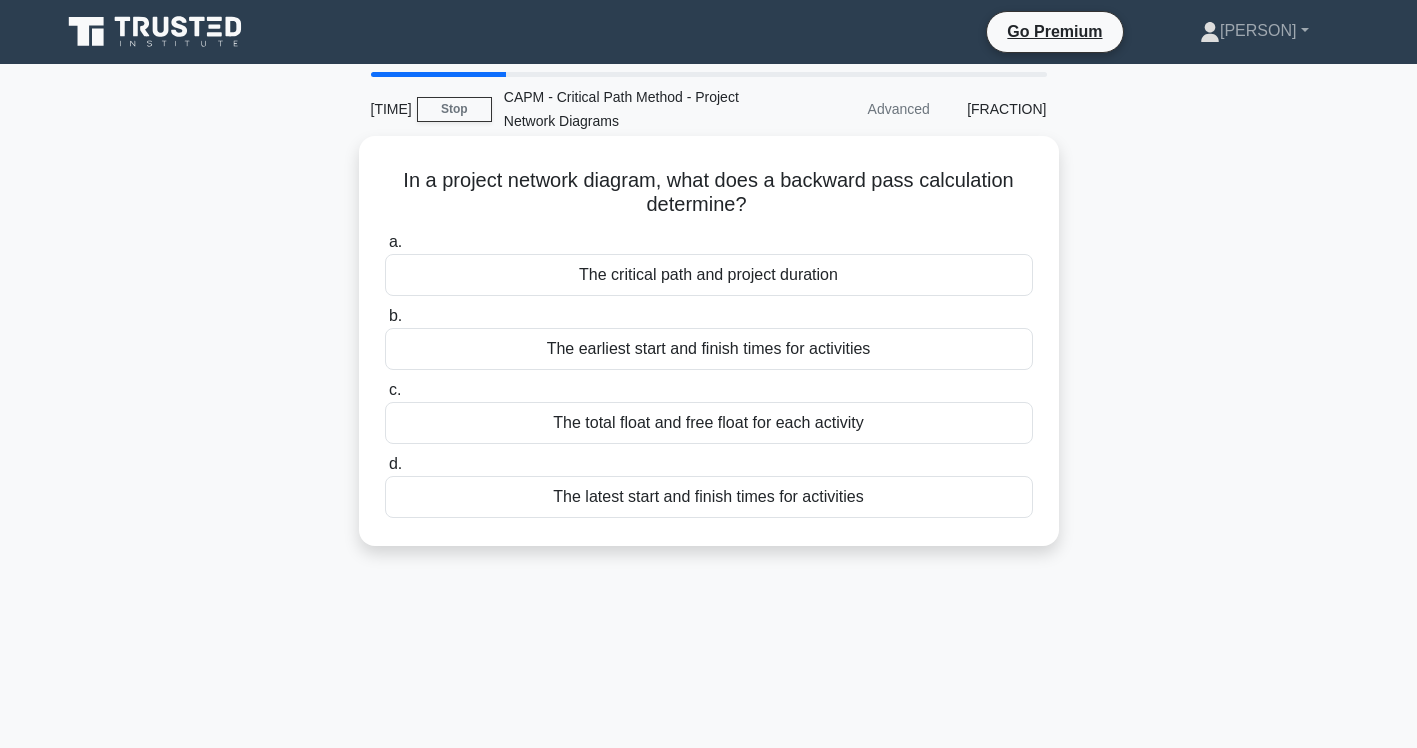 click on "The latest start and finish times for activities" at bounding box center (709, 497) 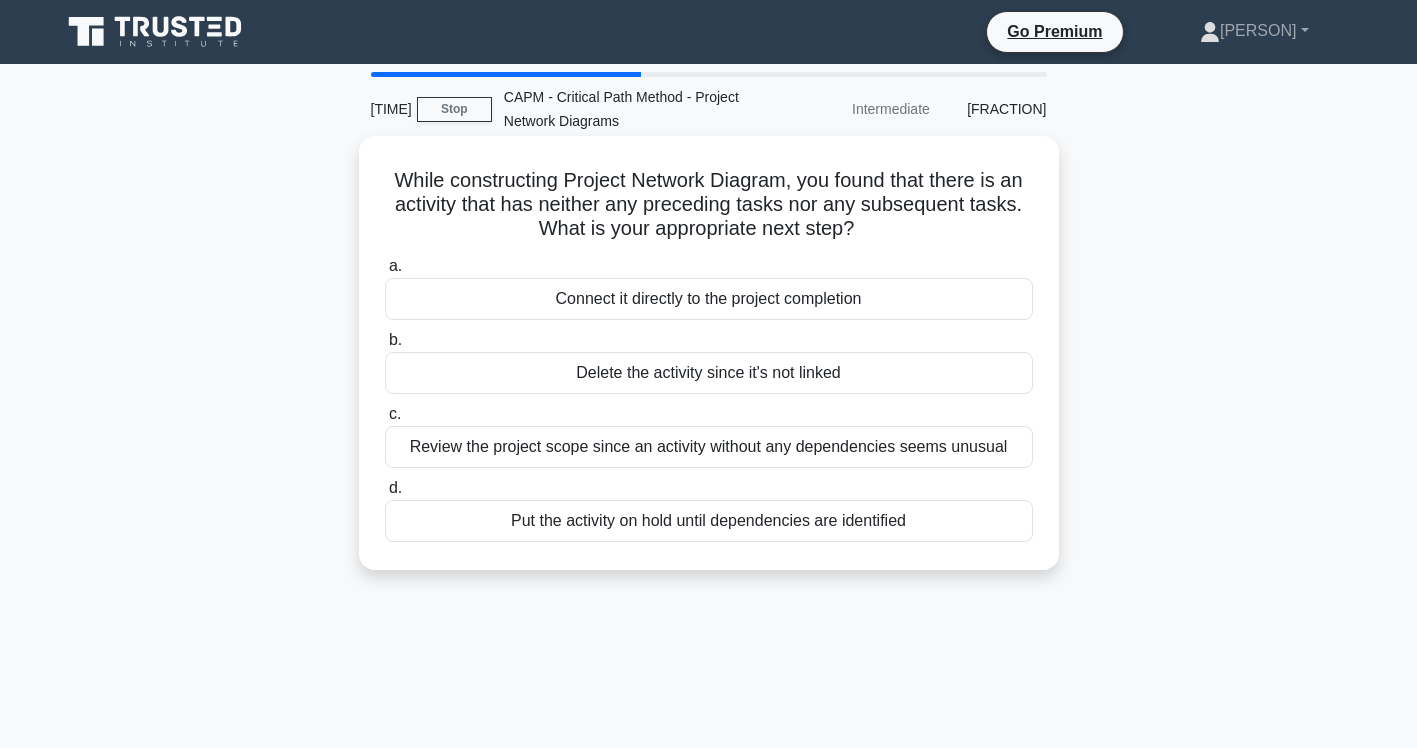 click on "Review the project scope since an activity without any dependencies seems unusual" at bounding box center [709, 447] 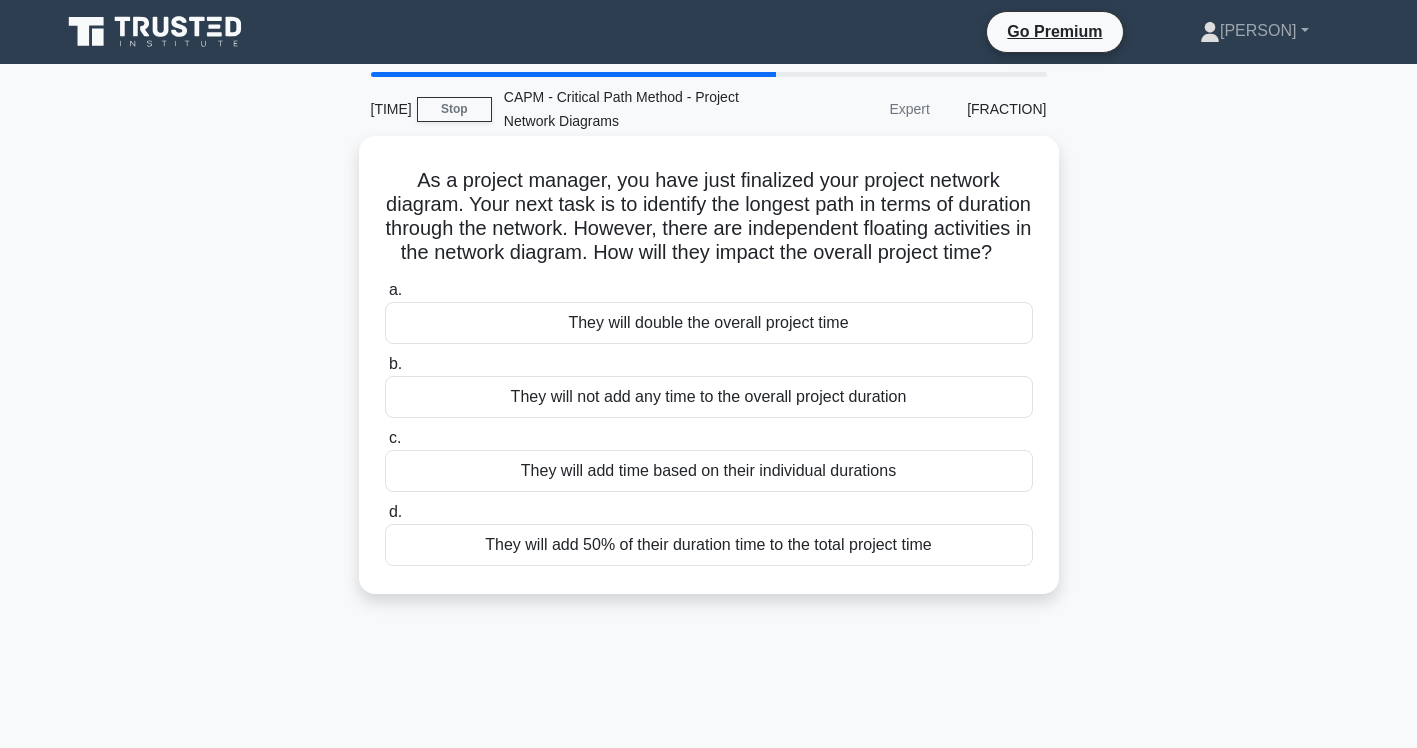 click on "They will not add any time to the overall project duration" at bounding box center (709, 397) 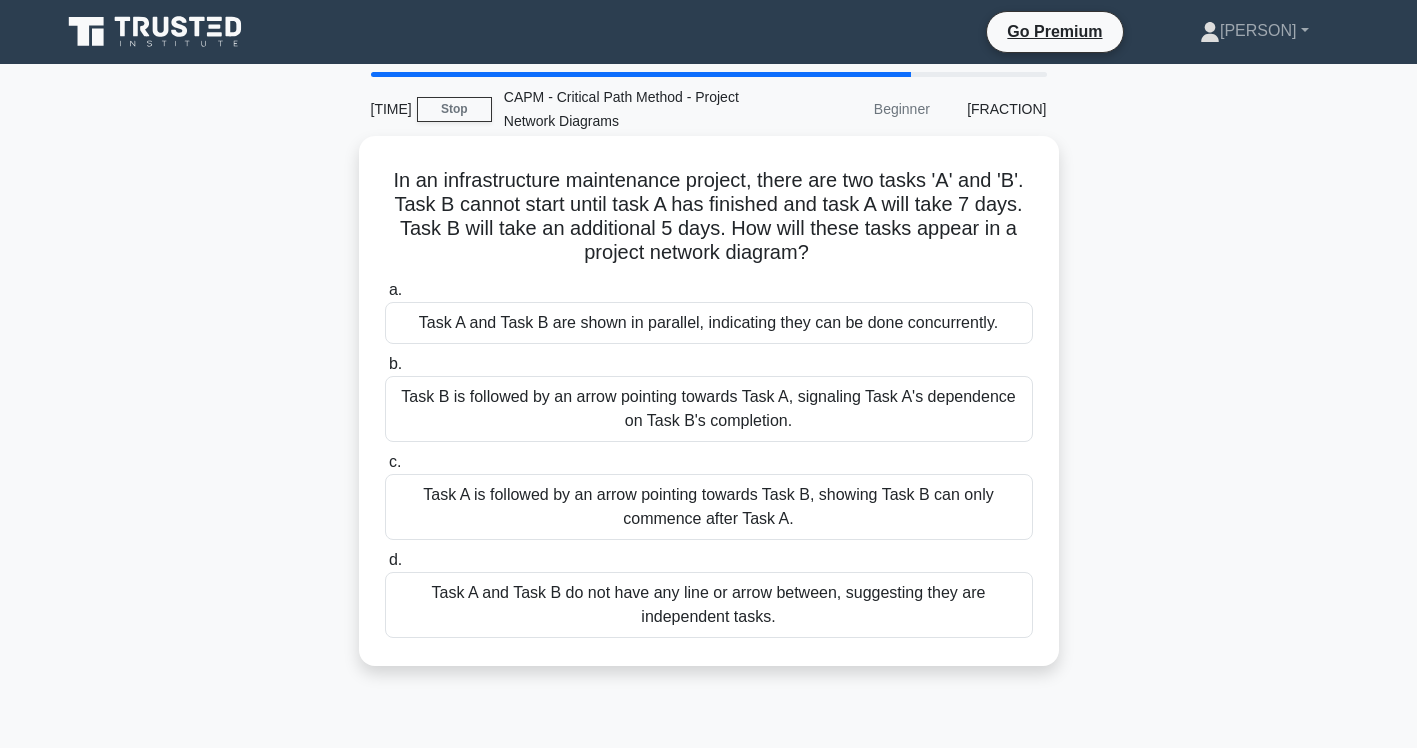 click on "Task A is followed by an arrow pointing towards Task B, showing Task B can only commence after Task A." at bounding box center [709, 507] 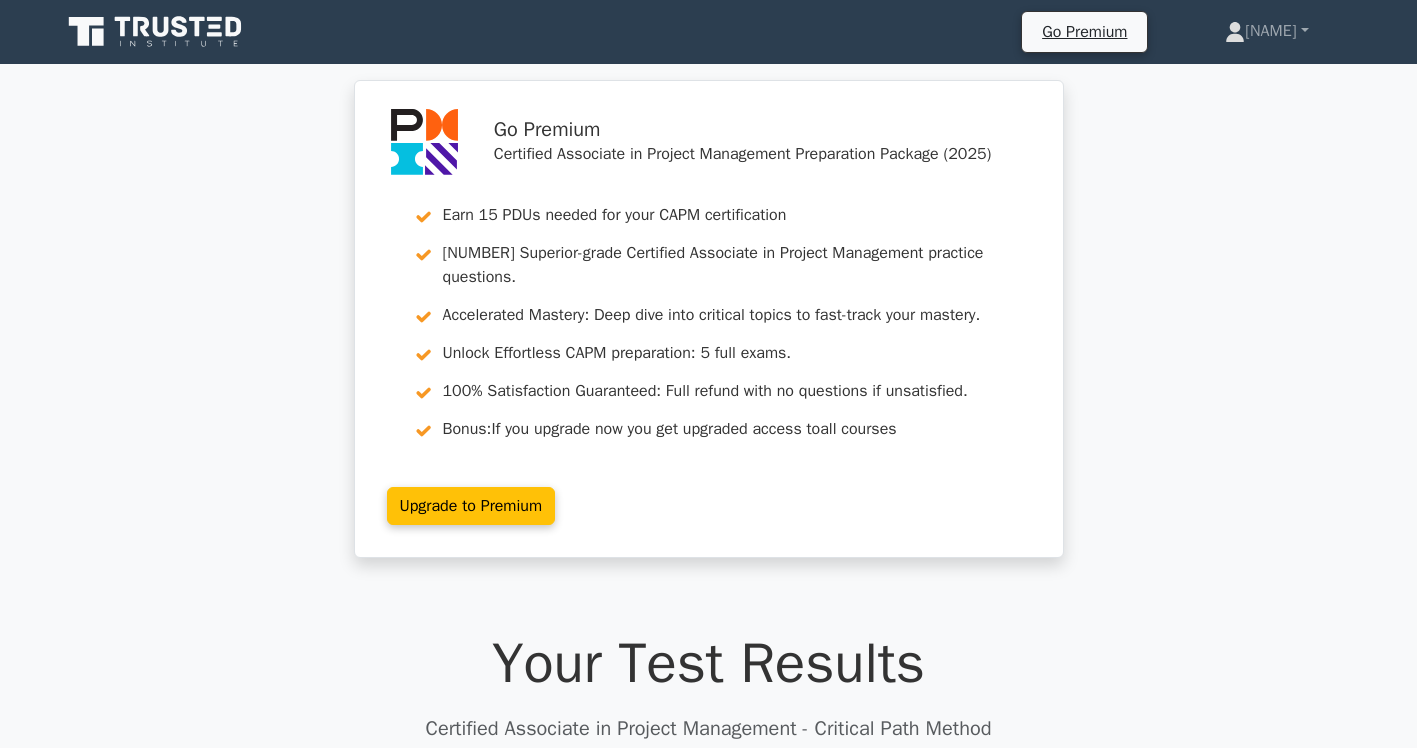 scroll, scrollTop: 0, scrollLeft: 0, axis: both 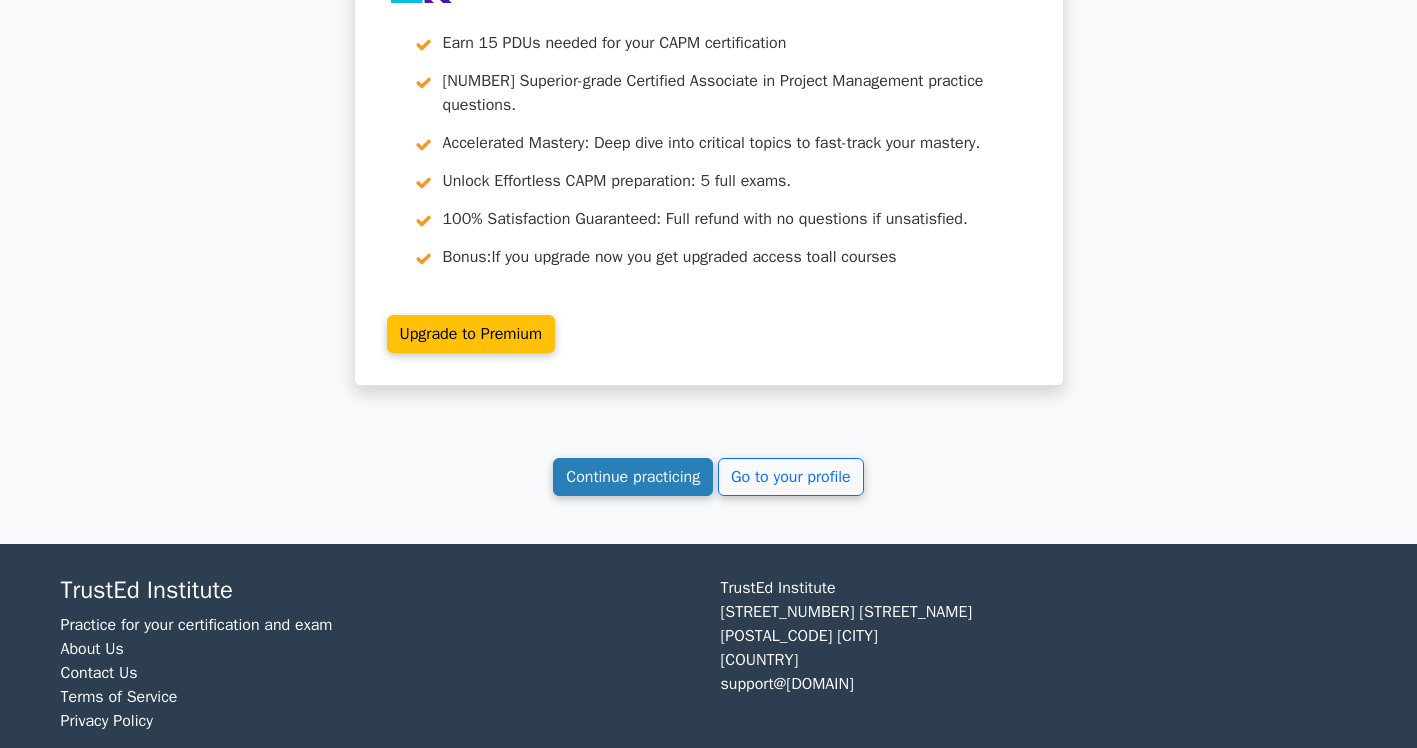 click on "Continue practicing" at bounding box center (633, 477) 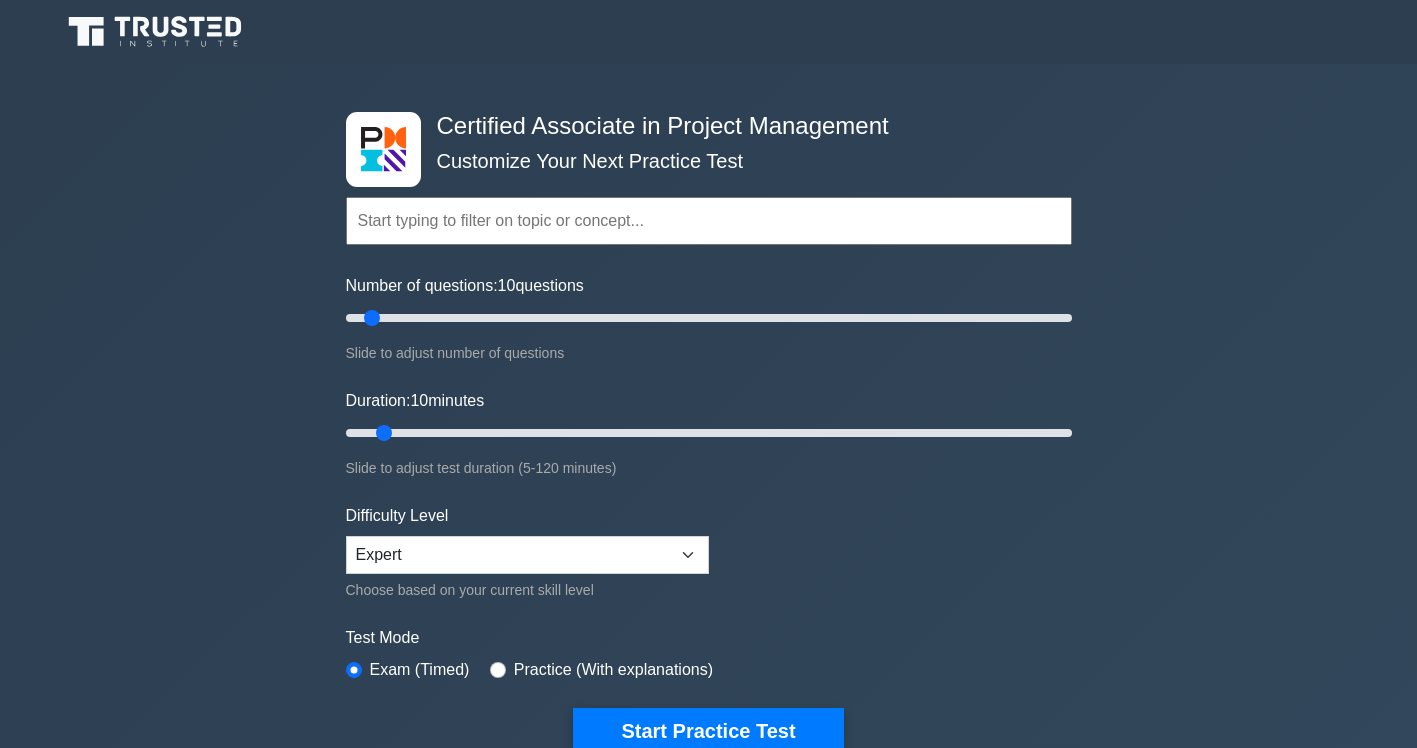 scroll, scrollTop: 0, scrollLeft: 0, axis: both 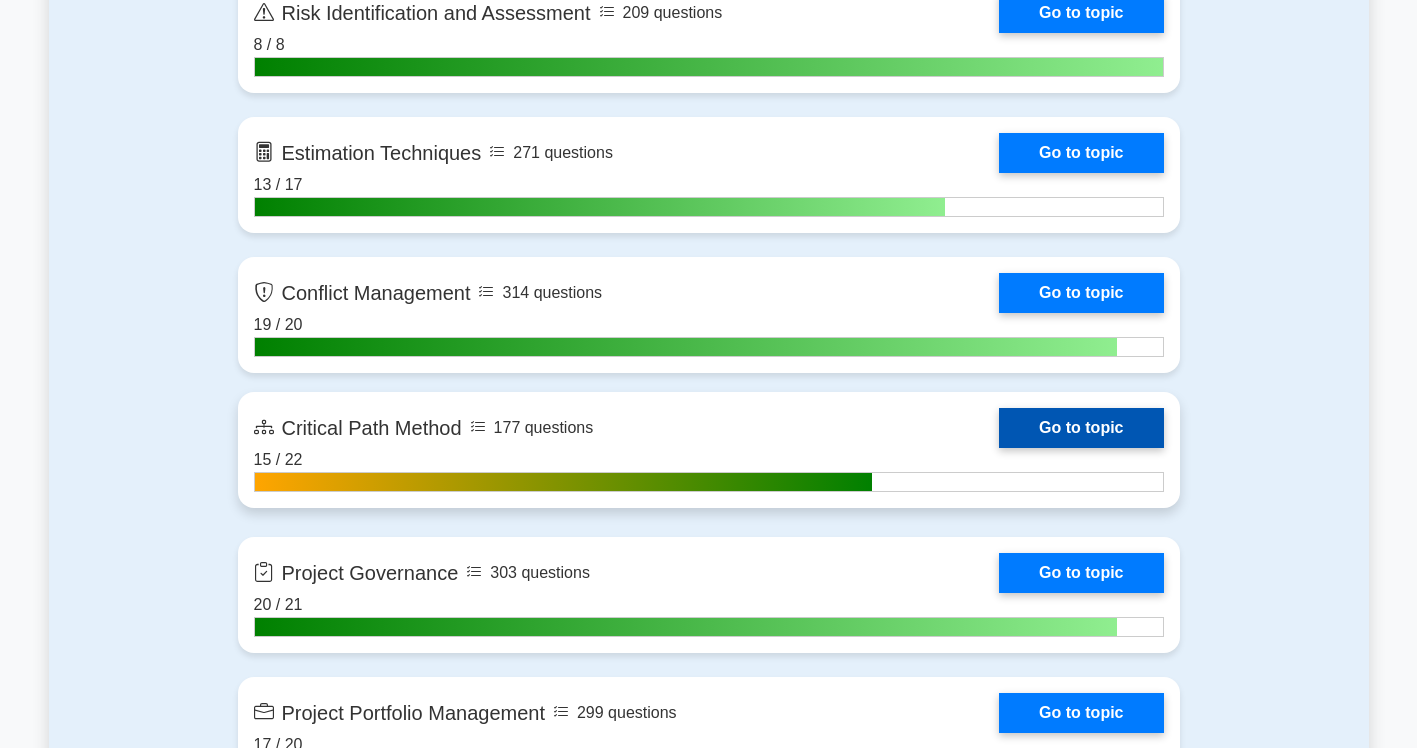click on "Go to topic" at bounding box center [1081, 428] 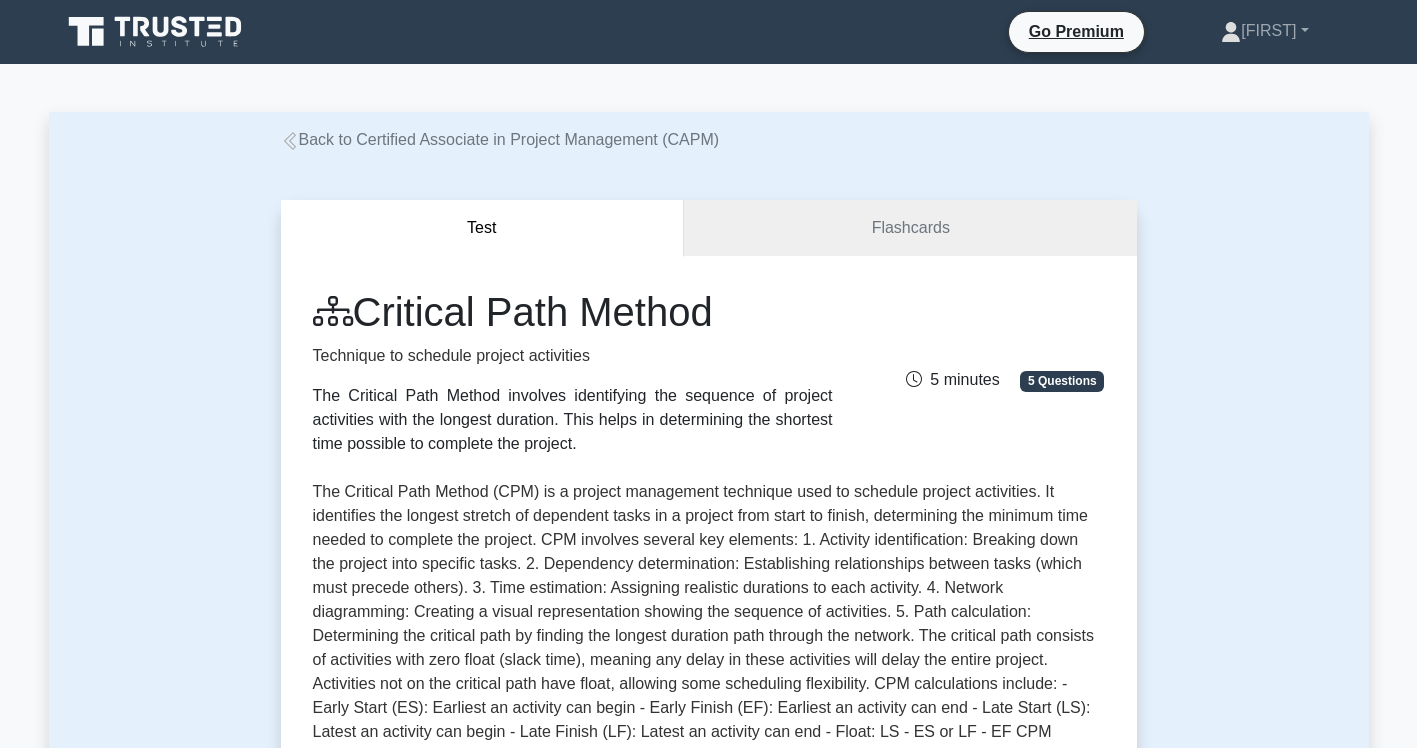 scroll, scrollTop: 0, scrollLeft: 0, axis: both 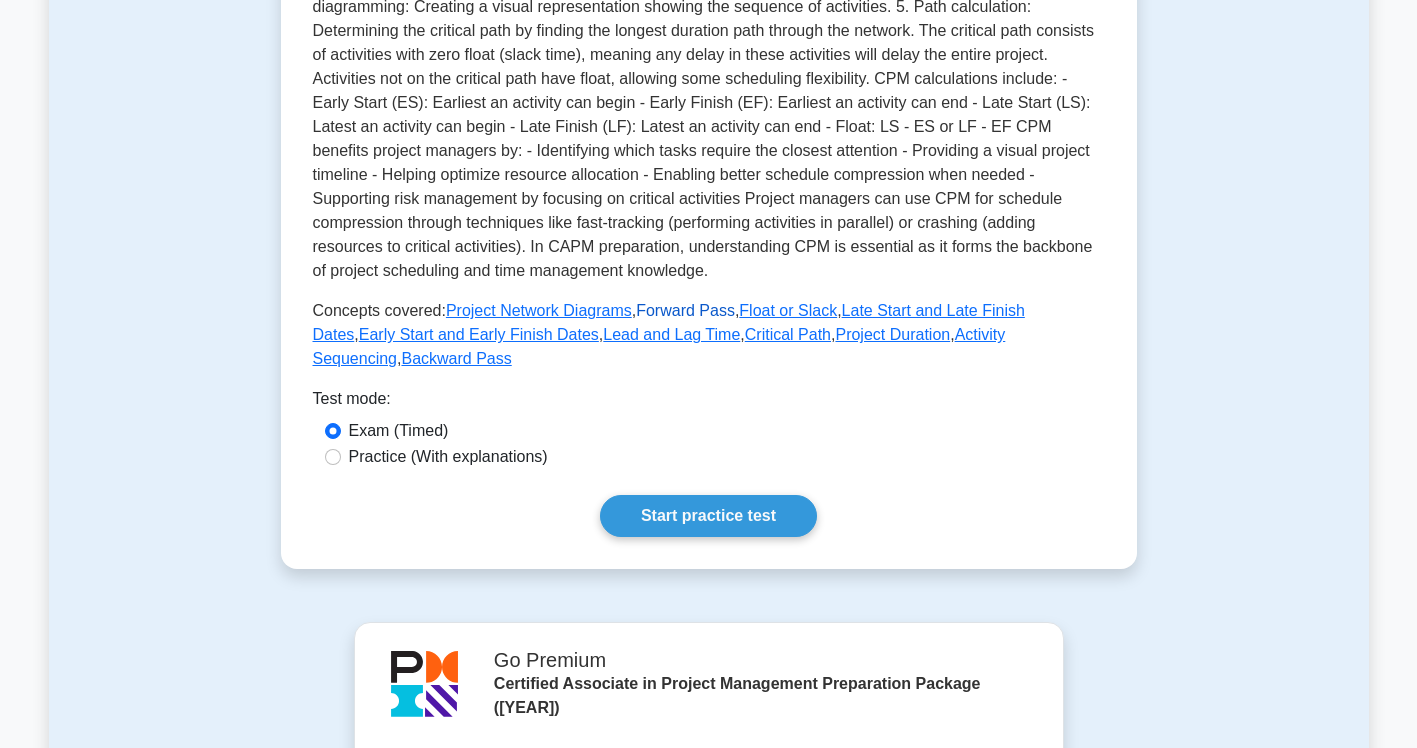 click on "Forward Pass" at bounding box center (685, 310) 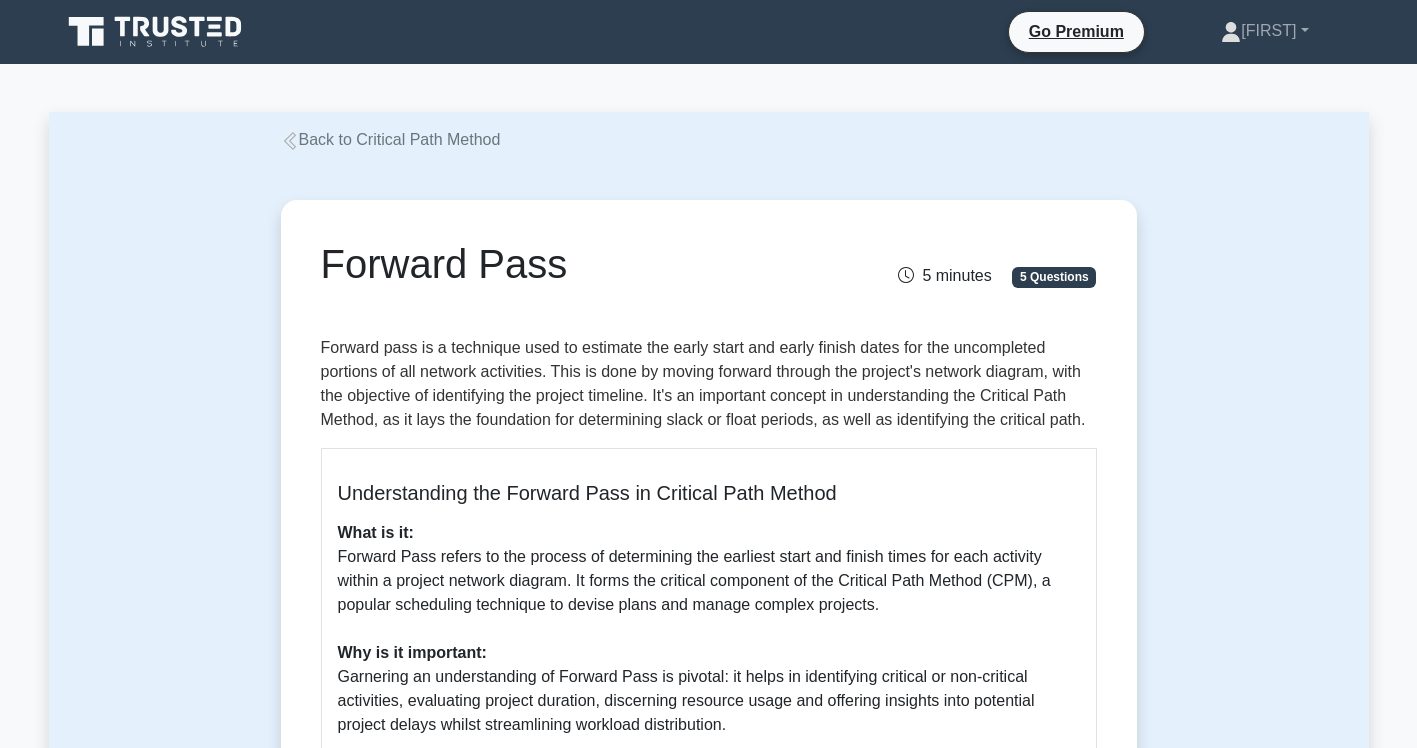scroll, scrollTop: 0, scrollLeft: 0, axis: both 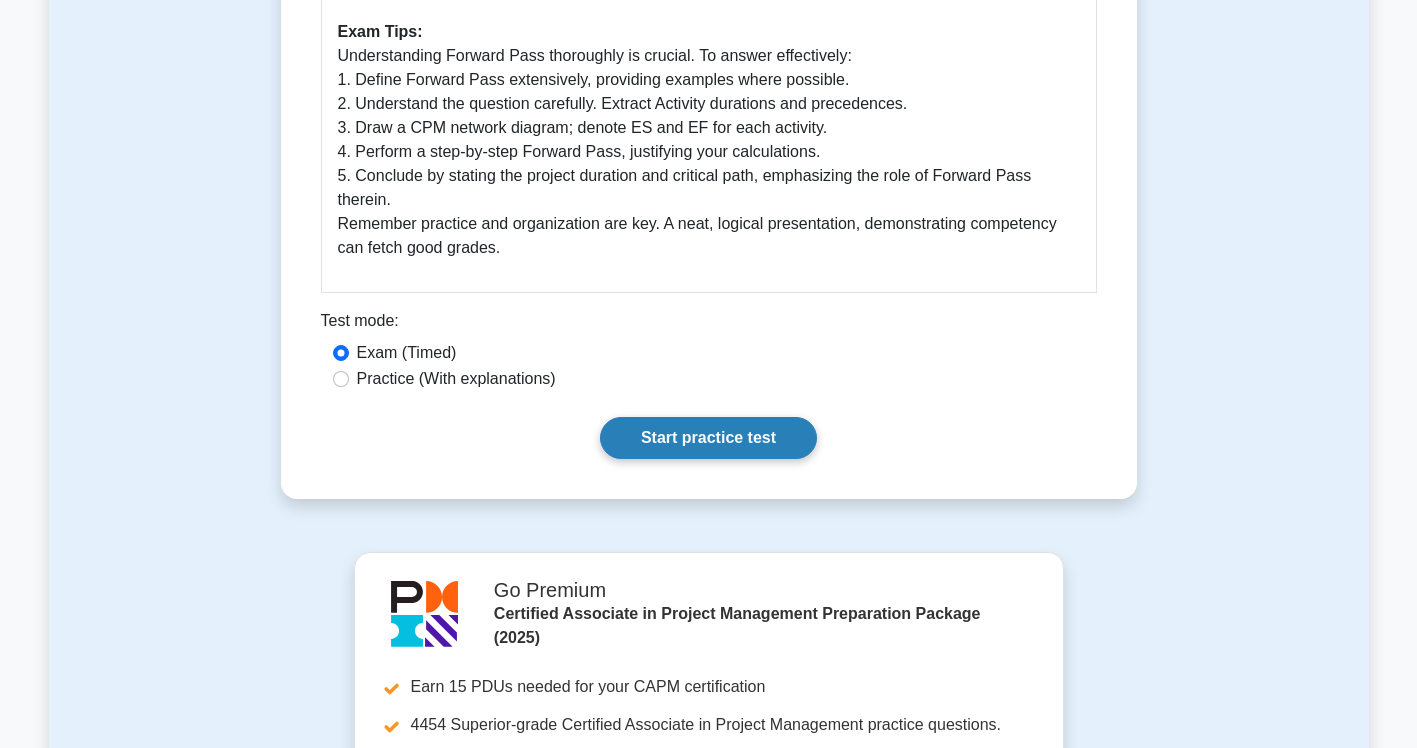 click on "Start practice test" at bounding box center [708, 438] 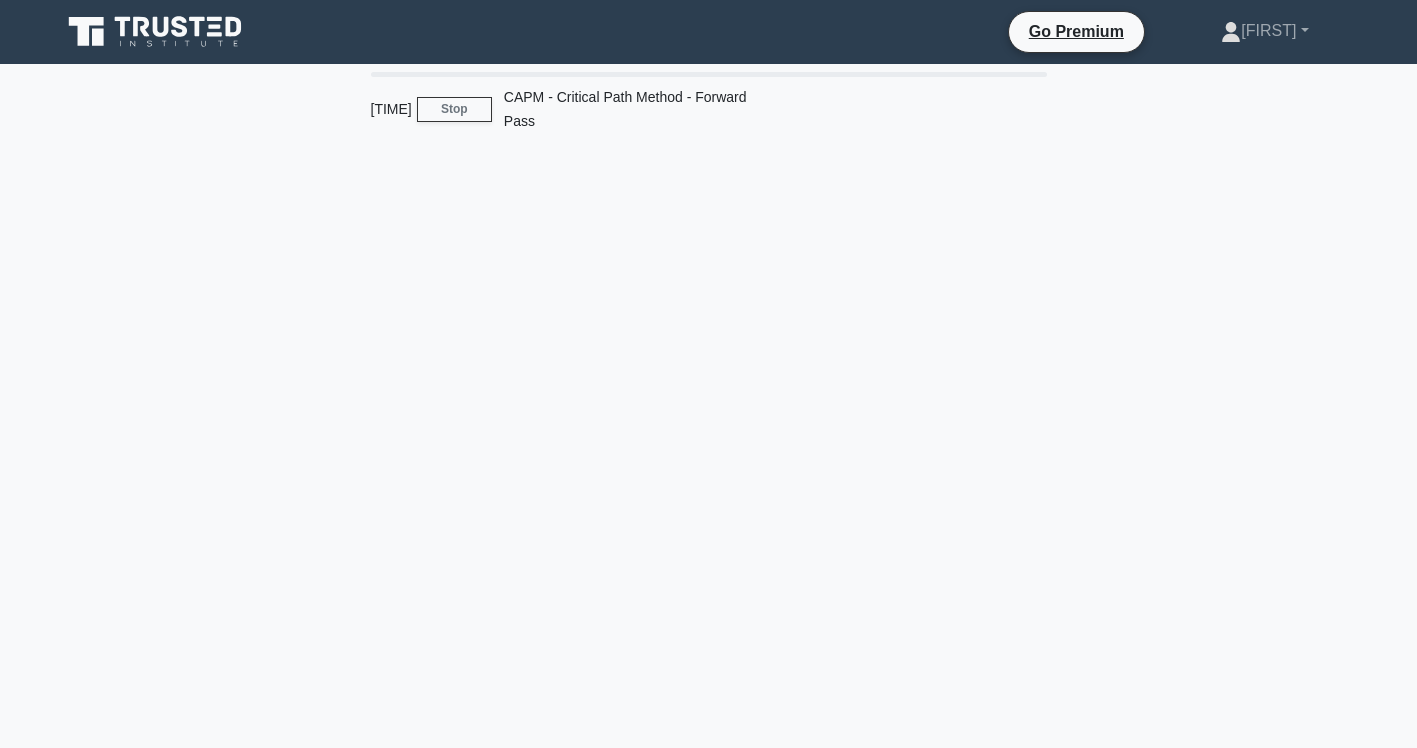 scroll, scrollTop: 0, scrollLeft: 0, axis: both 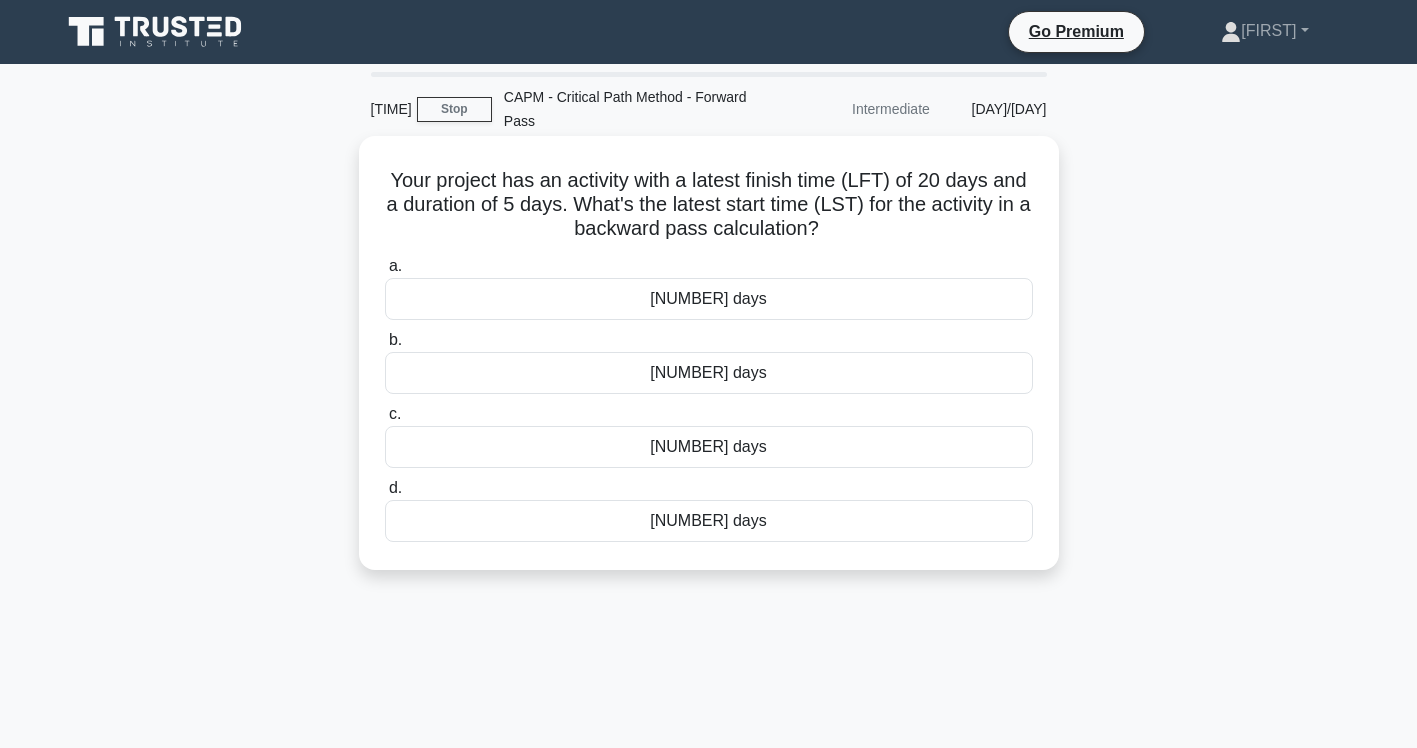click on "[NUMBER] days" at bounding box center (709, 299) 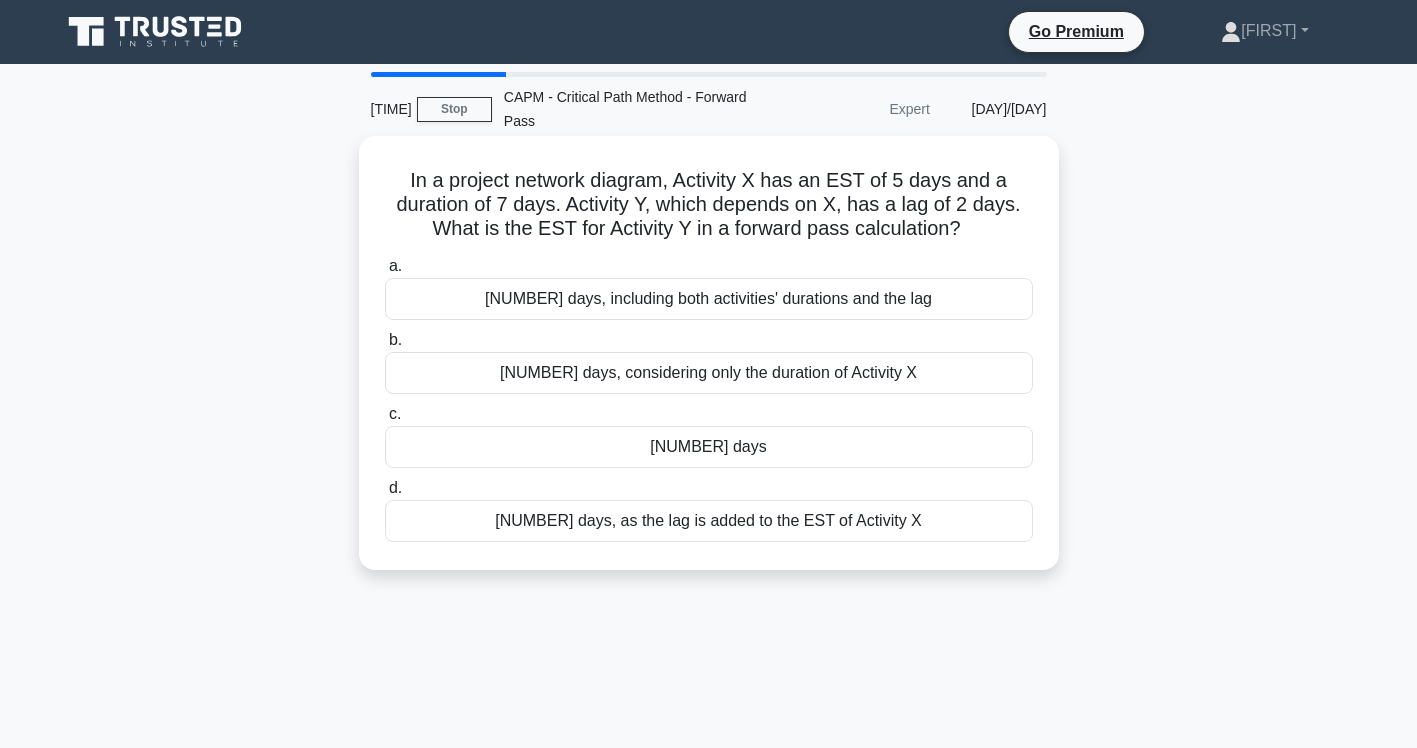 click on "14 days" at bounding box center (709, 447) 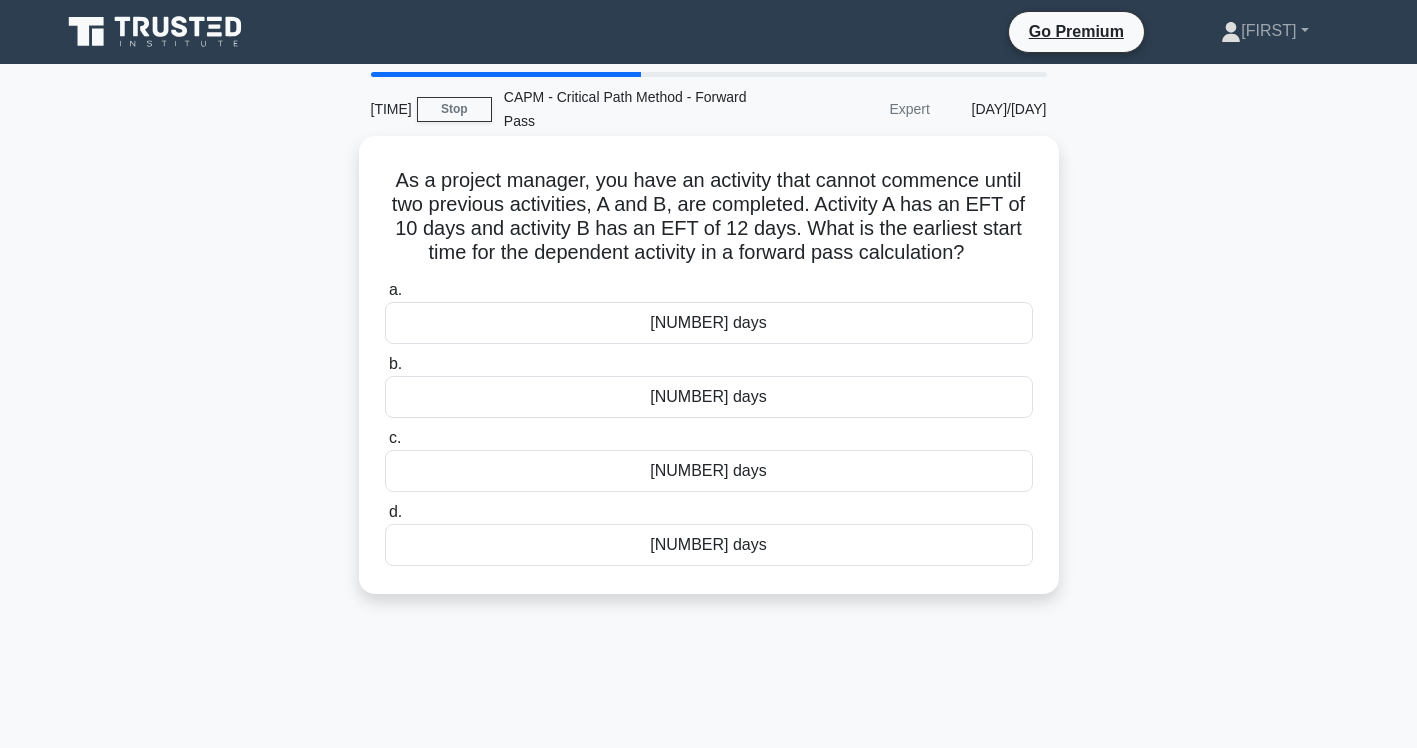 click on "12 days" at bounding box center (709, 397) 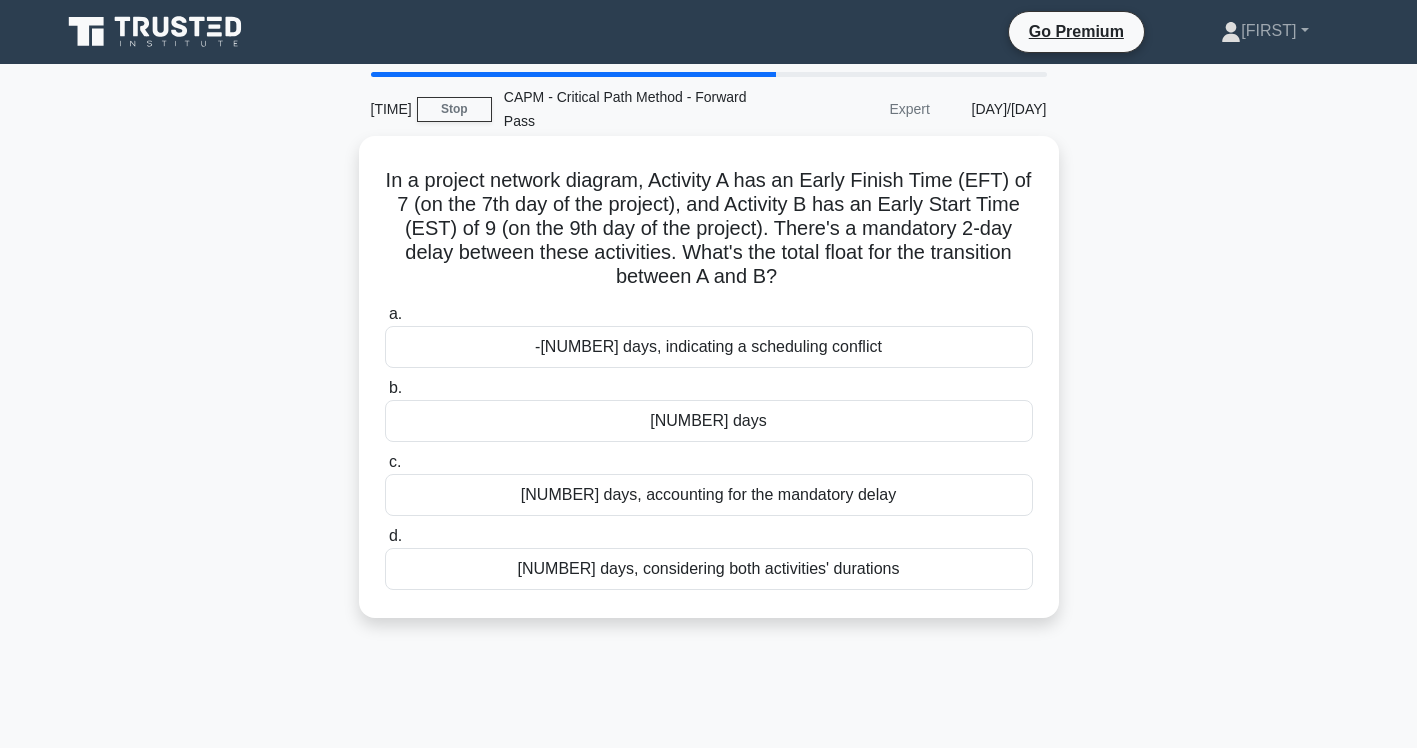 click on "2 days, accounting for the mandatory delay" at bounding box center [709, 495] 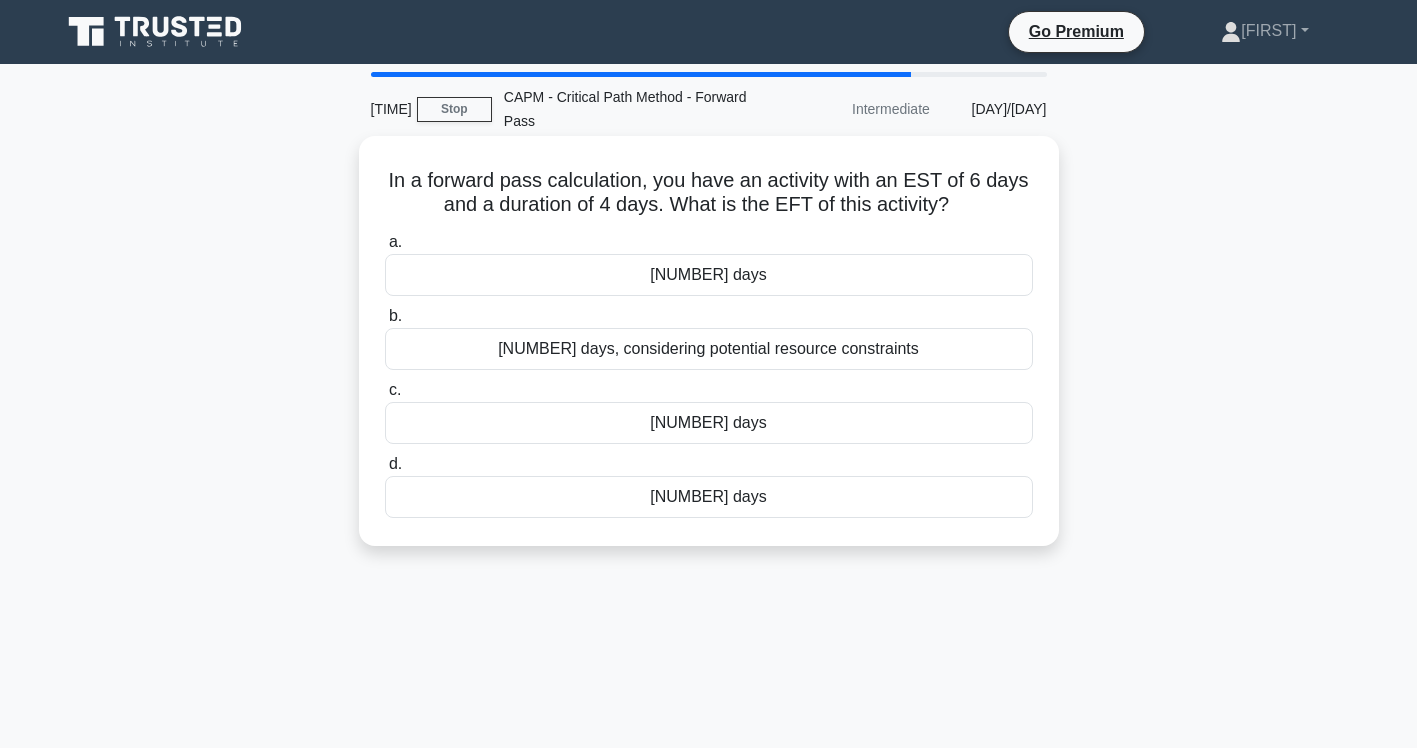 click on "10 days" at bounding box center (709, 275) 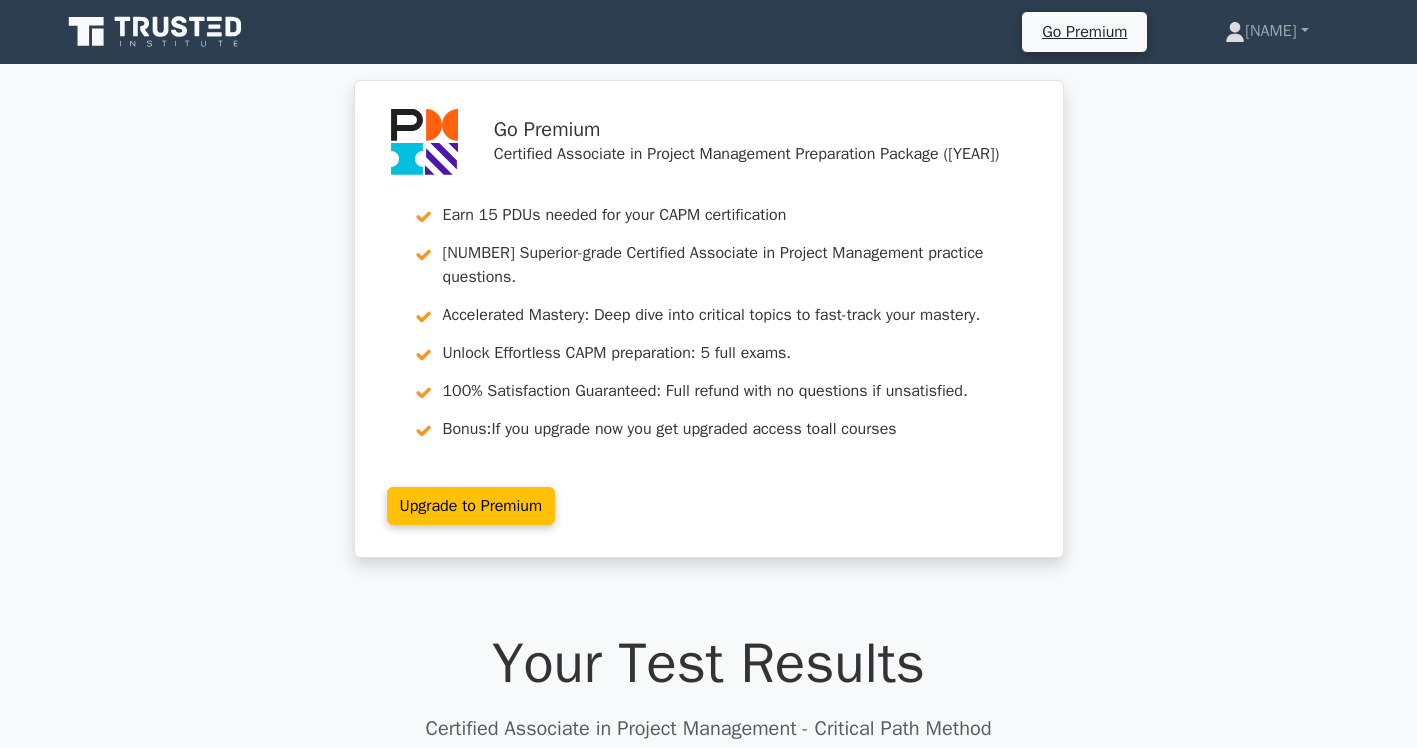 scroll, scrollTop: 500, scrollLeft: 0, axis: vertical 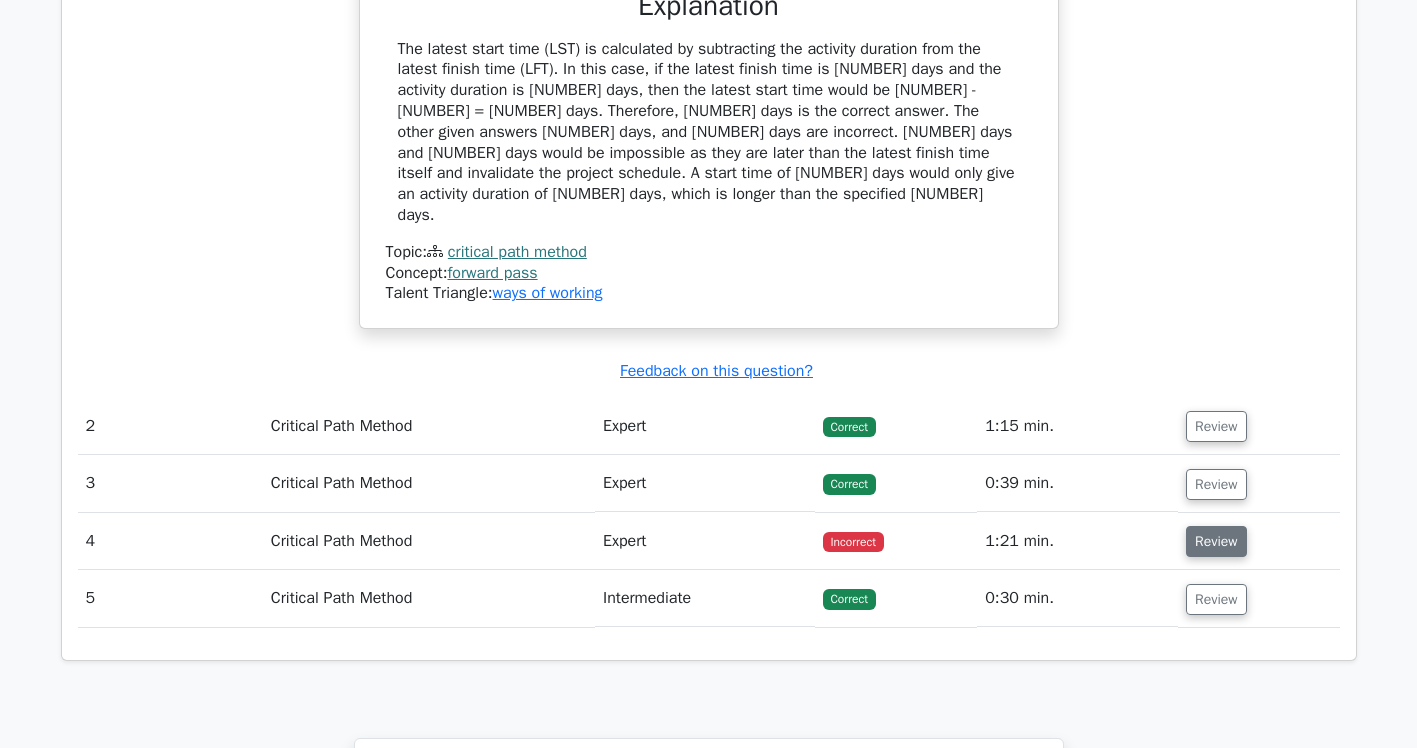 click on "Review" at bounding box center (1216, 541) 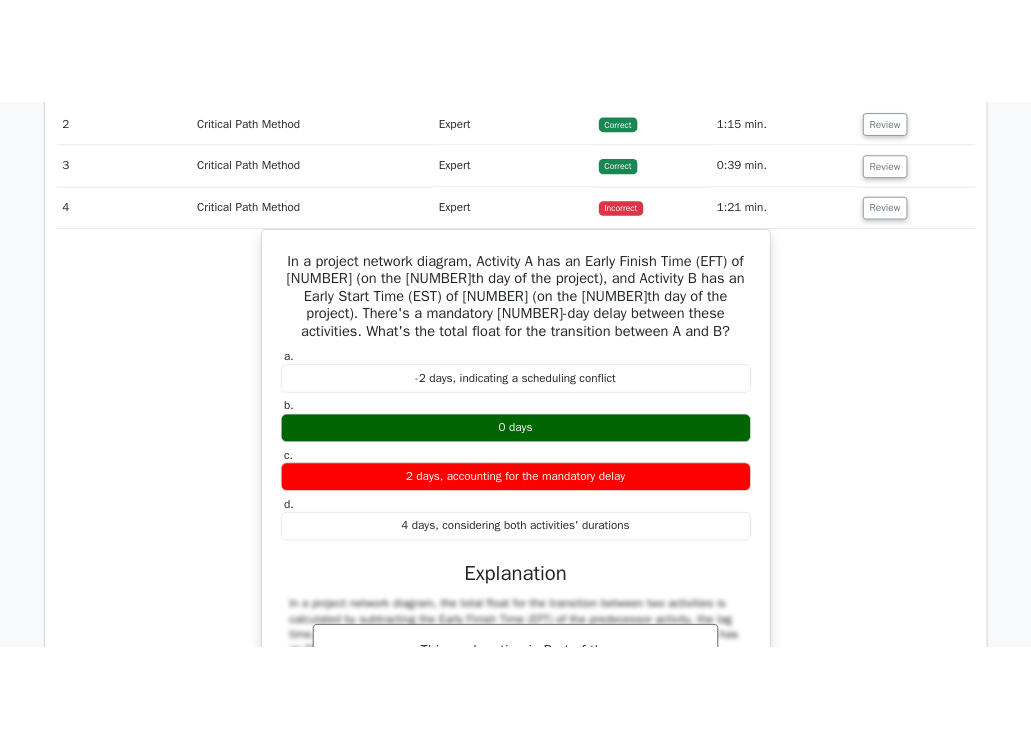 scroll, scrollTop: 2400, scrollLeft: 0, axis: vertical 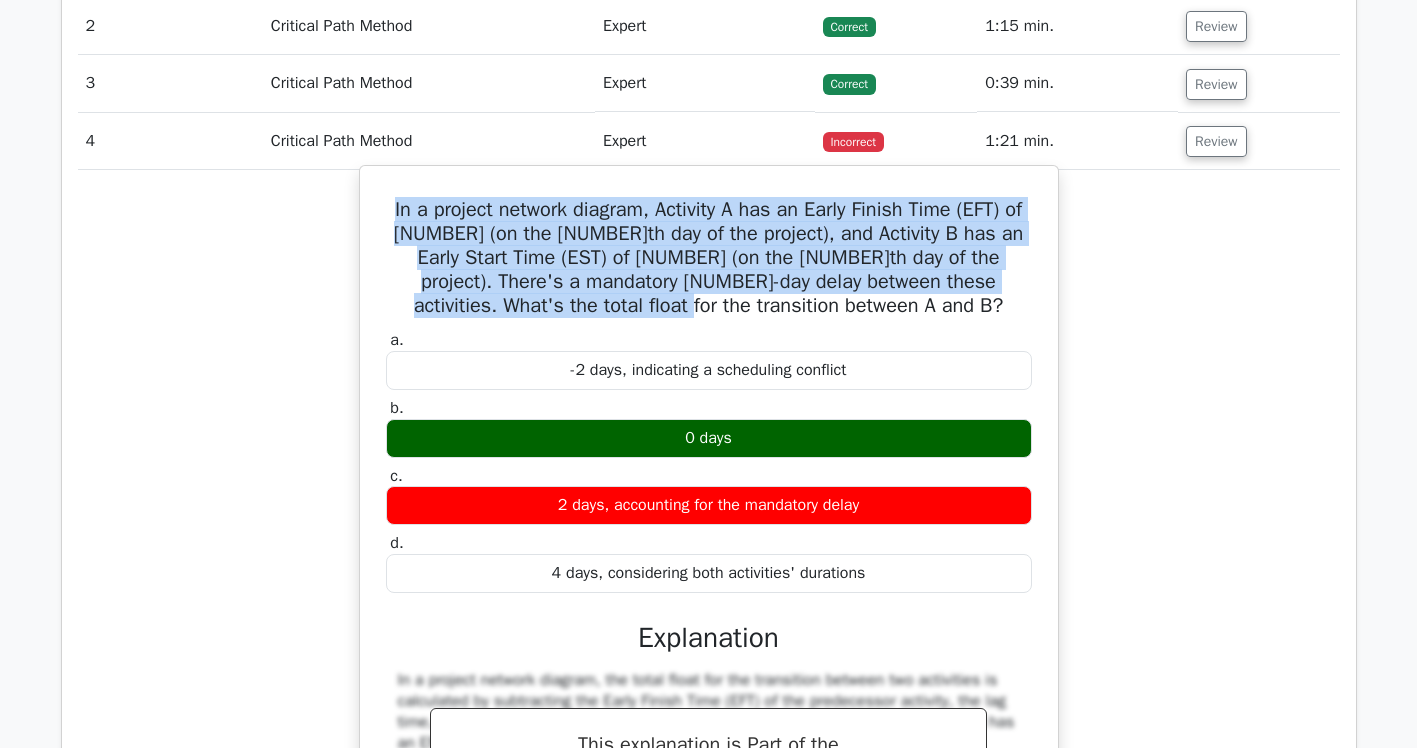 drag, startPoint x: 848, startPoint y: 250, endPoint x: 391, endPoint y: 146, distance: 468.68433 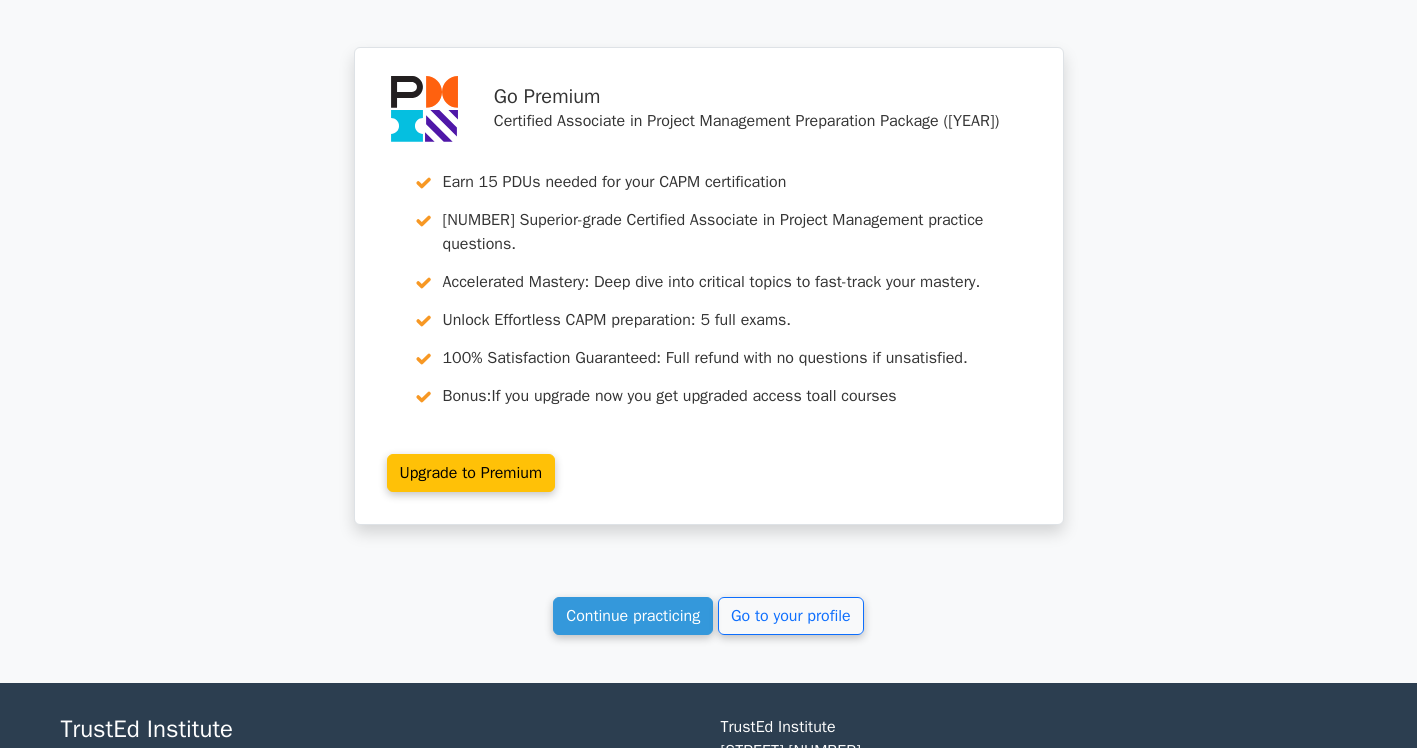 scroll, scrollTop: 3667, scrollLeft: 0, axis: vertical 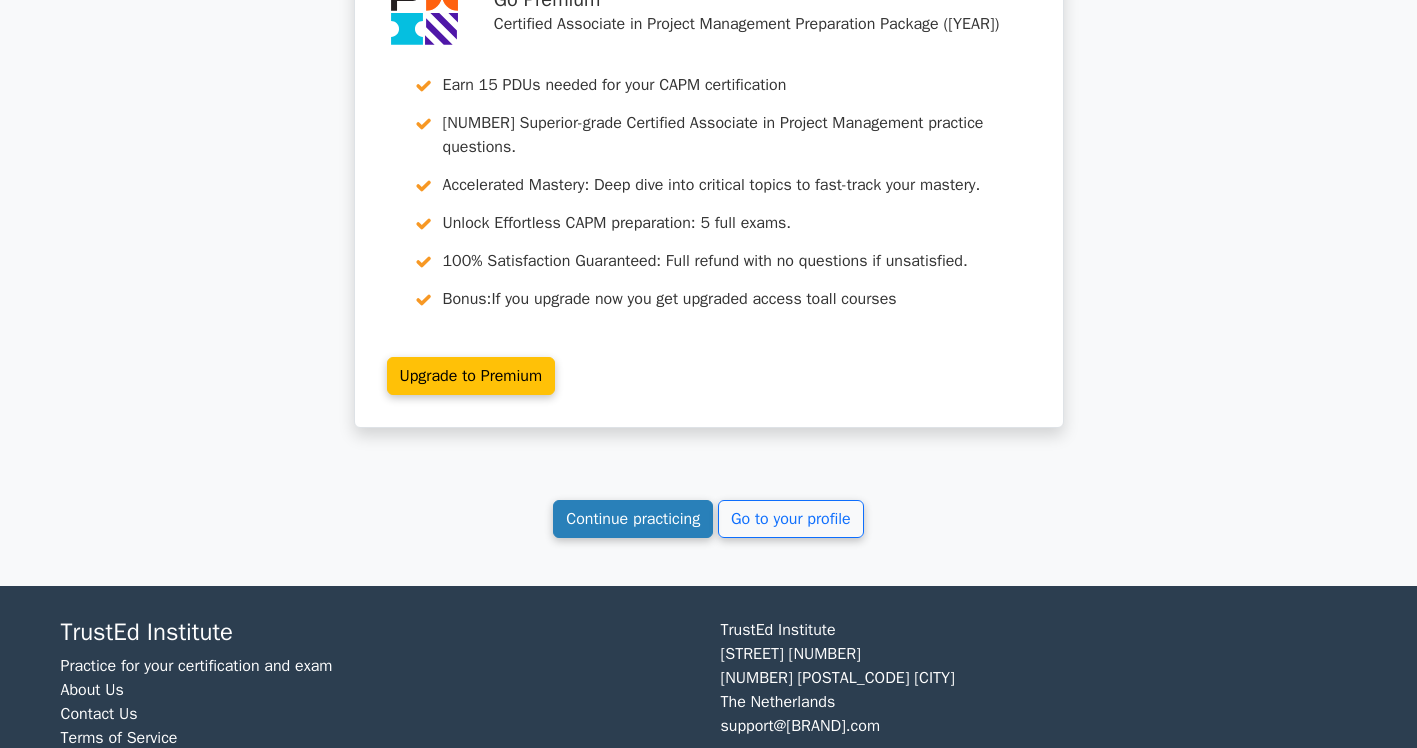 click on "Continue practicing" at bounding box center [633, 519] 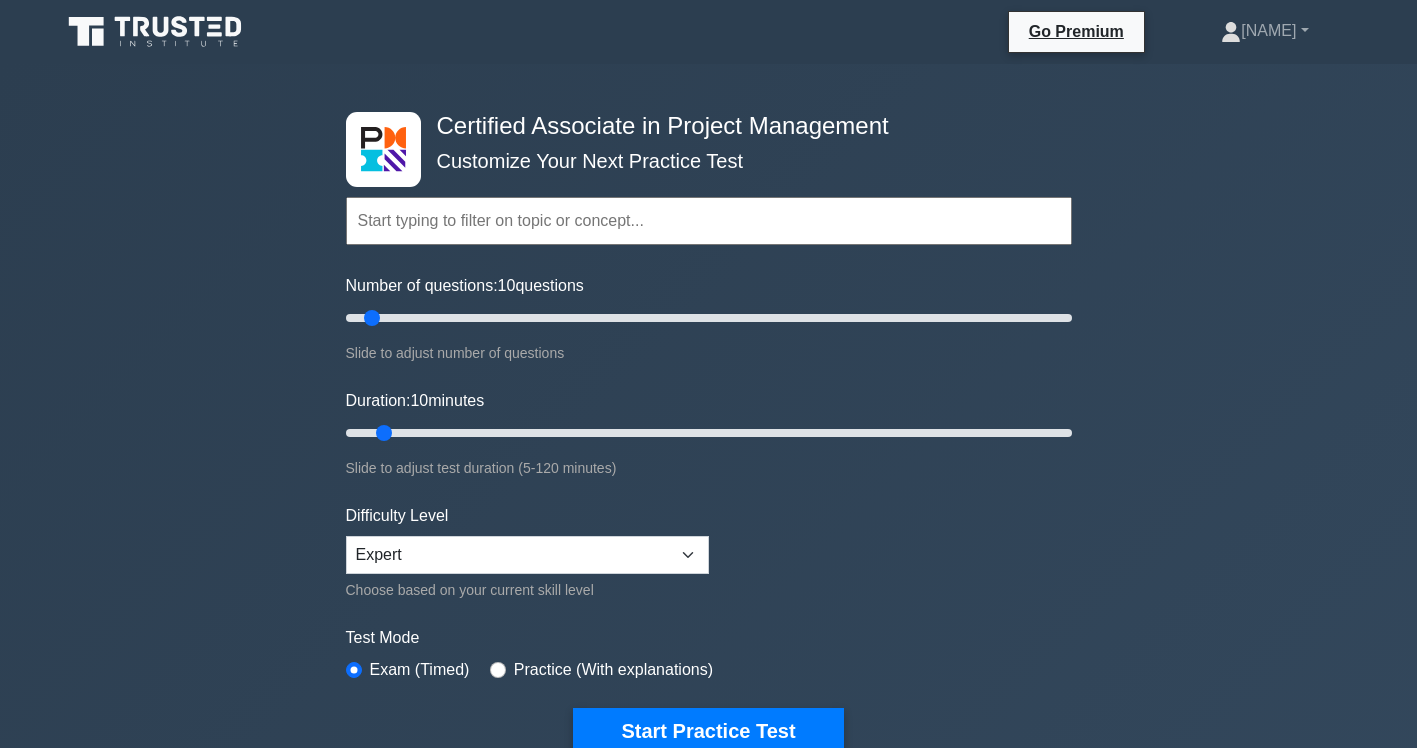 scroll, scrollTop: 0, scrollLeft: 0, axis: both 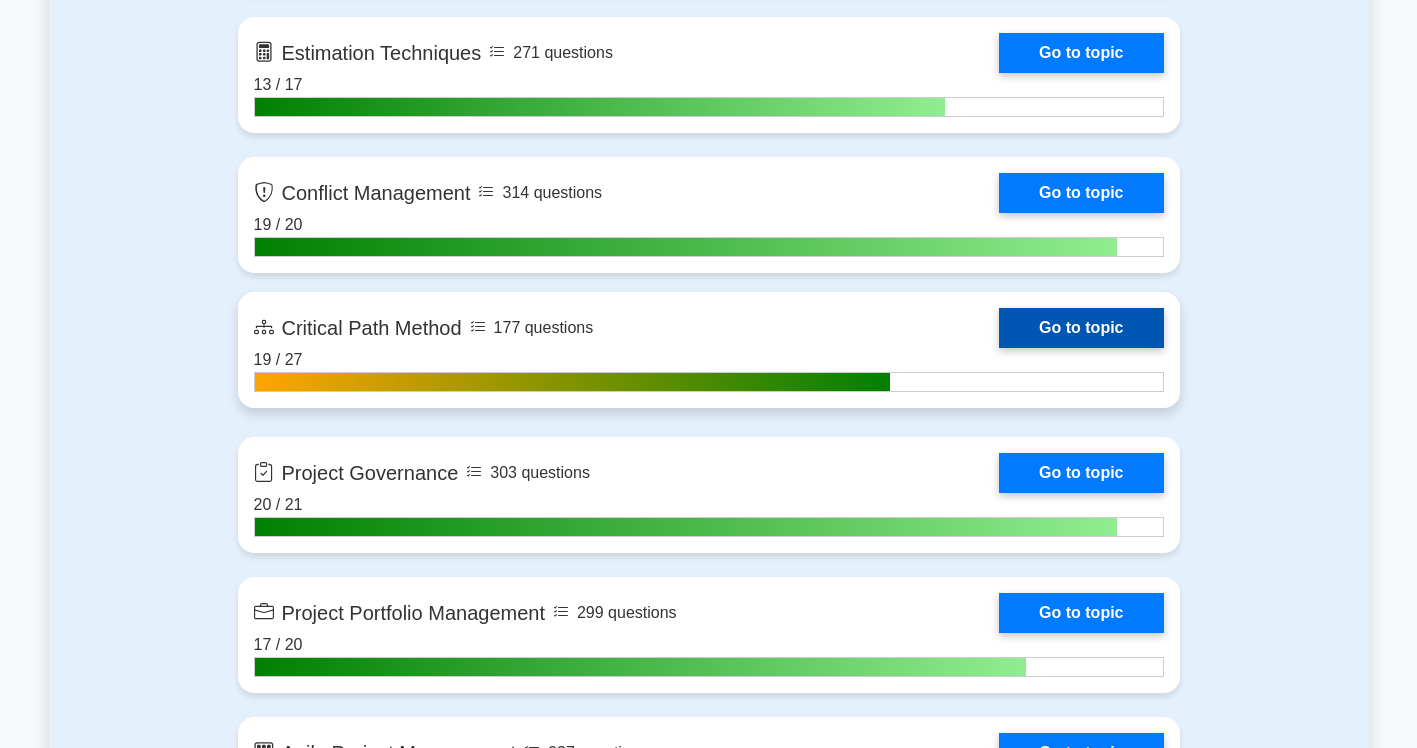 click on "Go to topic" at bounding box center [1081, 328] 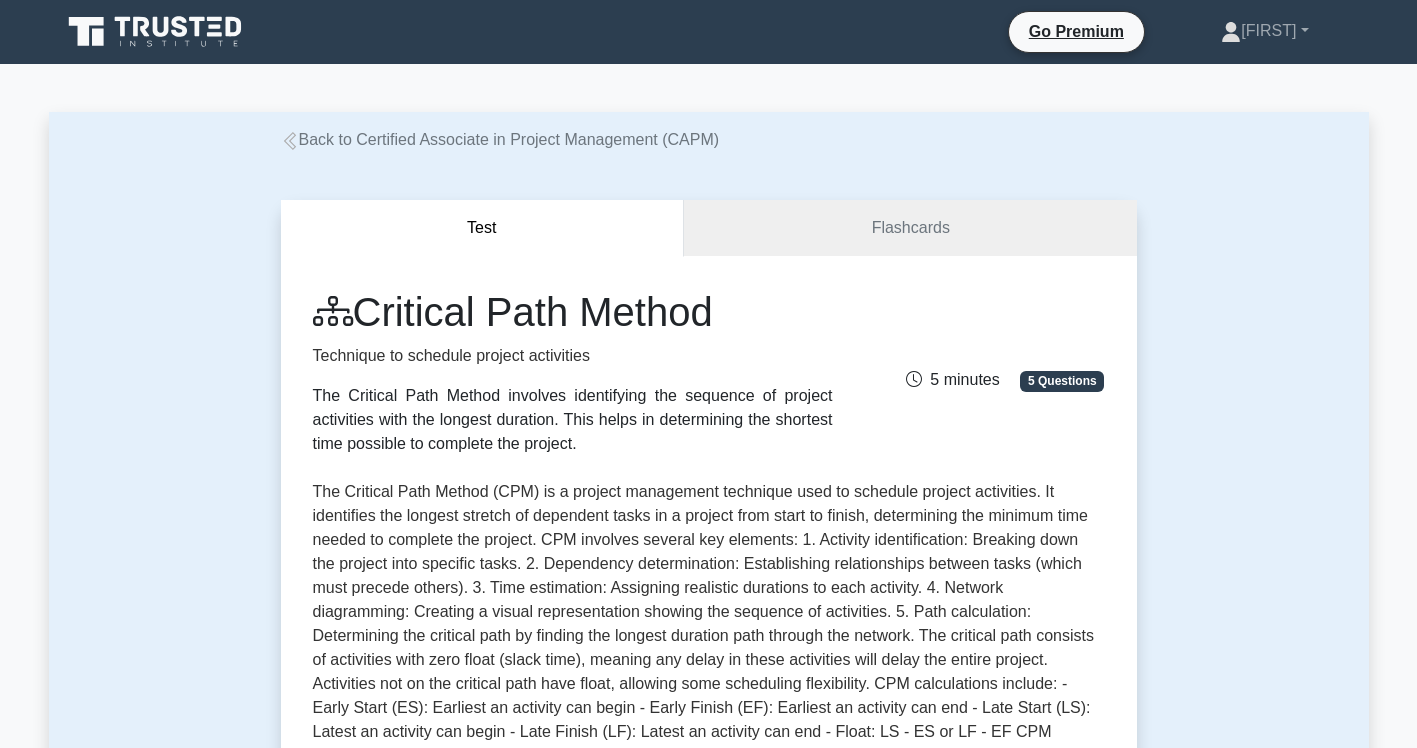 scroll, scrollTop: 0, scrollLeft: 0, axis: both 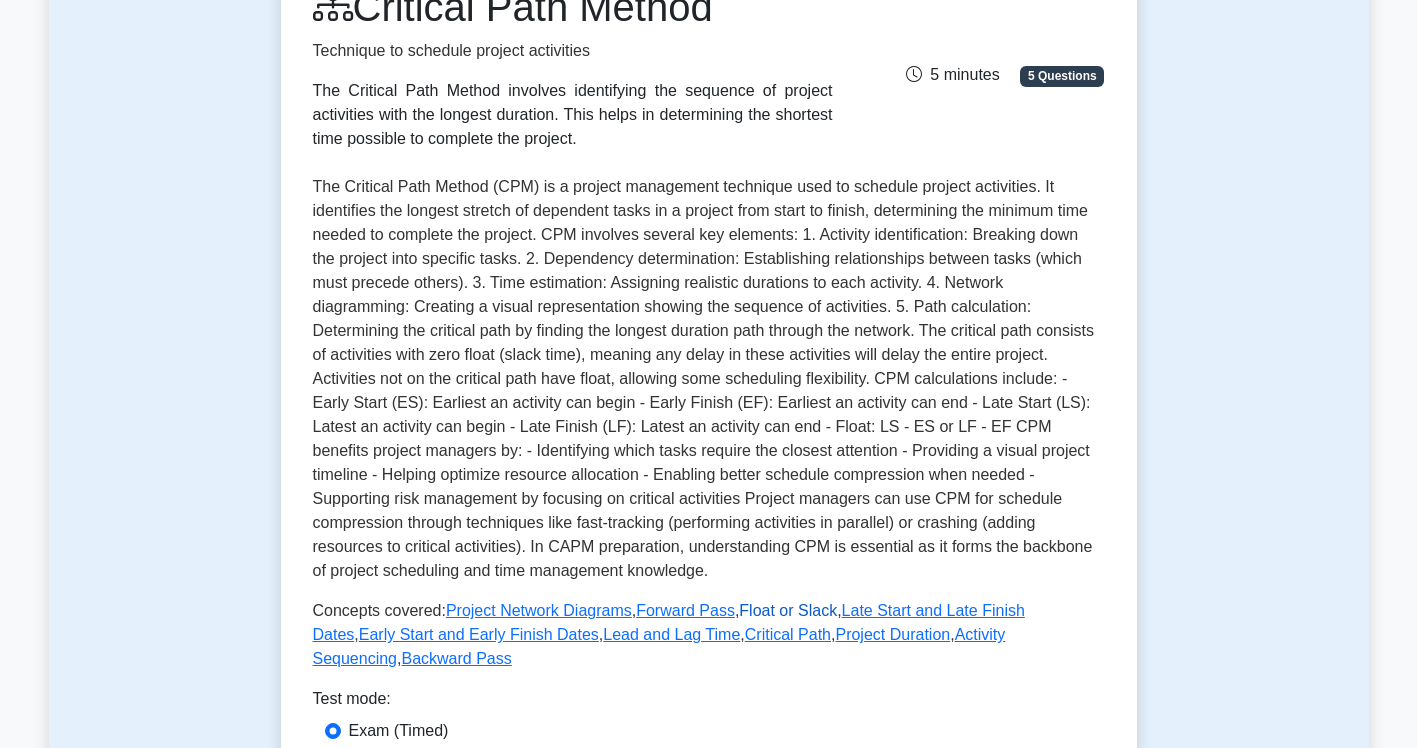 click on "Float or Slack" at bounding box center [788, 610] 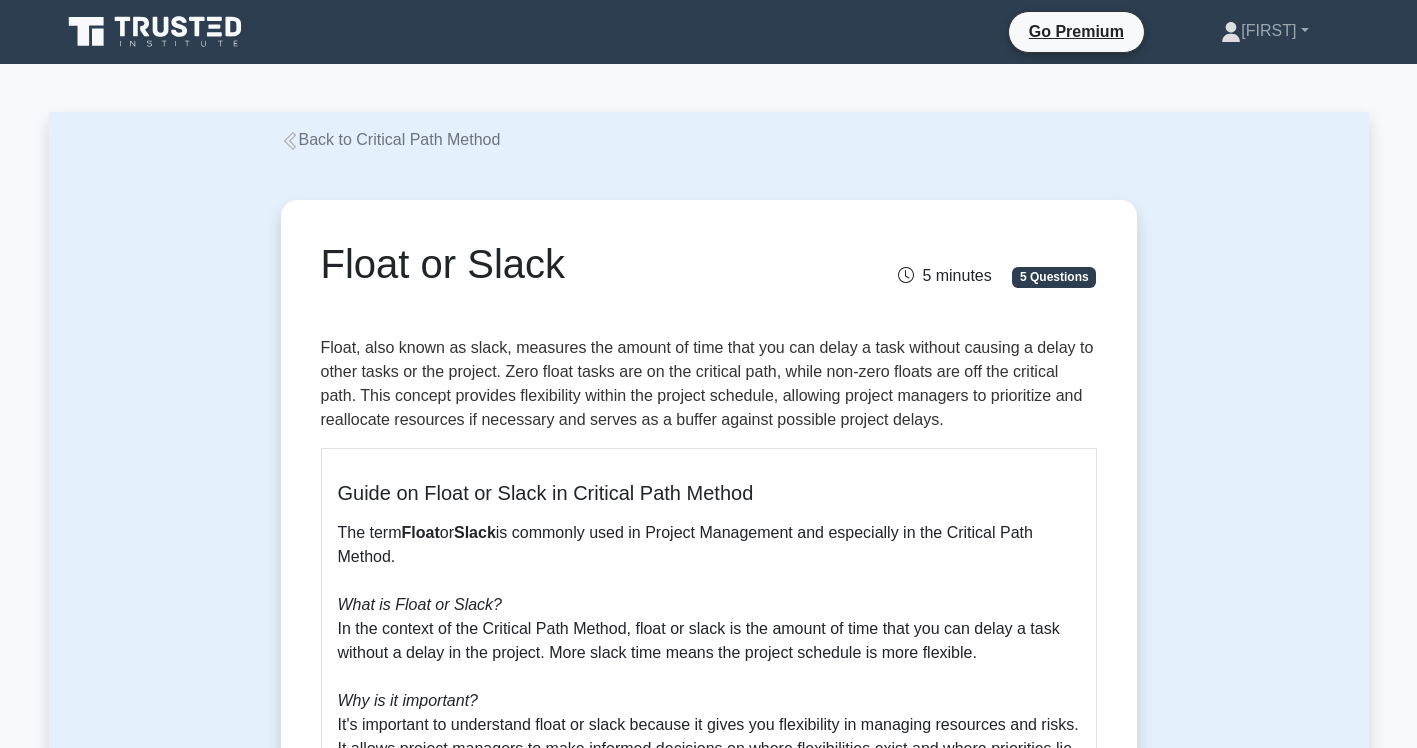 scroll, scrollTop: 0, scrollLeft: 0, axis: both 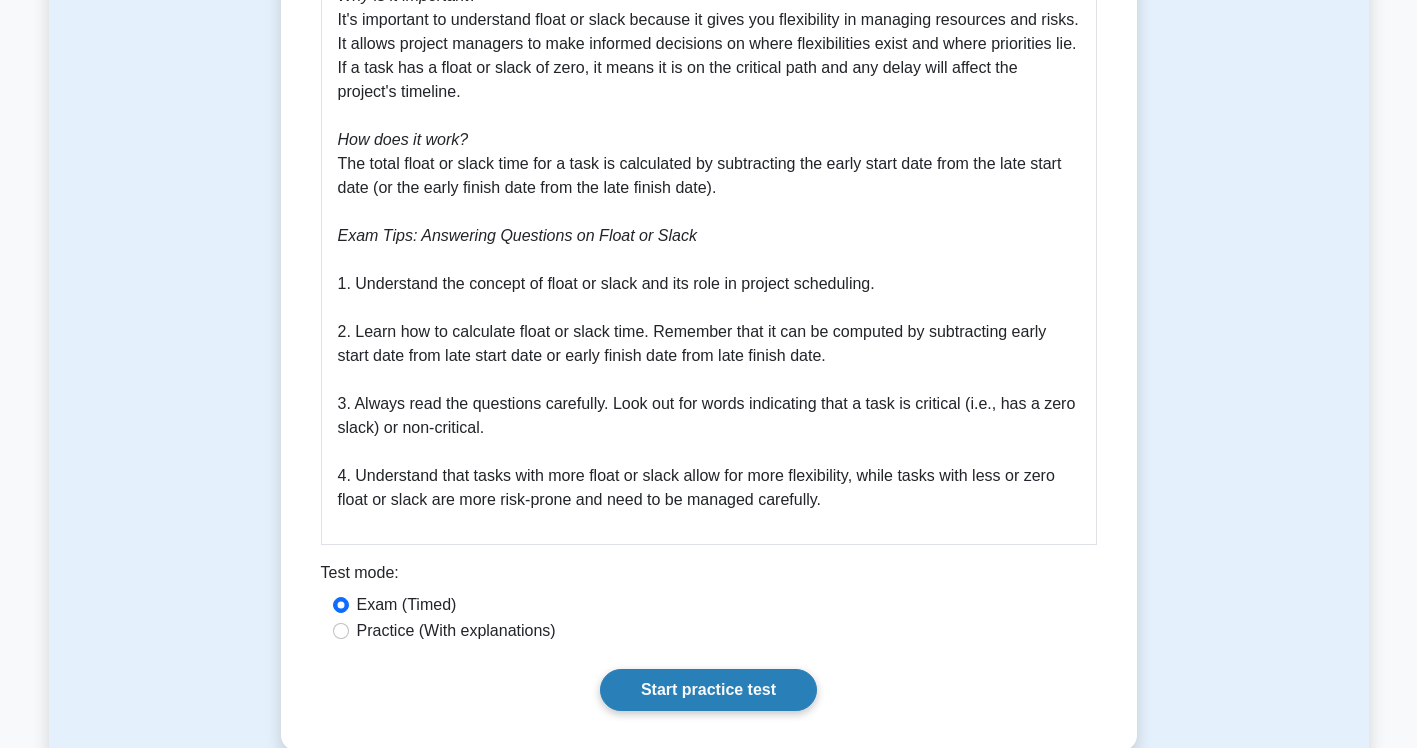 click on "Start practice test" at bounding box center [708, 690] 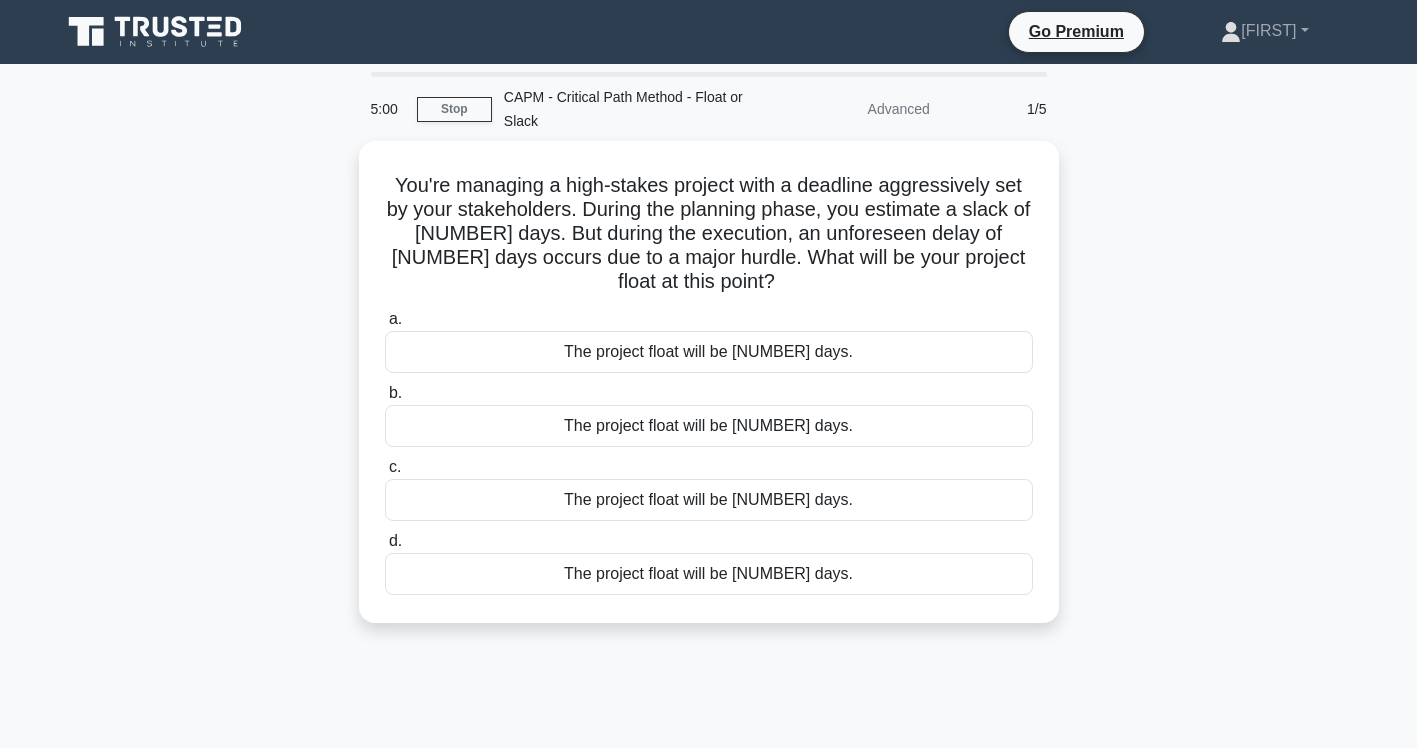 scroll, scrollTop: 0, scrollLeft: 0, axis: both 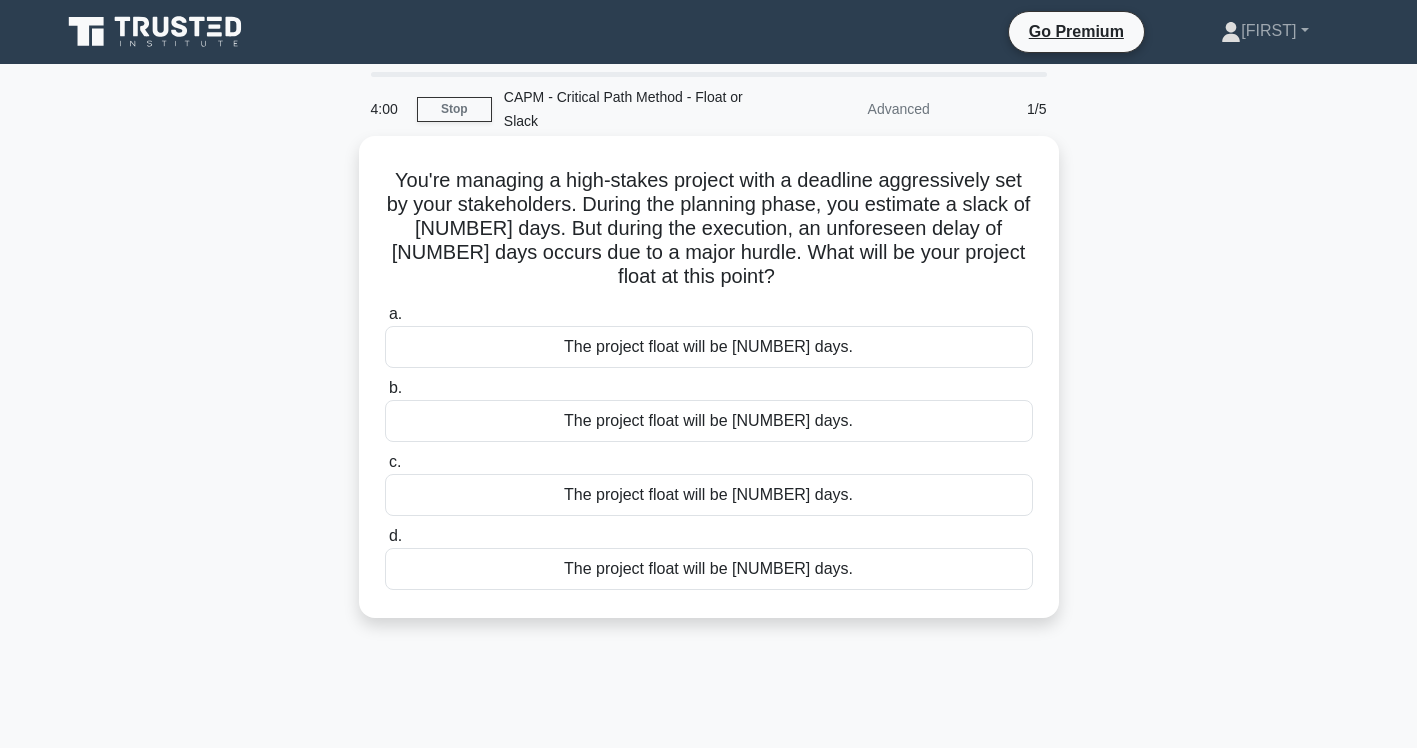 click on "The project float will be -3 days." at bounding box center (709, 569) 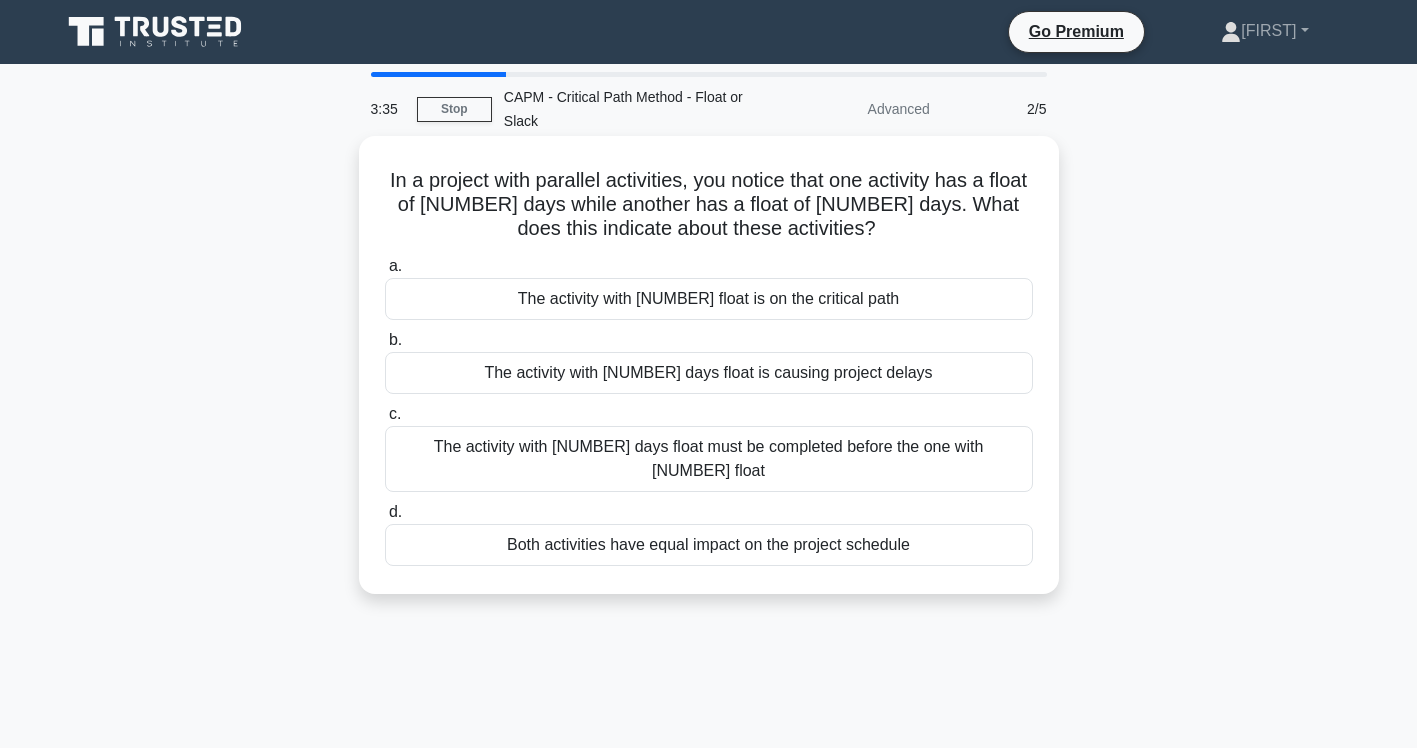 click on "The activity with 0 float is on the critical path" at bounding box center (709, 299) 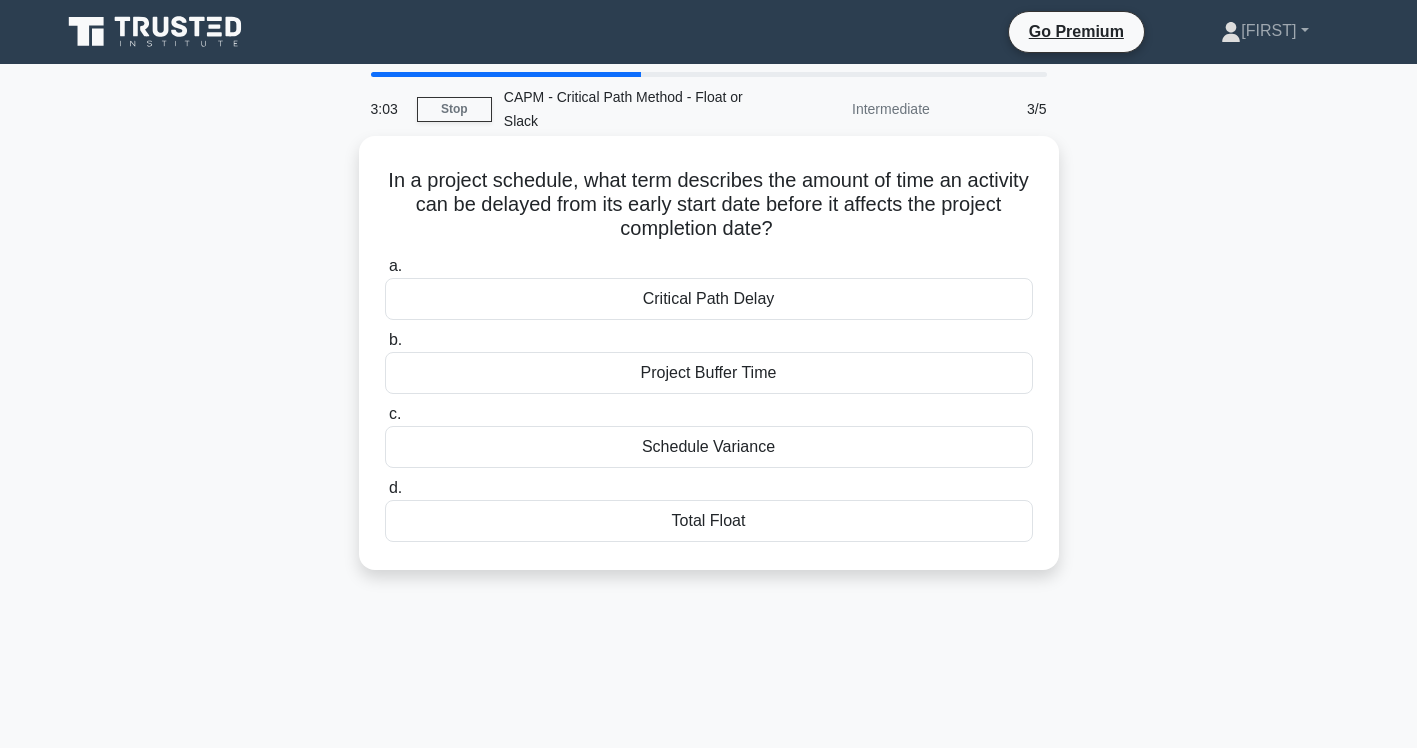 click on "Total Float" at bounding box center [709, 521] 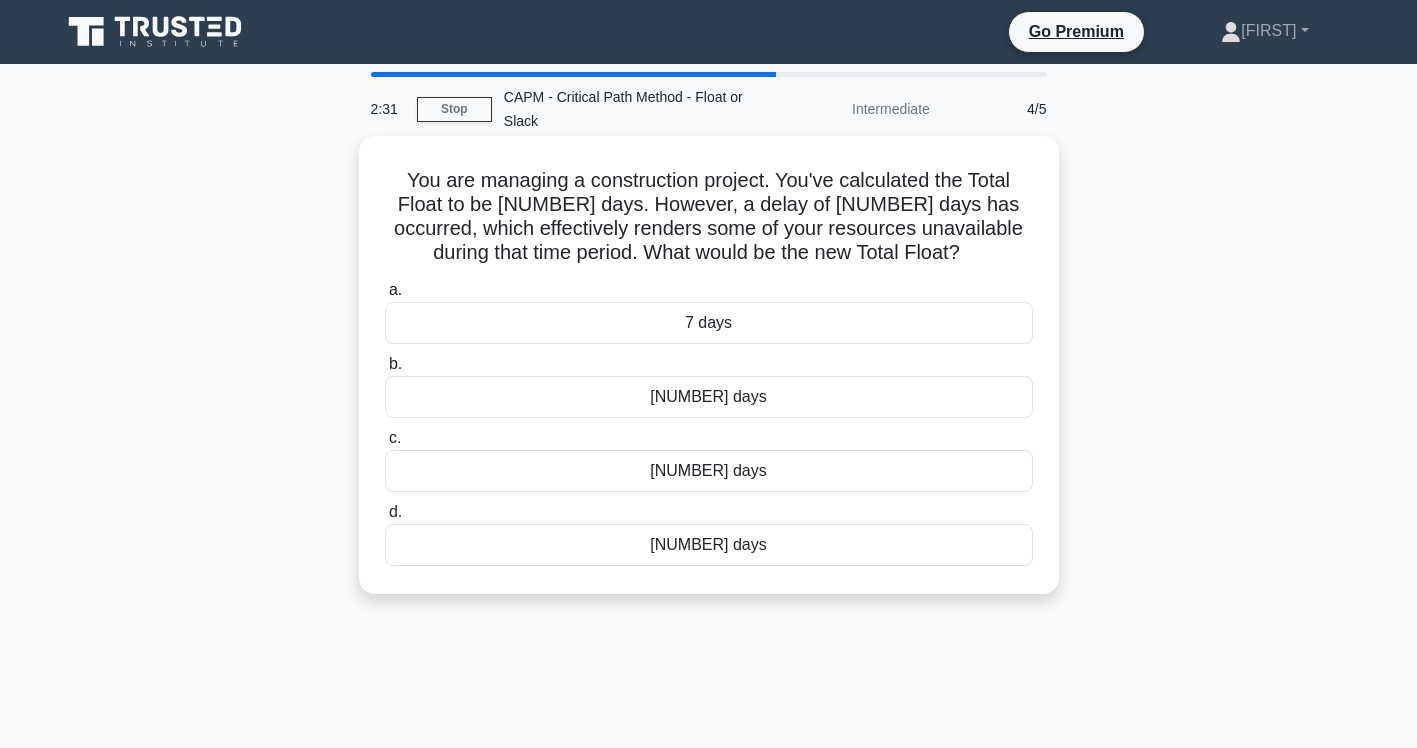 click on "3 days" at bounding box center [709, 471] 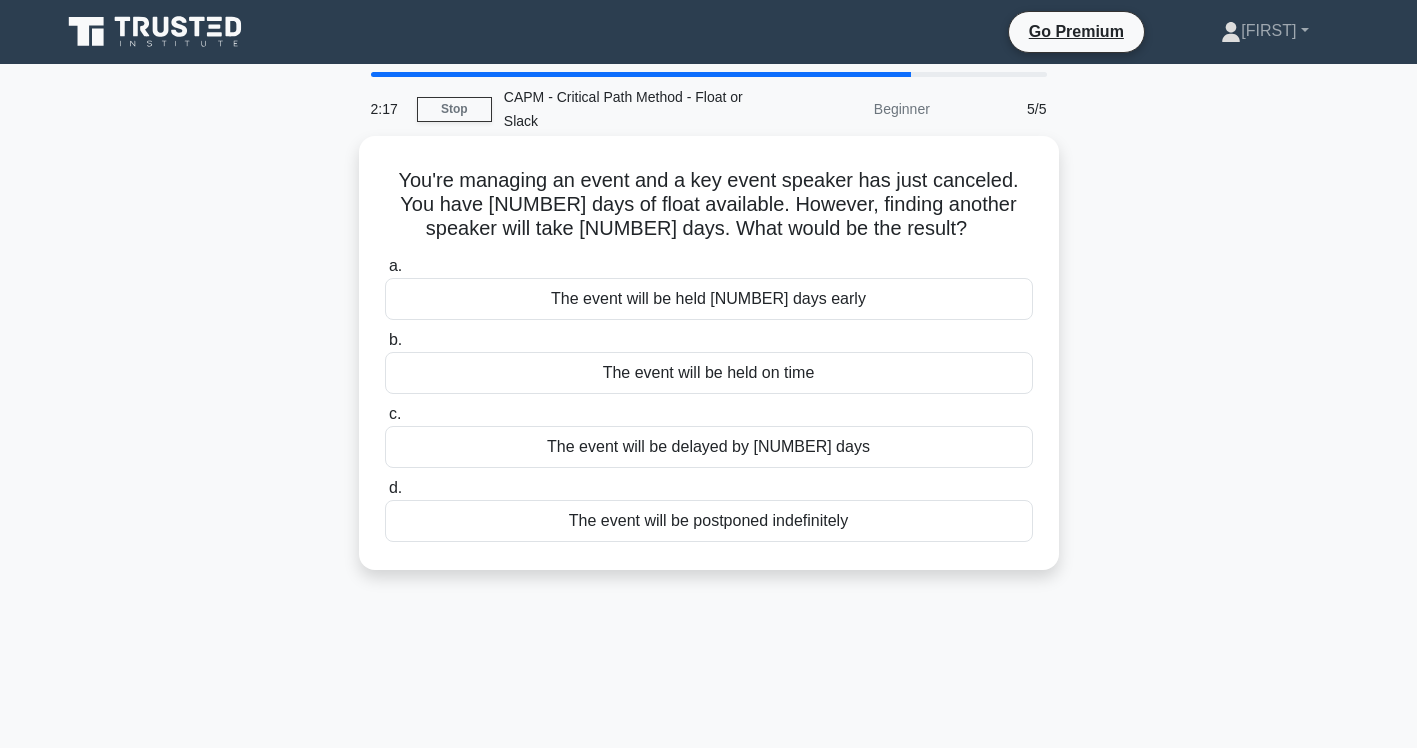 click on "The event will be delayed by 2 days" at bounding box center (709, 447) 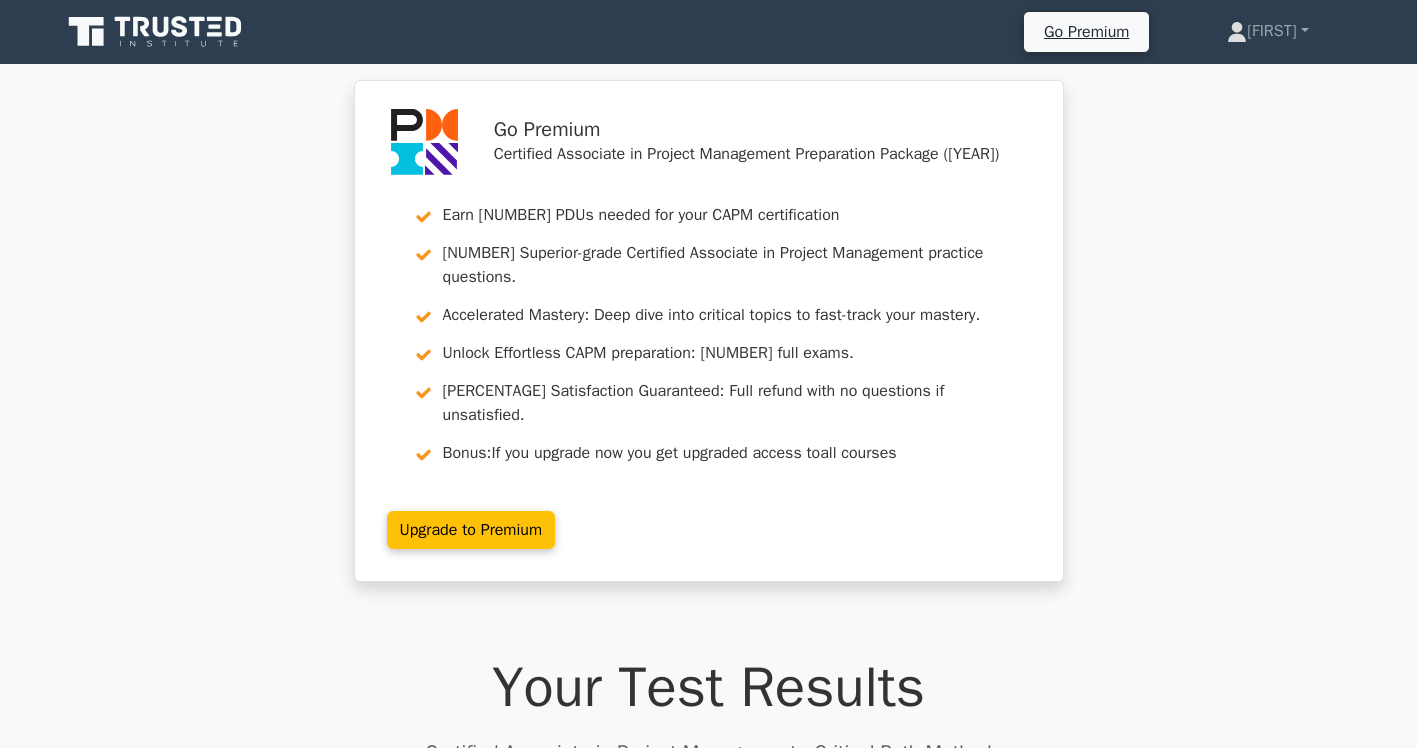 scroll, scrollTop: 0, scrollLeft: 0, axis: both 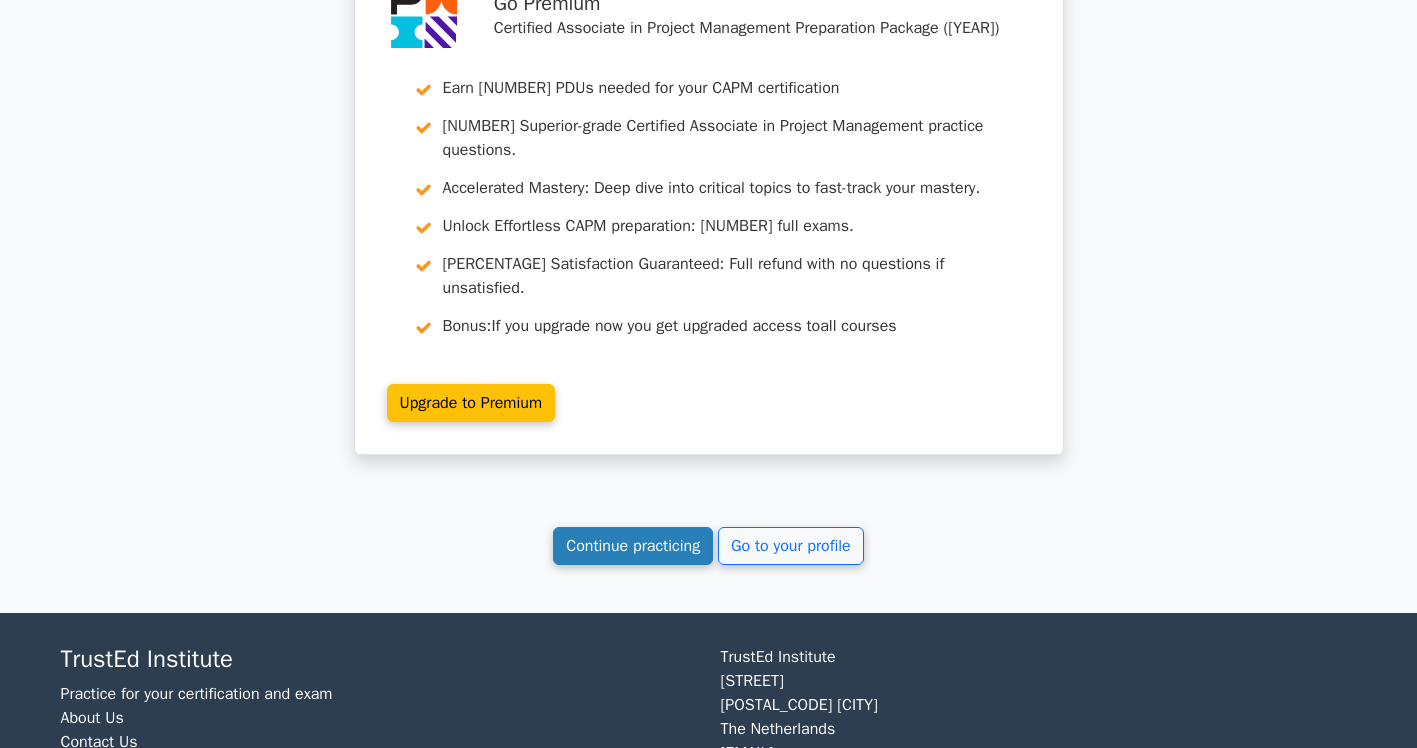 click on "Continue practicing" at bounding box center [633, 546] 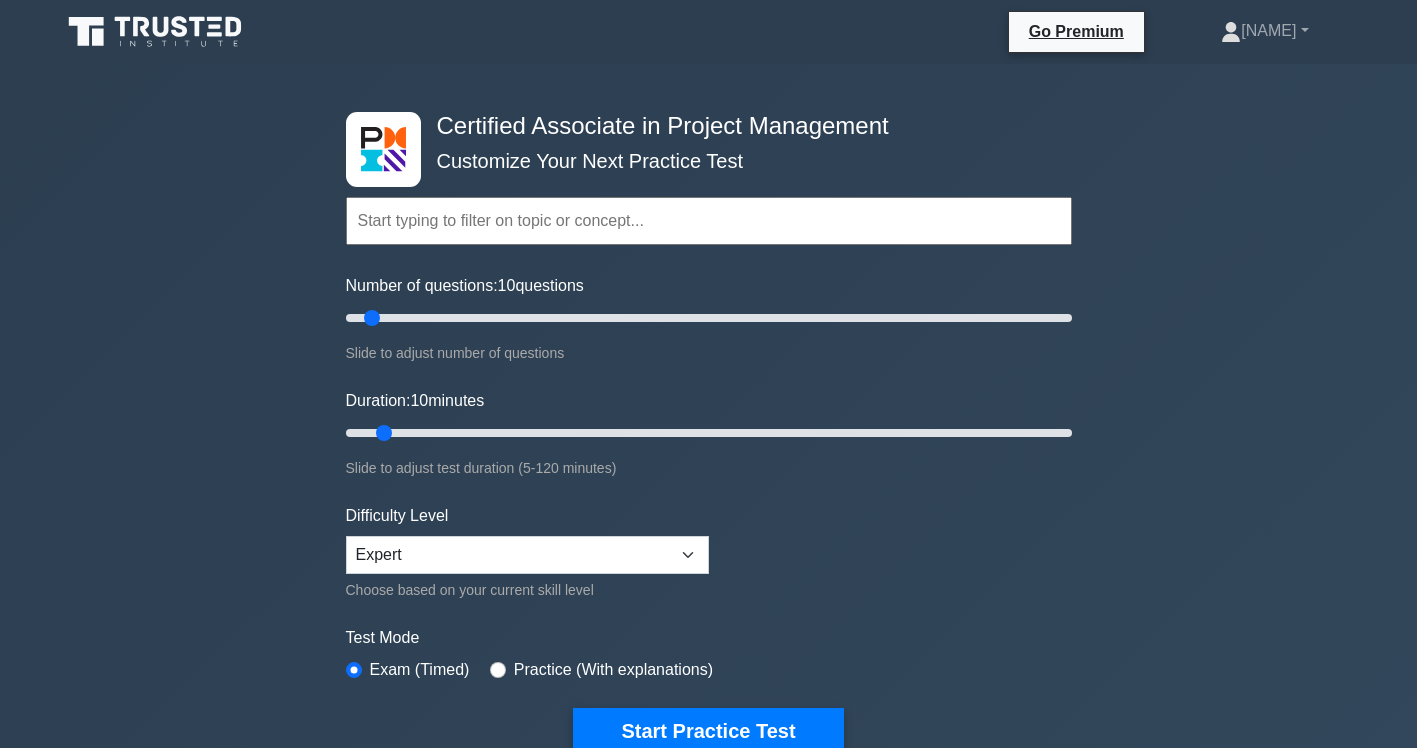 scroll, scrollTop: 600, scrollLeft: 0, axis: vertical 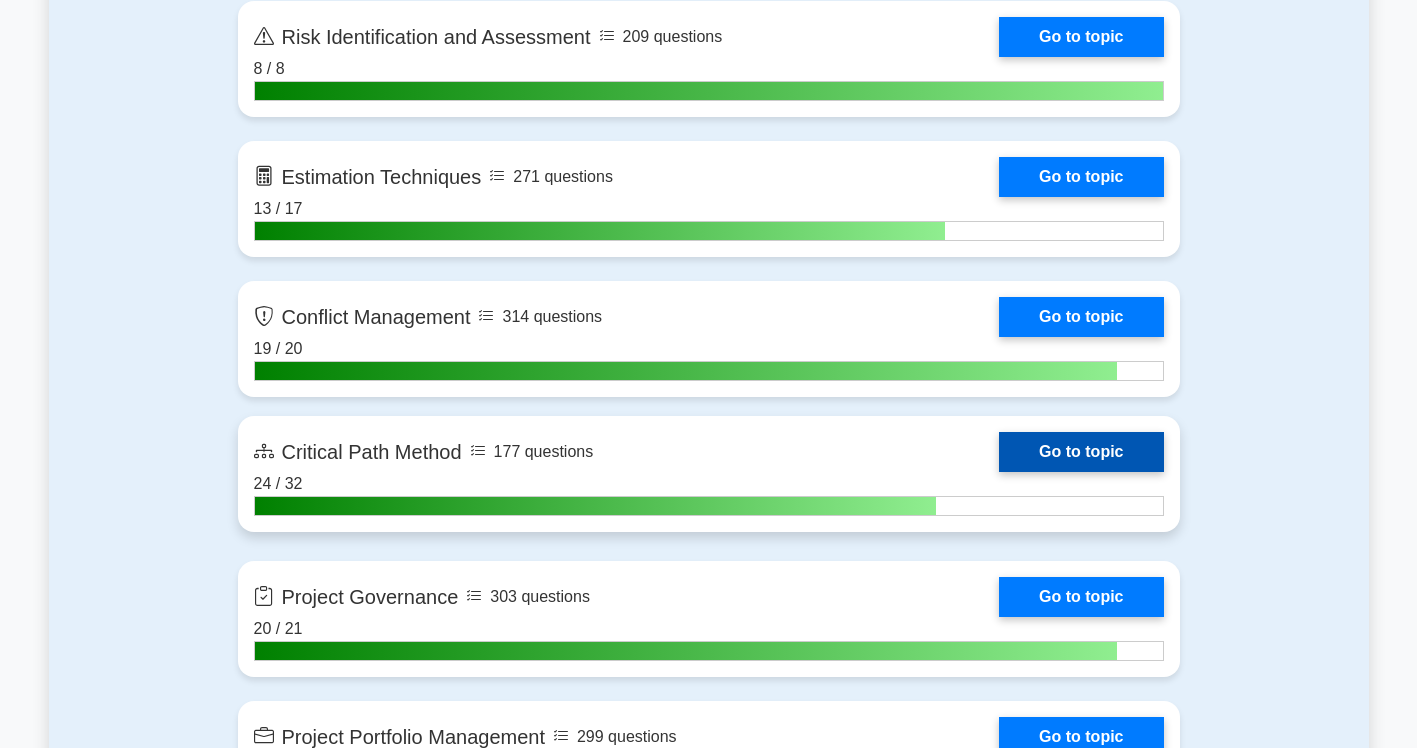 click on "Go to topic" at bounding box center (1081, 452) 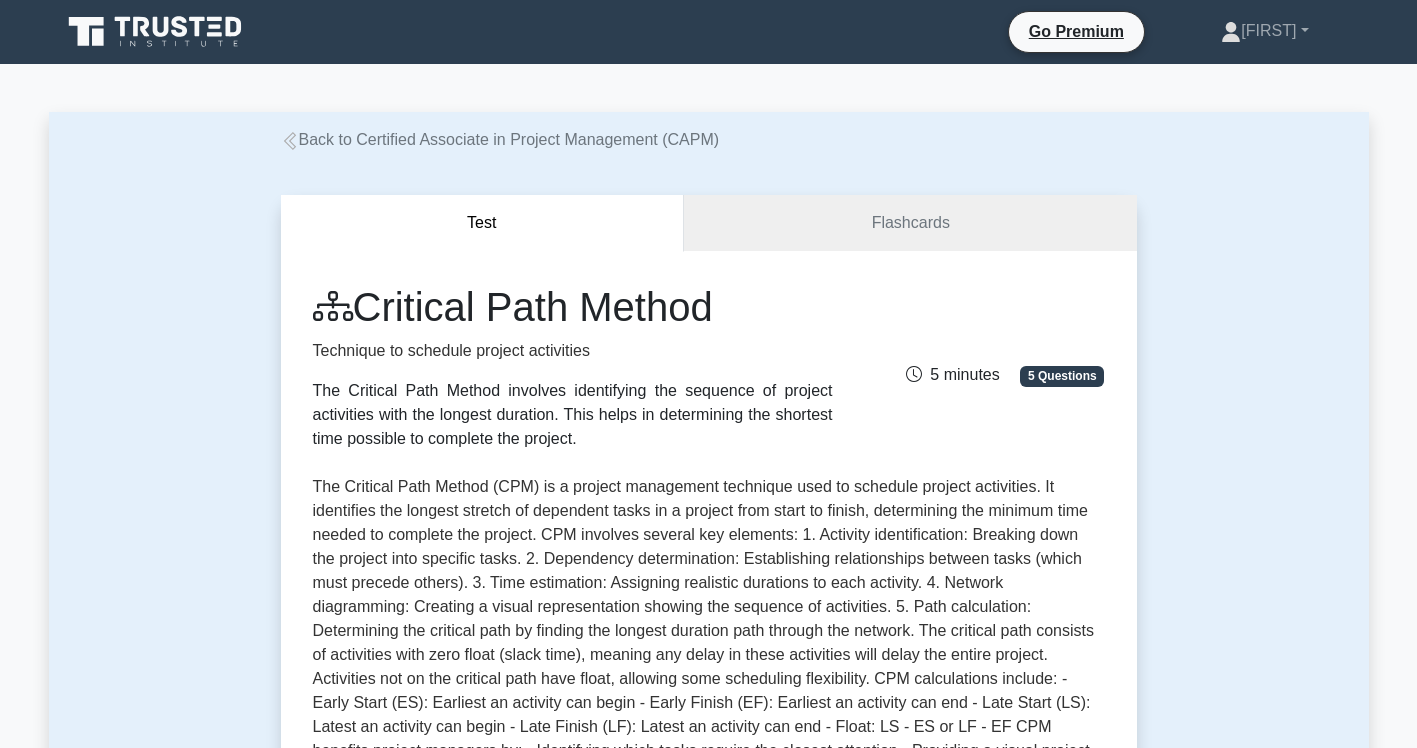 scroll, scrollTop: 0, scrollLeft: 0, axis: both 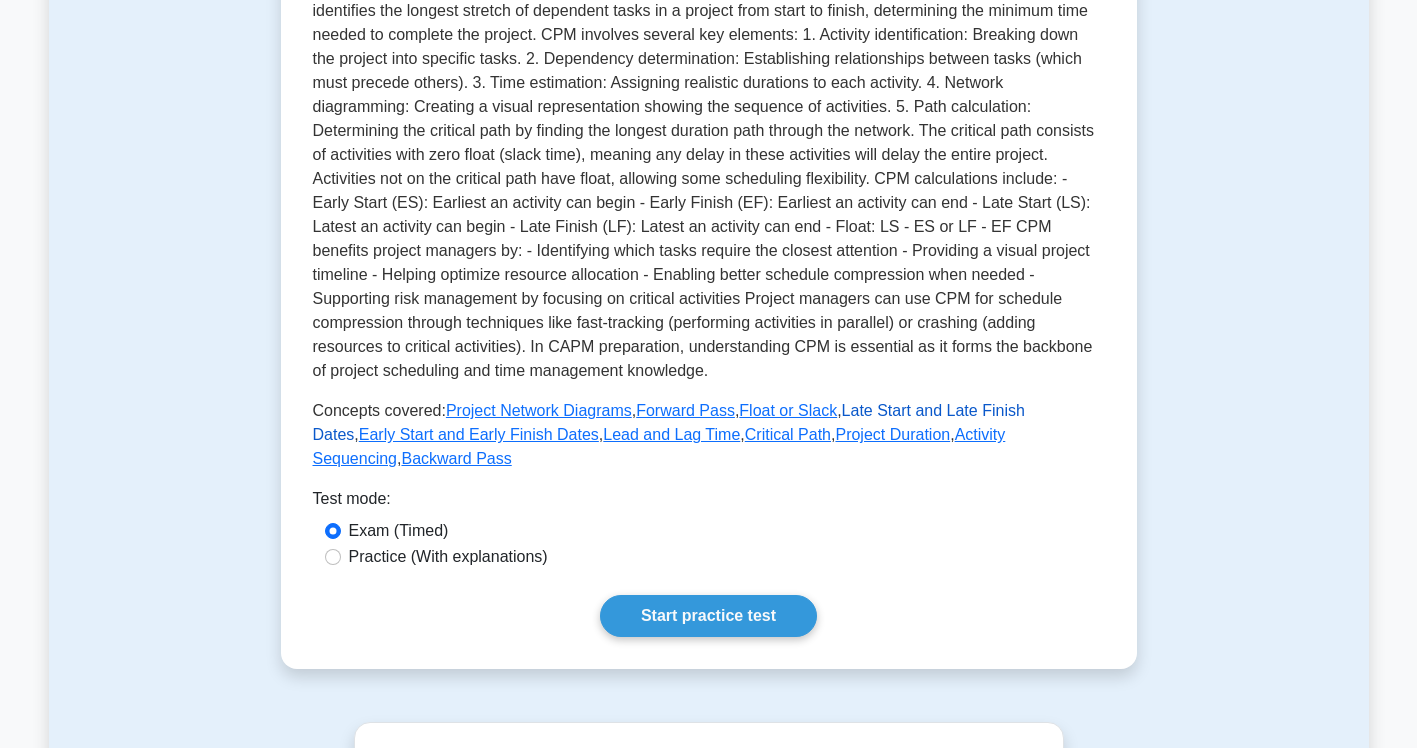 click on "Late Start and Late Finish Dates" at bounding box center (669, 422) 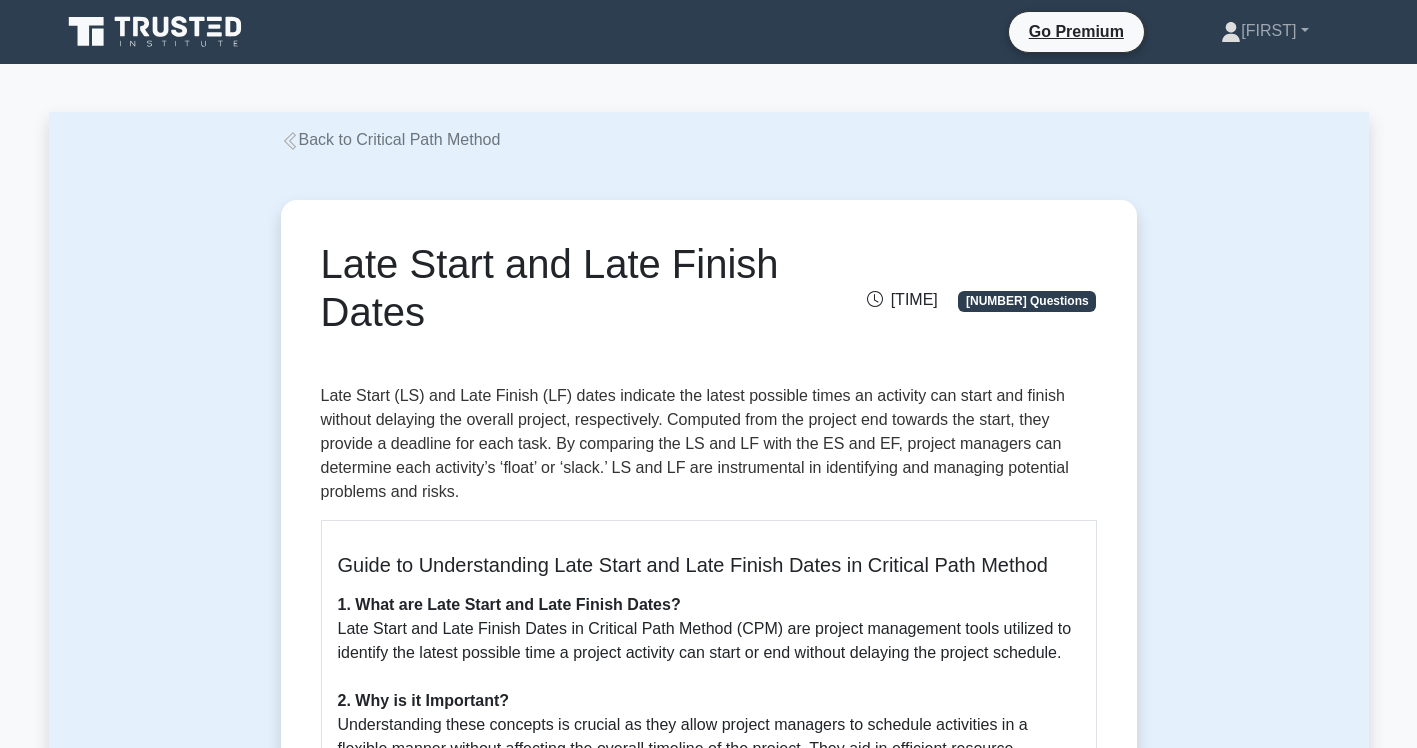 scroll, scrollTop: 0, scrollLeft: 0, axis: both 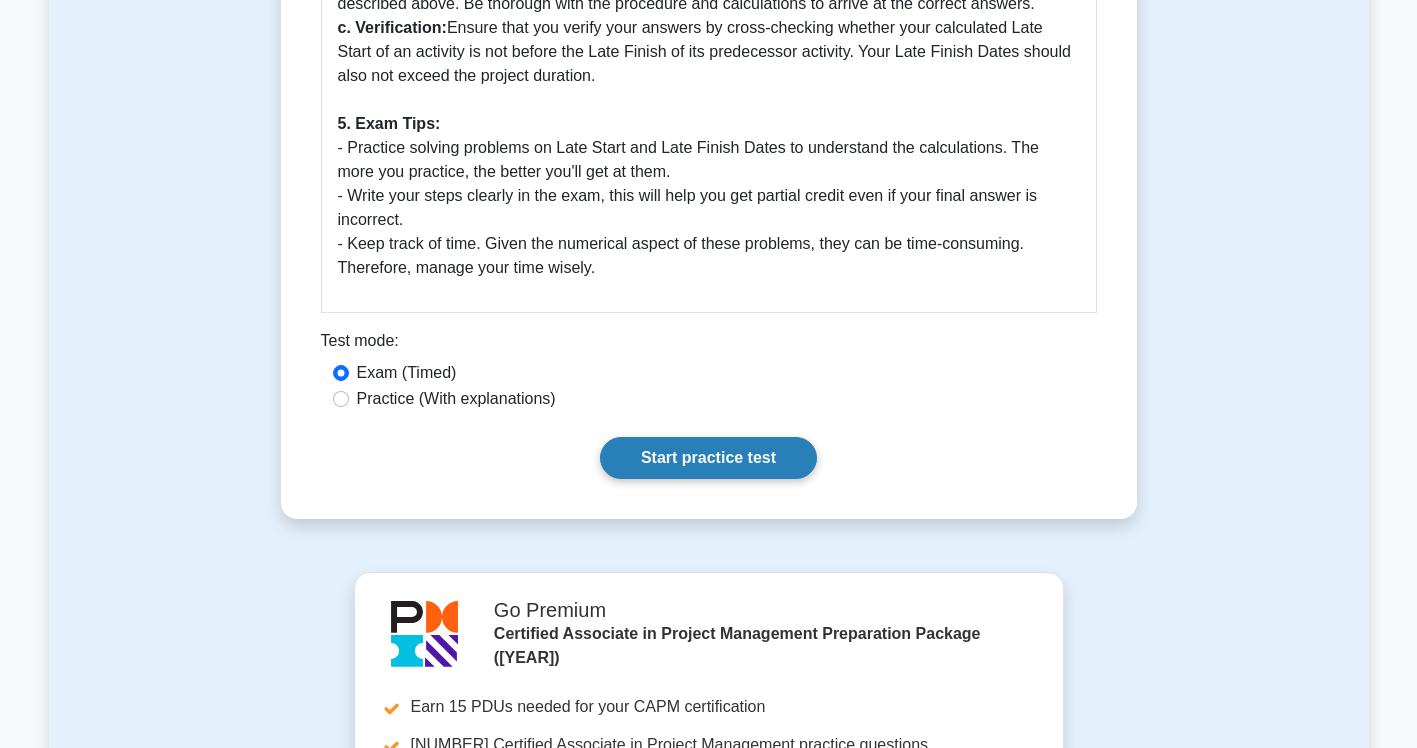 click on "Start practice test" at bounding box center (708, 458) 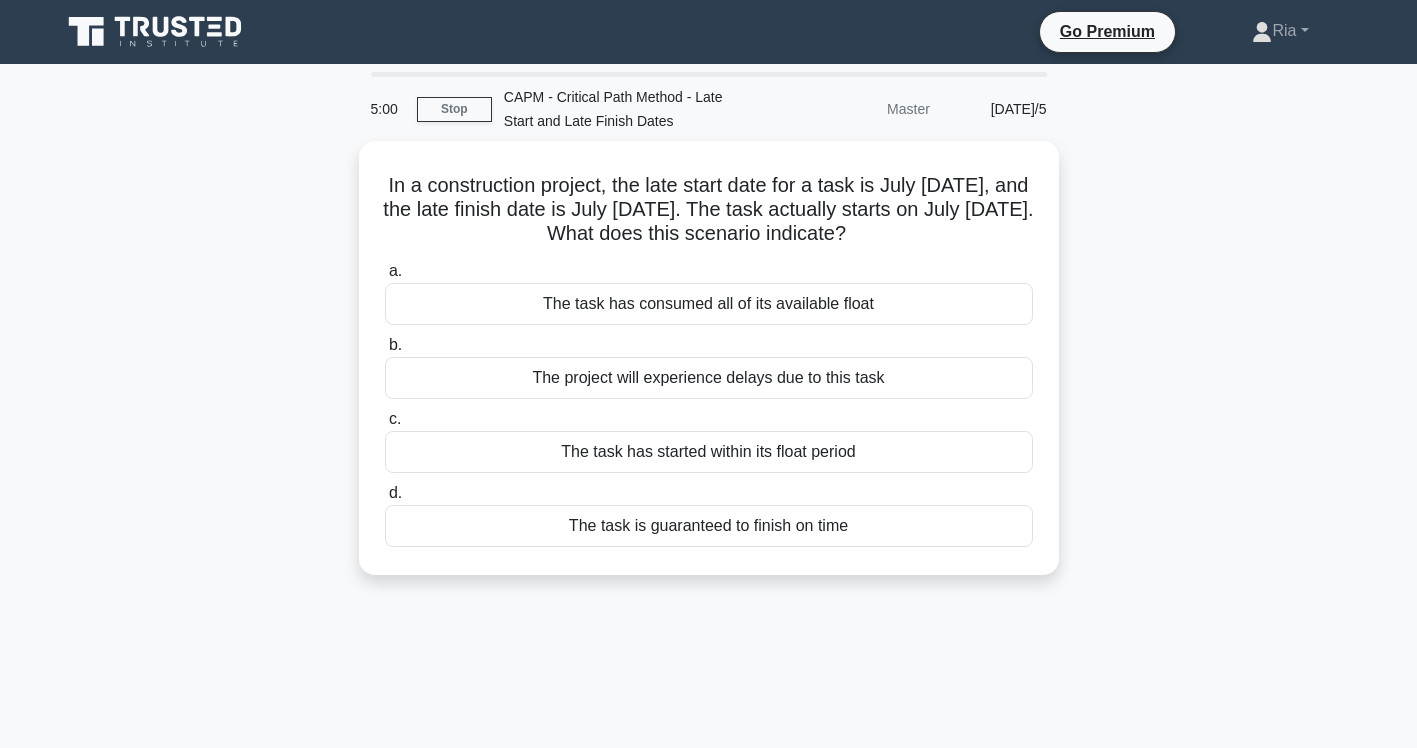 scroll, scrollTop: 0, scrollLeft: 0, axis: both 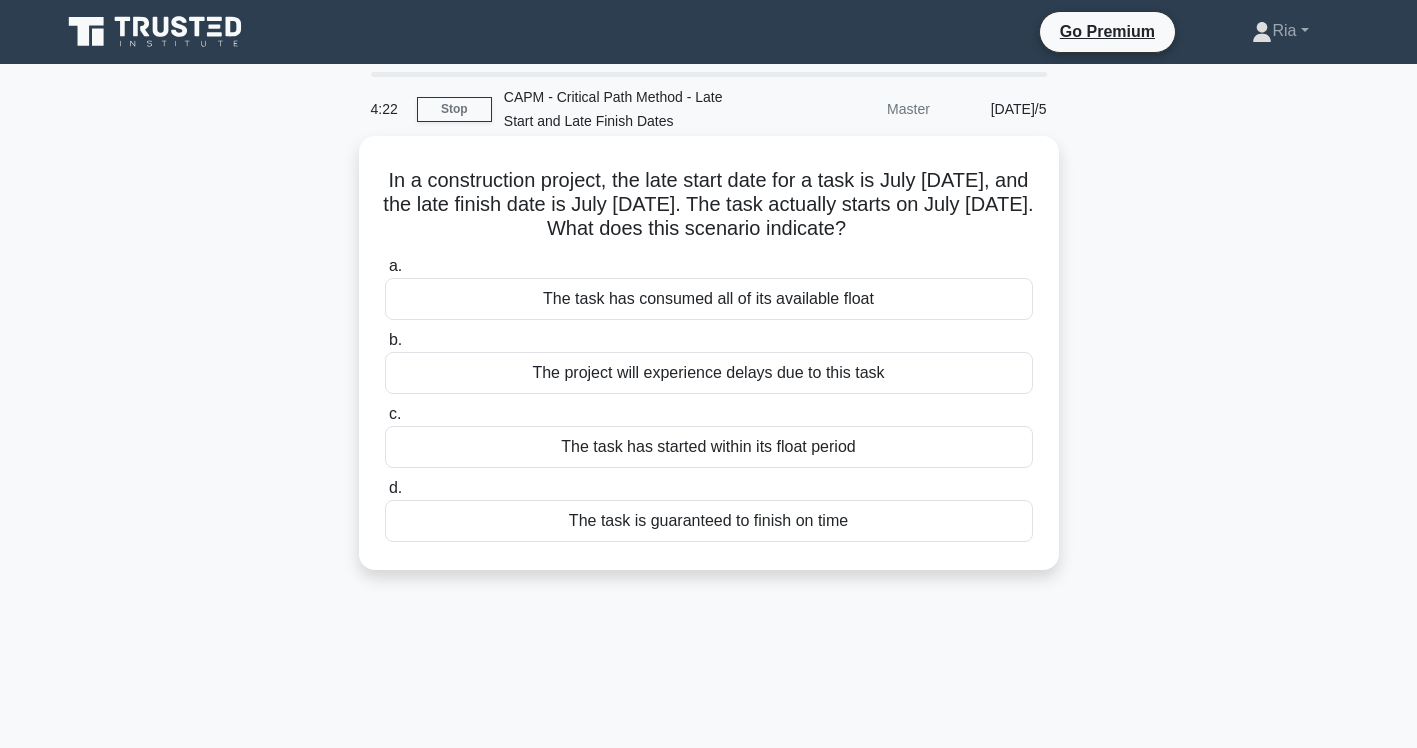 click on "The project will experience delays due to this task" at bounding box center (709, 373) 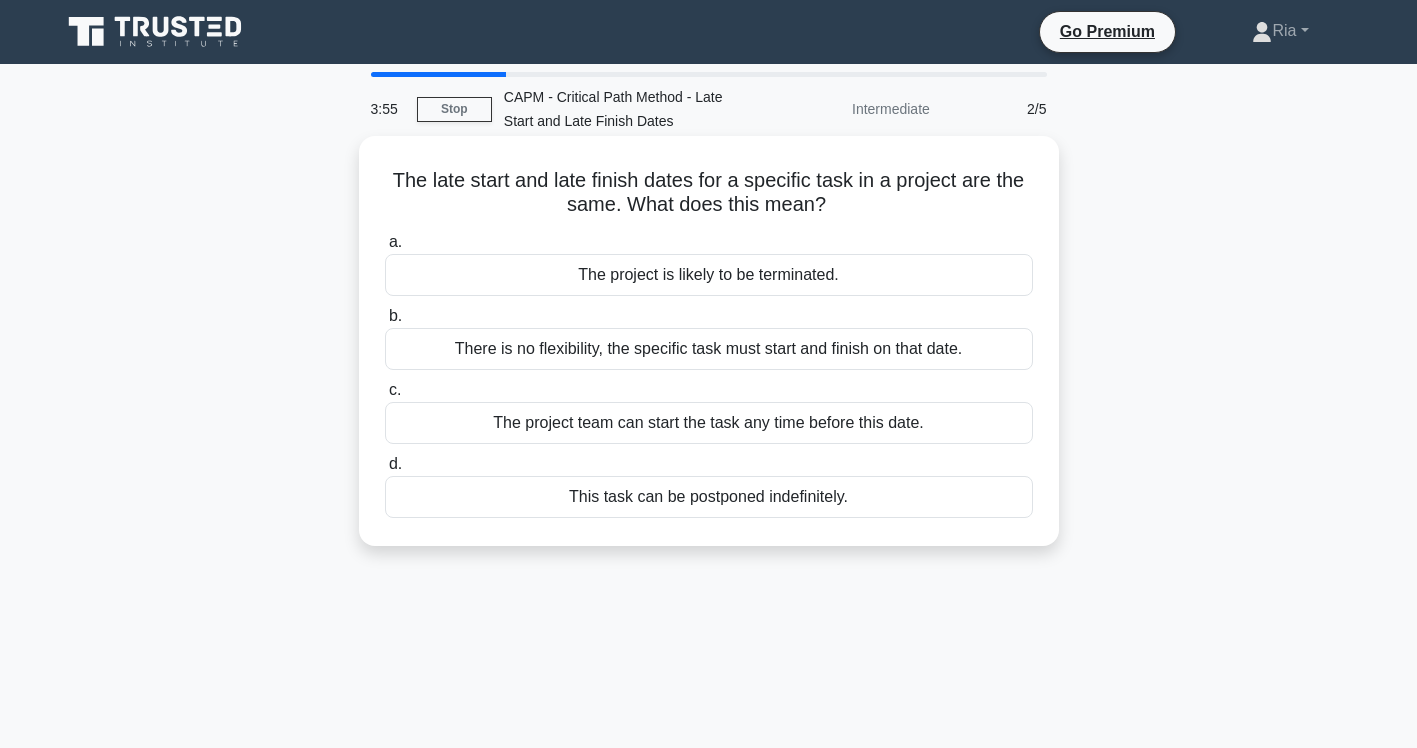 click on "There is no flexibility, the specific task must start and finish on that date." at bounding box center (709, 349) 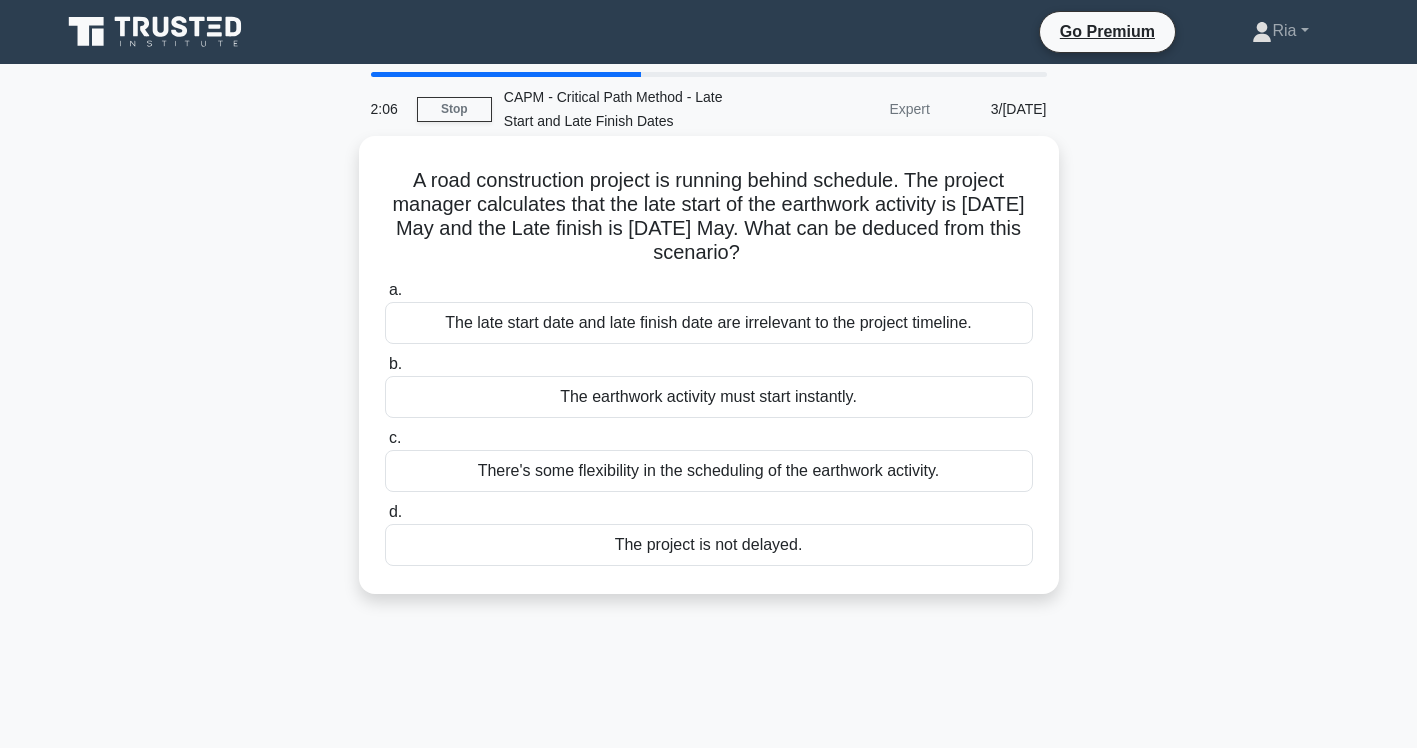 click on "The project is not delayed." at bounding box center (709, 545) 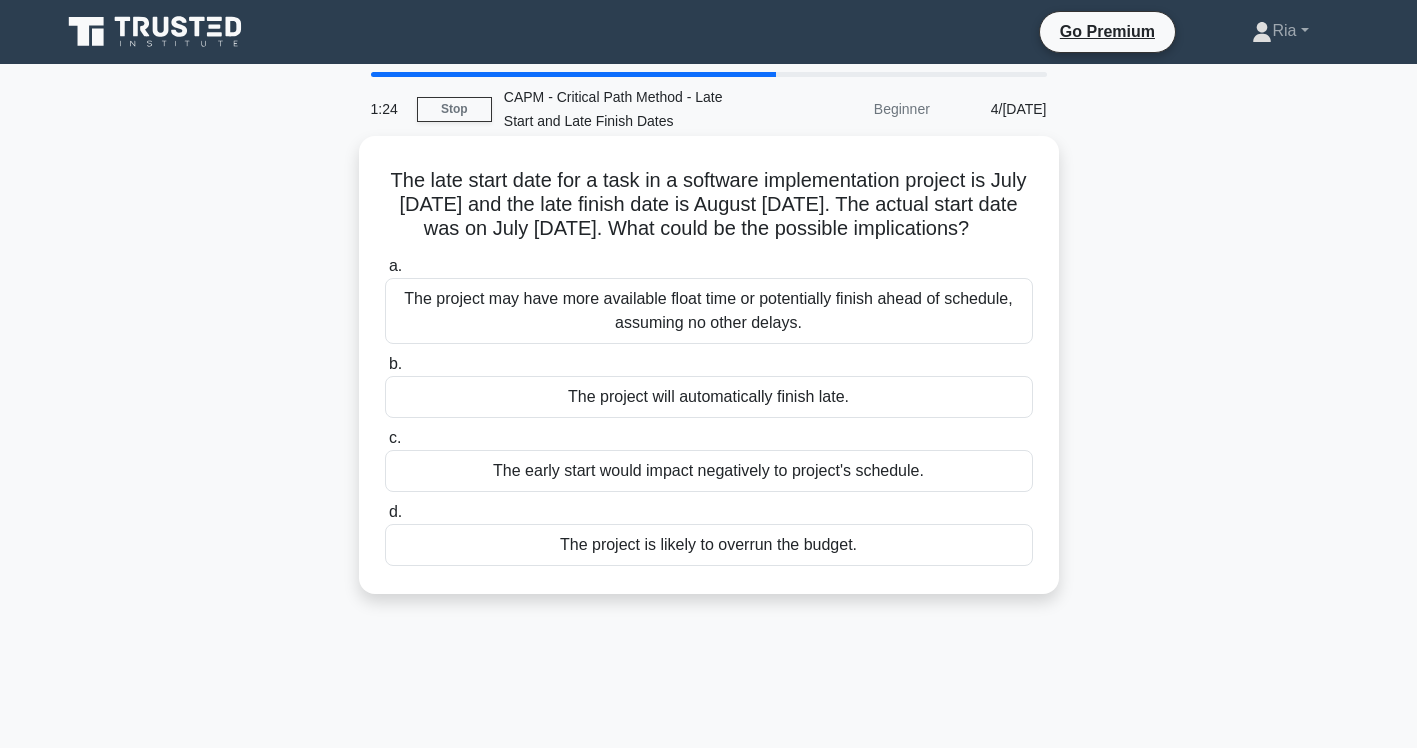 click on "The project may have more available float time or potentially finish ahead of schedule, assuming no other delays." at bounding box center (709, 311) 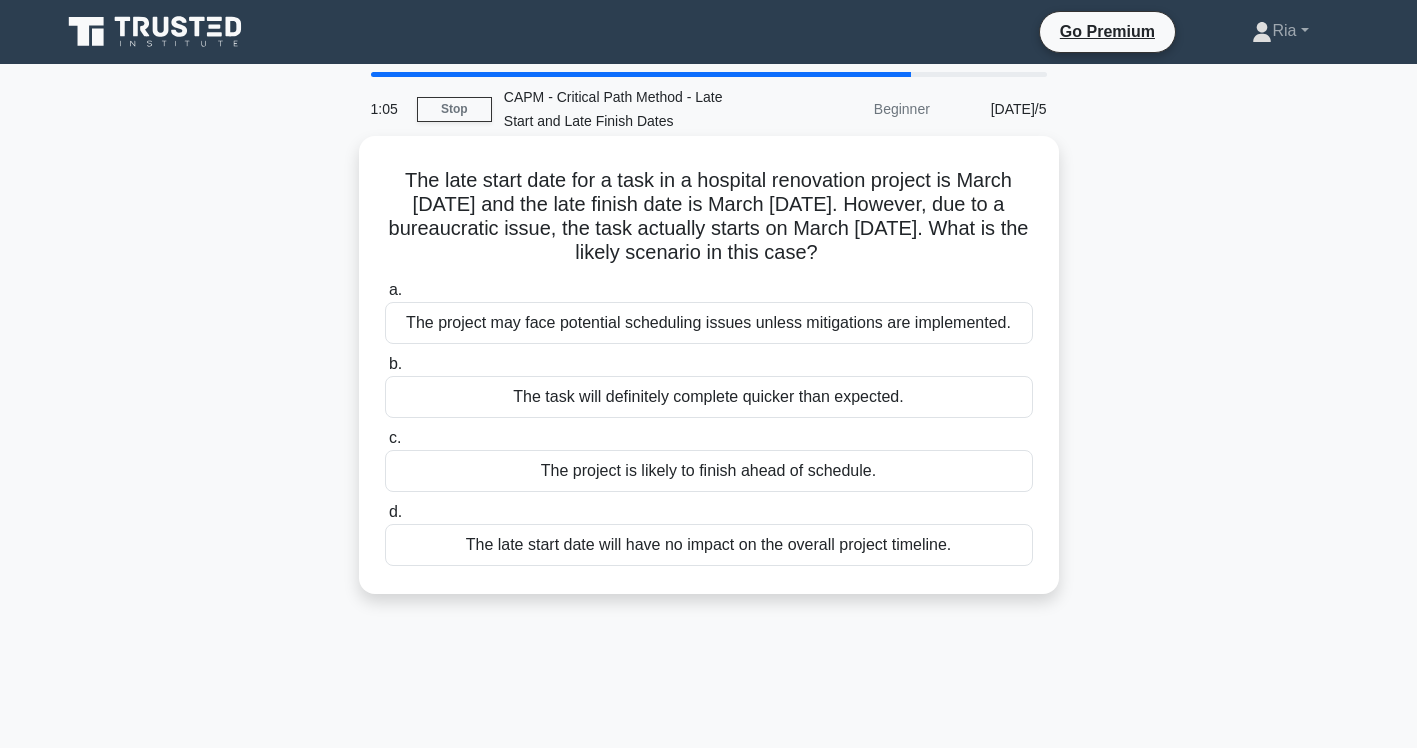 click on "The project is likely to finish ahead of schedule." at bounding box center (709, 471) 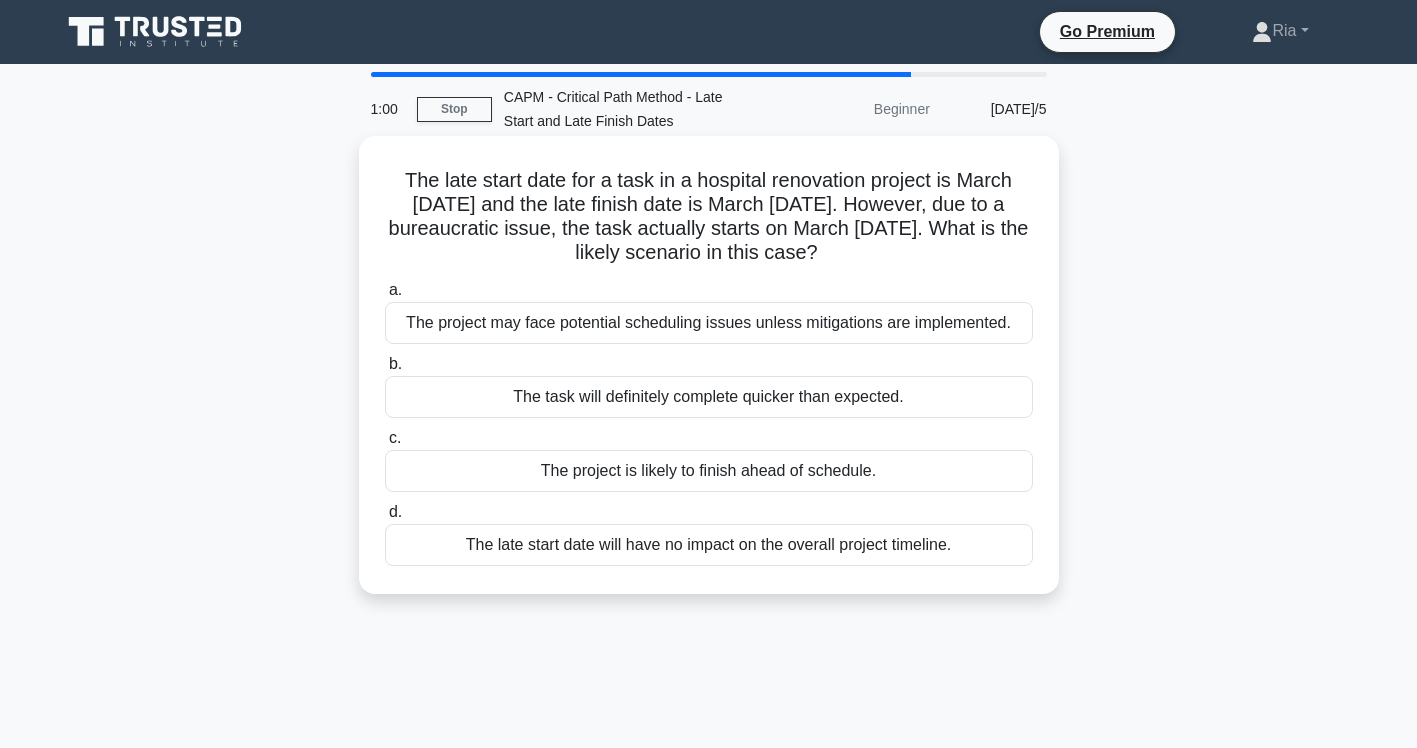 drag, startPoint x: 841, startPoint y: 490, endPoint x: 988, endPoint y: 324, distance: 221.73183 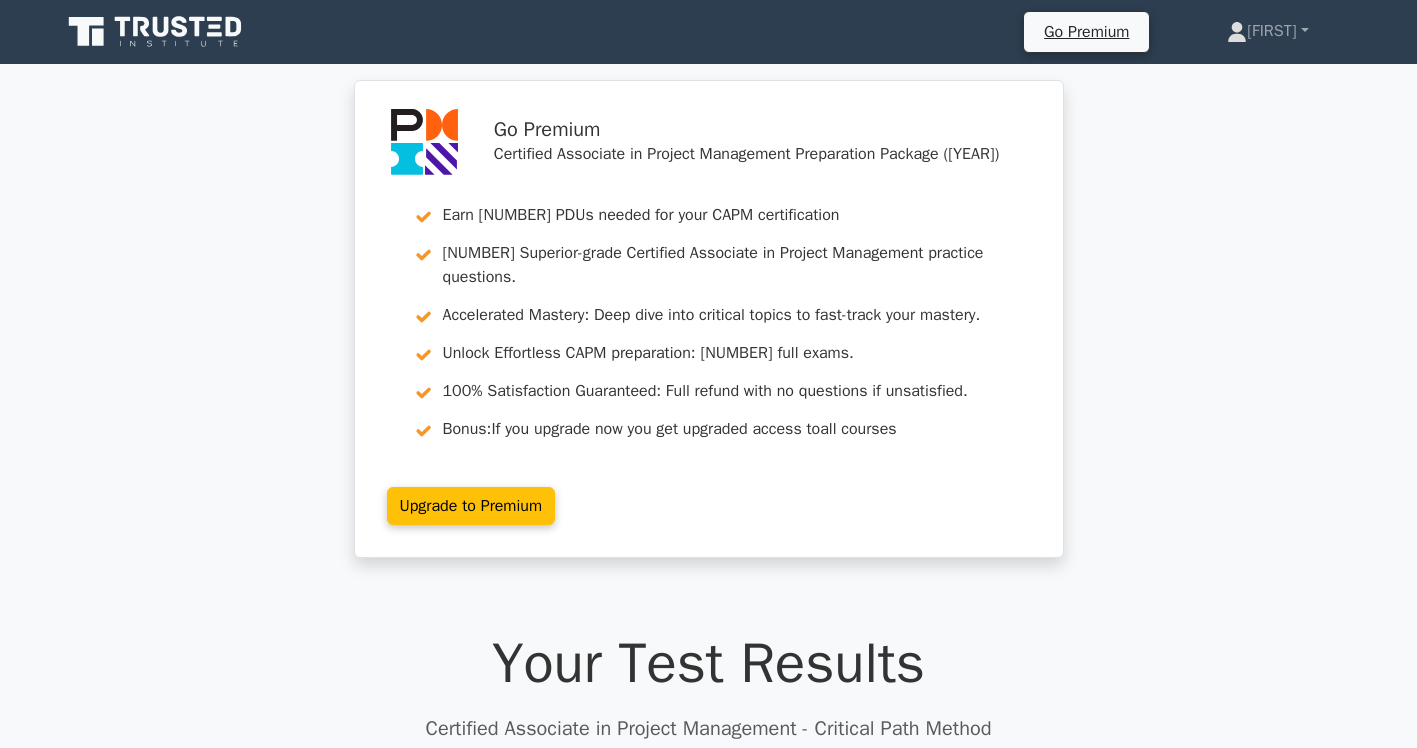 scroll, scrollTop: 700, scrollLeft: 0, axis: vertical 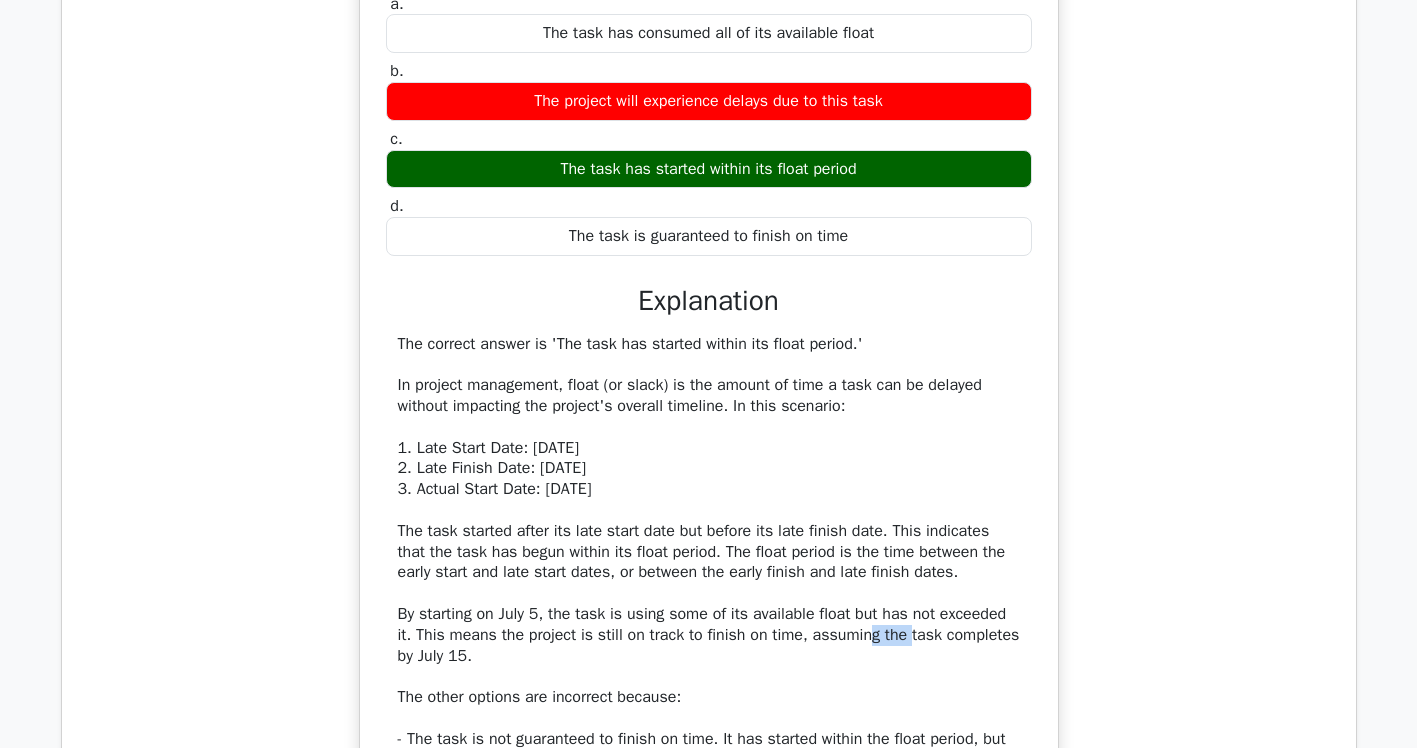 drag, startPoint x: 869, startPoint y: 613, endPoint x: 888, endPoint y: 615, distance: 19.104973 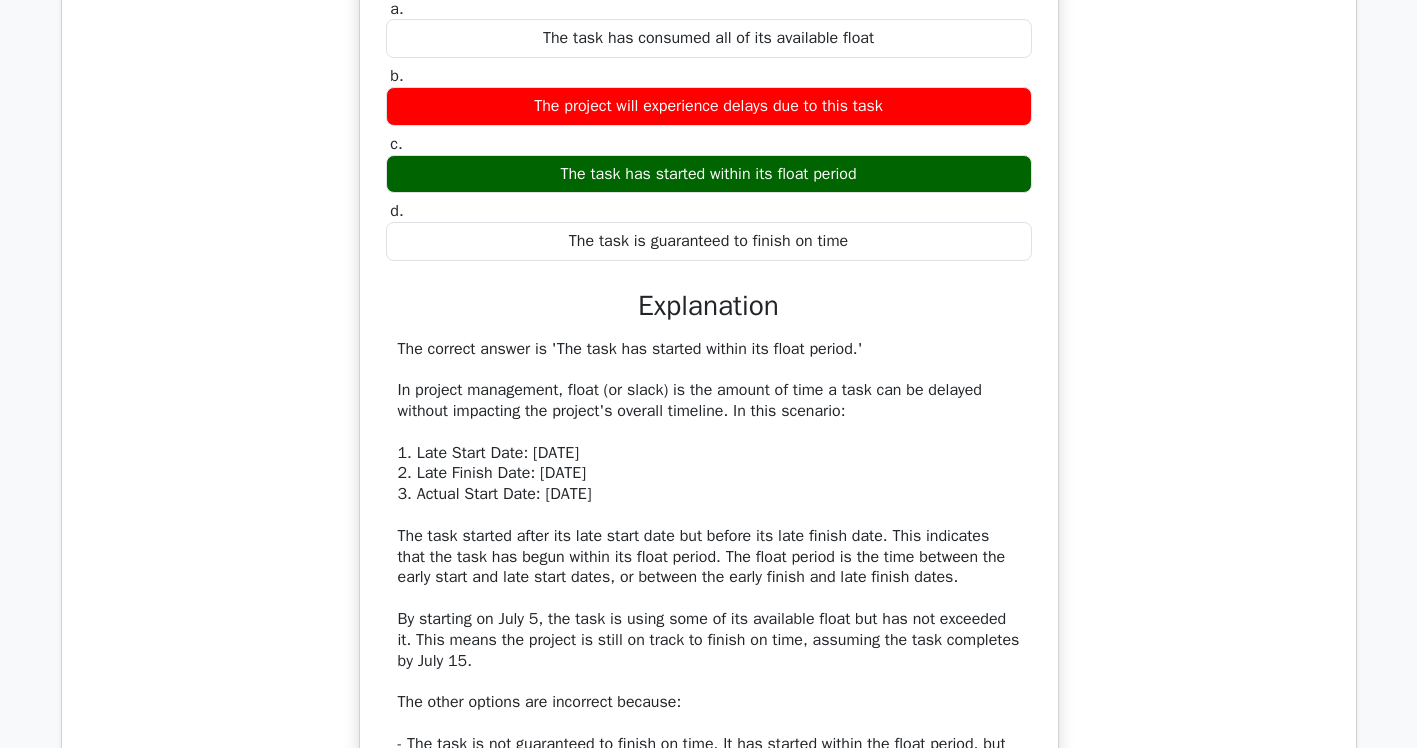 click on "In a construction project, the late start date for a task is July 1, and the late finish date is July 15. The task actually starts on July 5. What does this scenario indicate?
a.
The task has consumed all of its available float
b.
c. d." at bounding box center [709, 455] 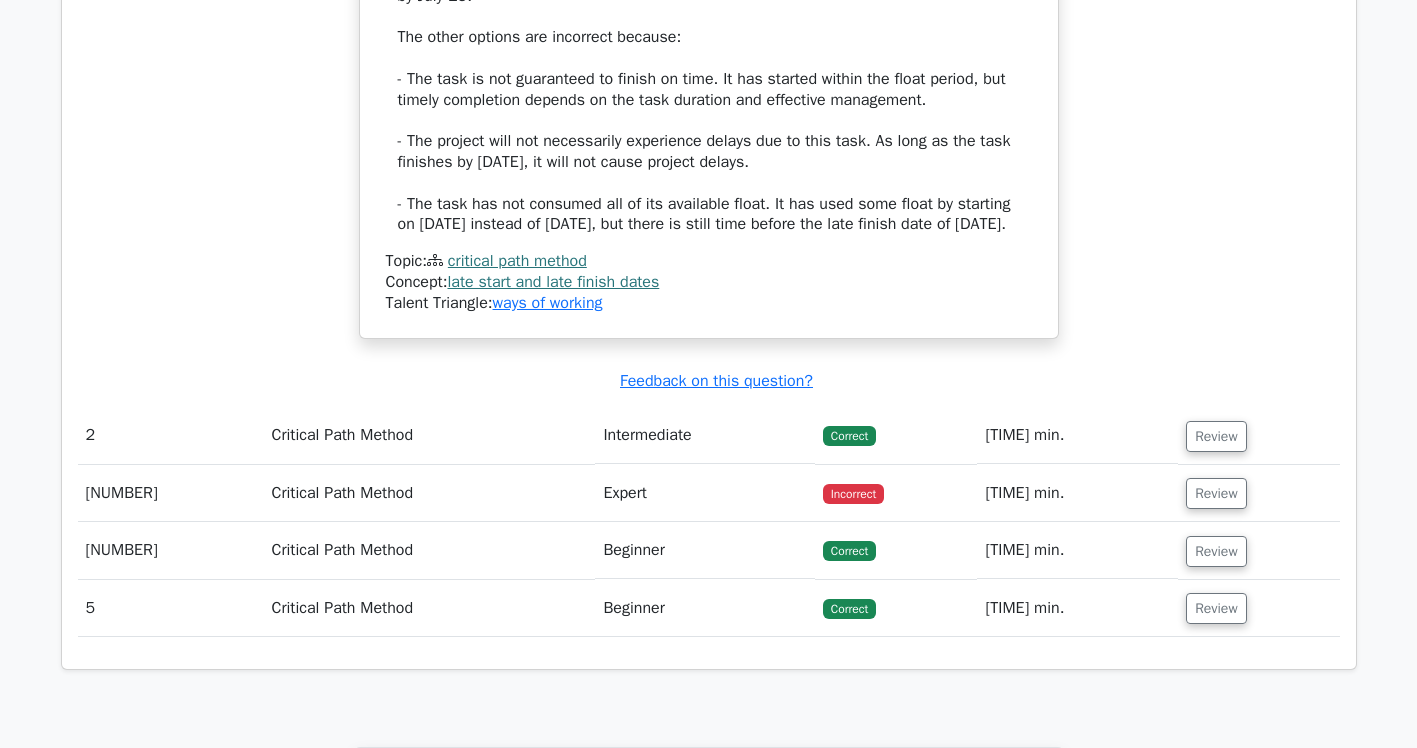 scroll, scrollTop: 2400, scrollLeft: 0, axis: vertical 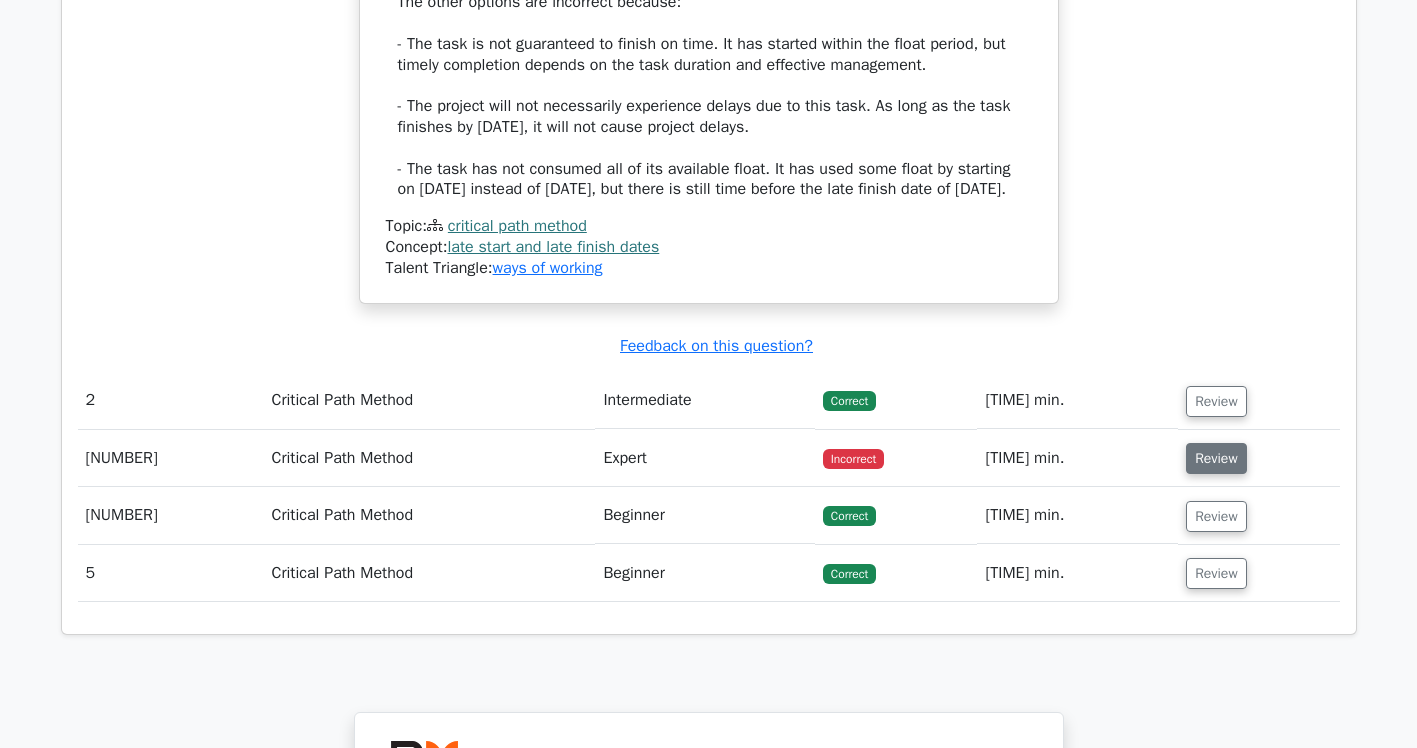 click on "Review" at bounding box center (1216, 458) 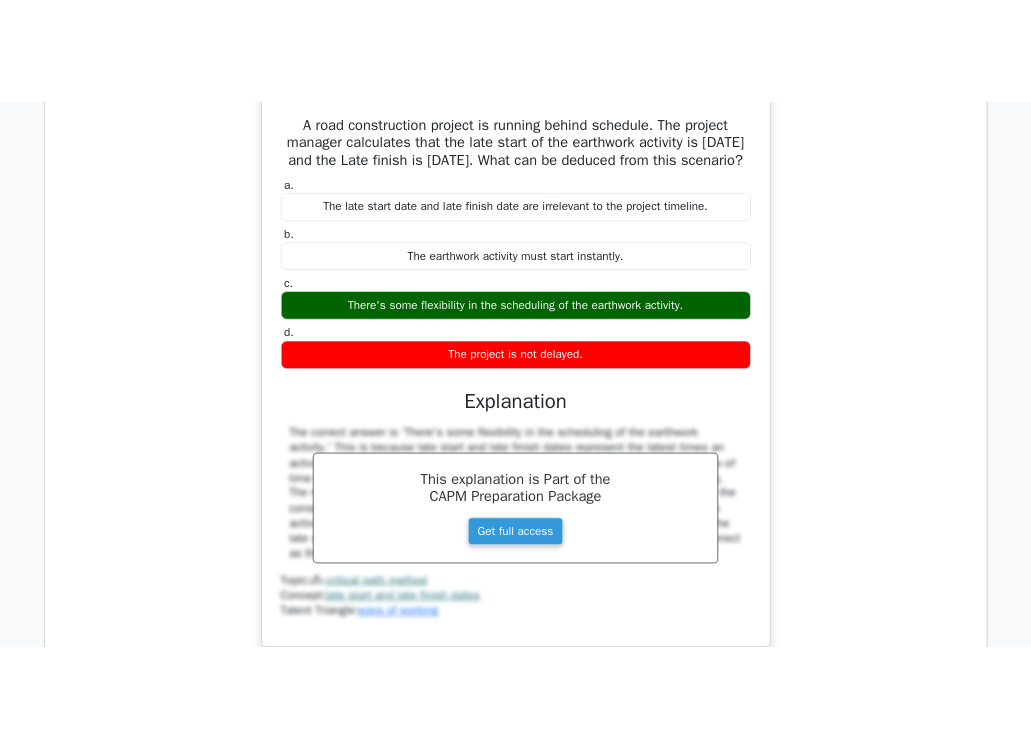 scroll, scrollTop: 2800, scrollLeft: 0, axis: vertical 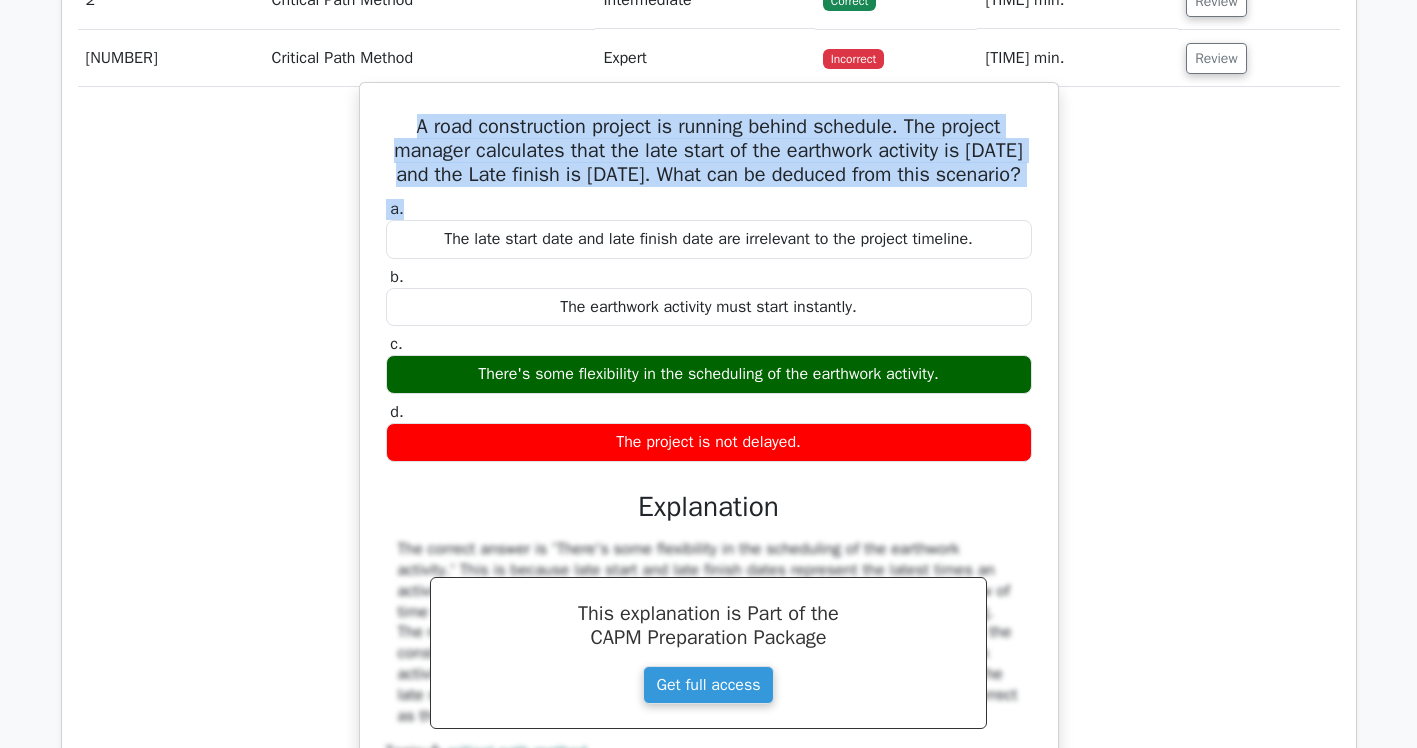 drag, startPoint x: 780, startPoint y: 195, endPoint x: 386, endPoint y: 105, distance: 404.1485 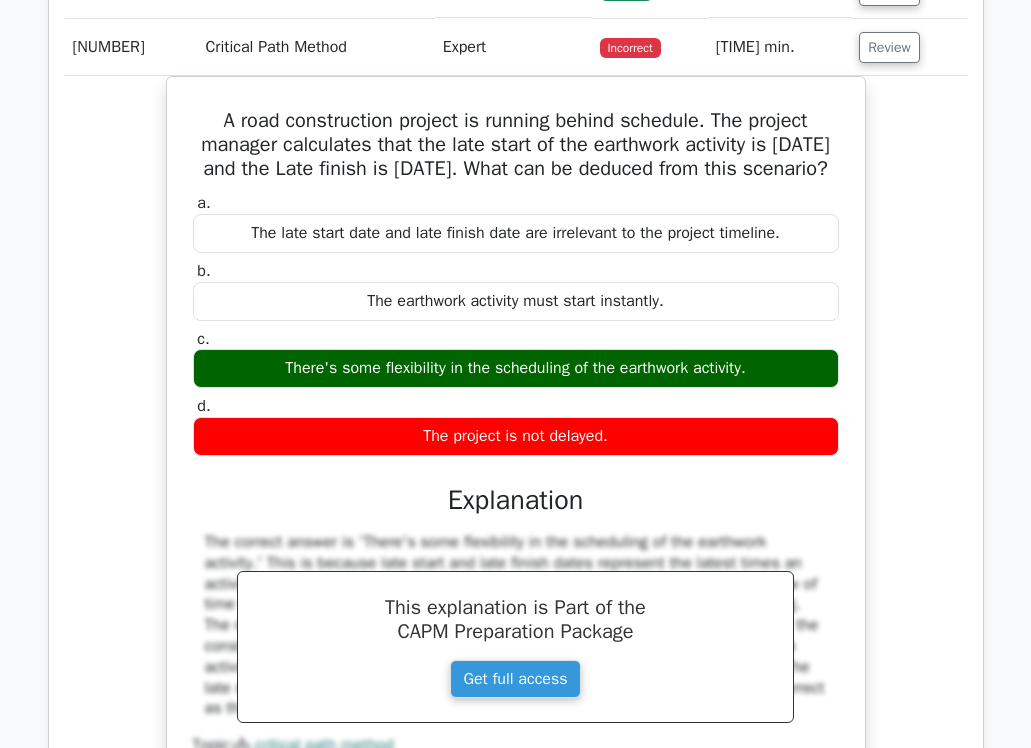 click on "A road construction project is running behind schedule. The project manager calculates that the late start of the earthwork activity is 4th May and the Late finish is 30th May. What can be deduced from this scenario?
a.
The late start date and late finish date are irrelevant to the project timeline.
b." at bounding box center (516, 468) 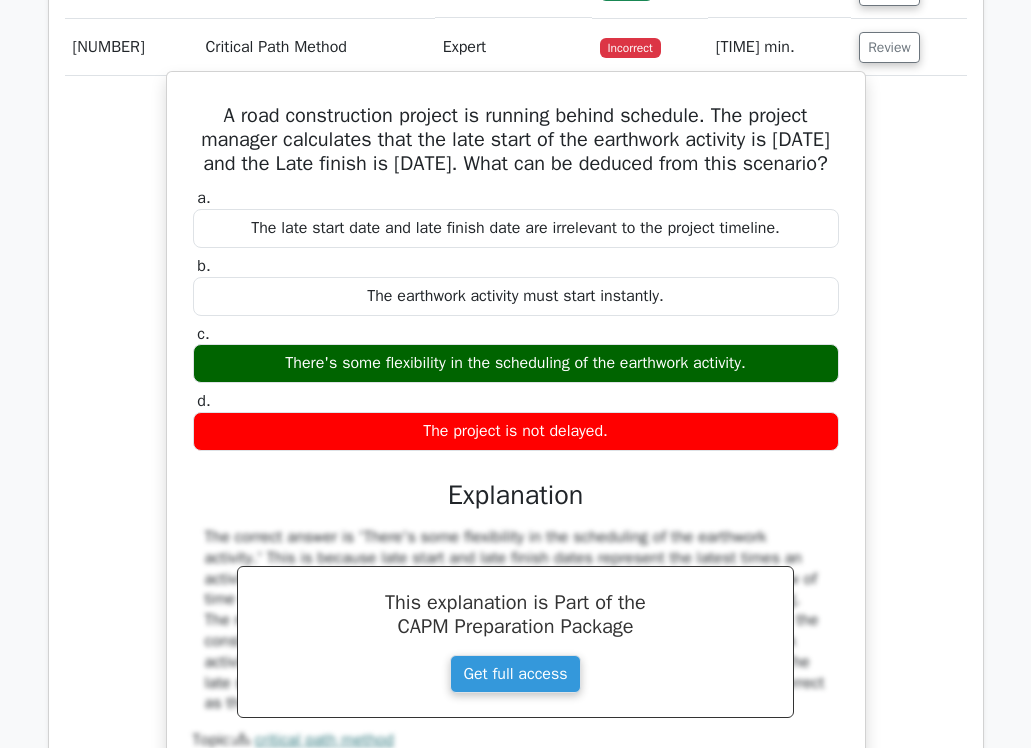 drag, startPoint x: 851, startPoint y: 447, endPoint x: 187, endPoint y: 201, distance: 708.1045 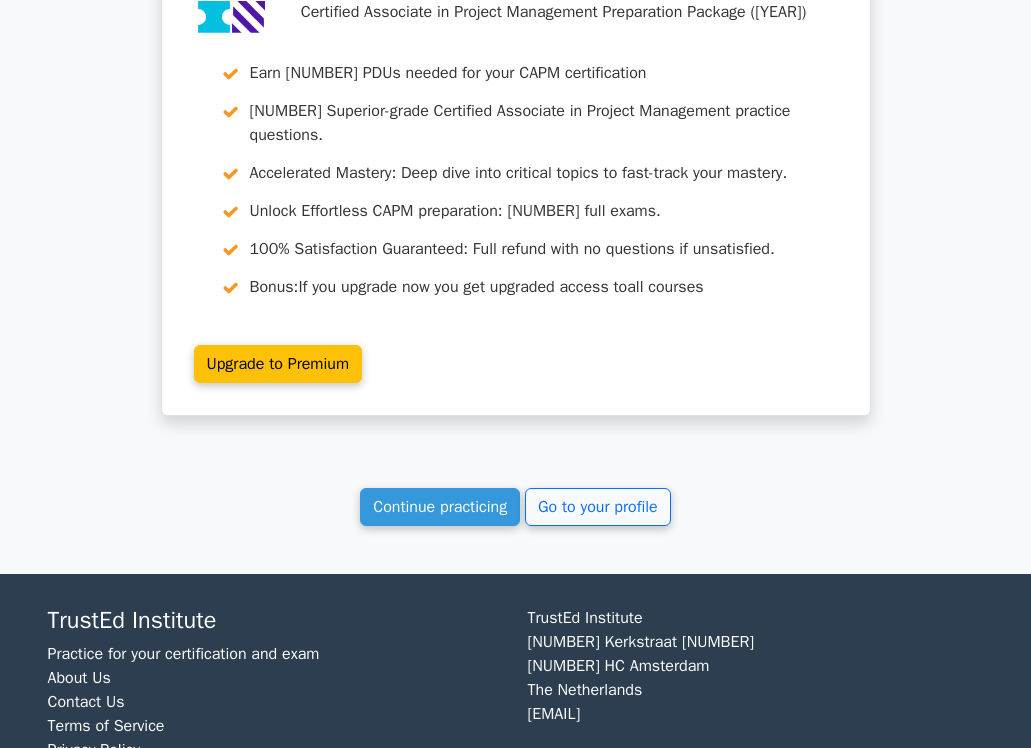 scroll, scrollTop: 4047, scrollLeft: 0, axis: vertical 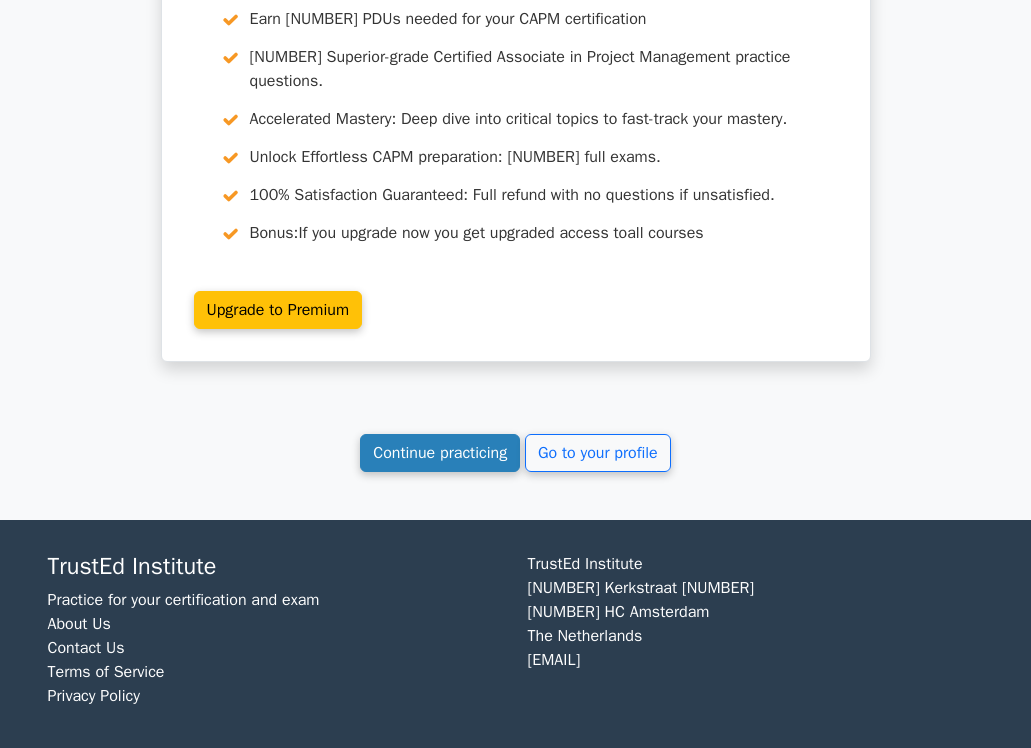 click on "Continue practicing" at bounding box center [440, 453] 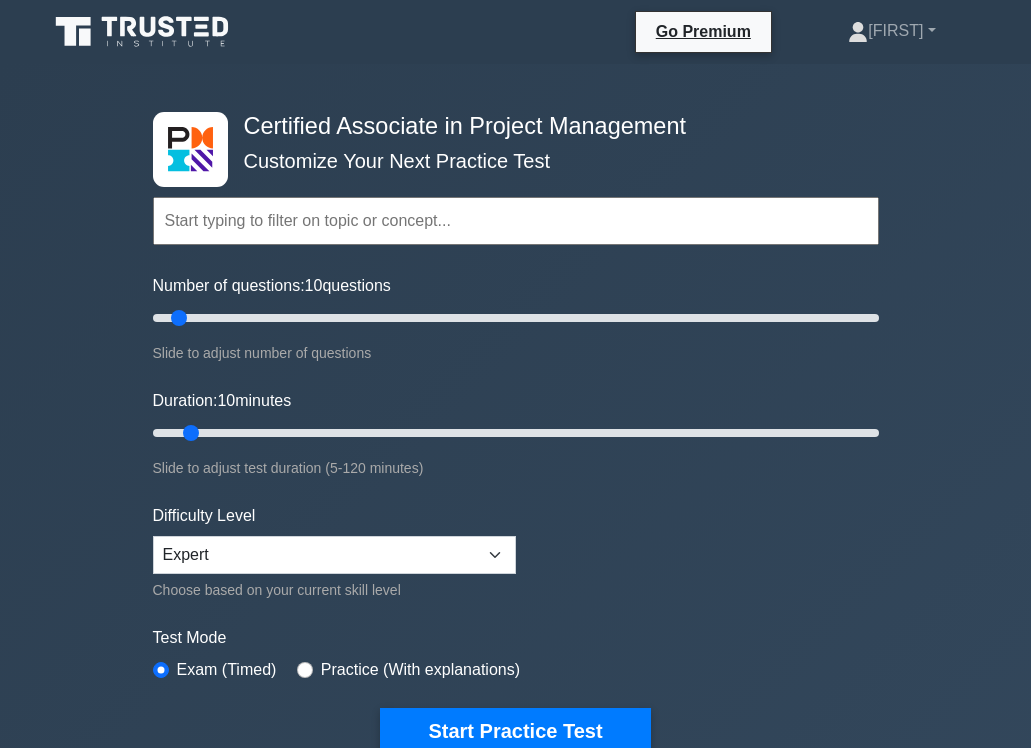 scroll, scrollTop: 0, scrollLeft: 0, axis: both 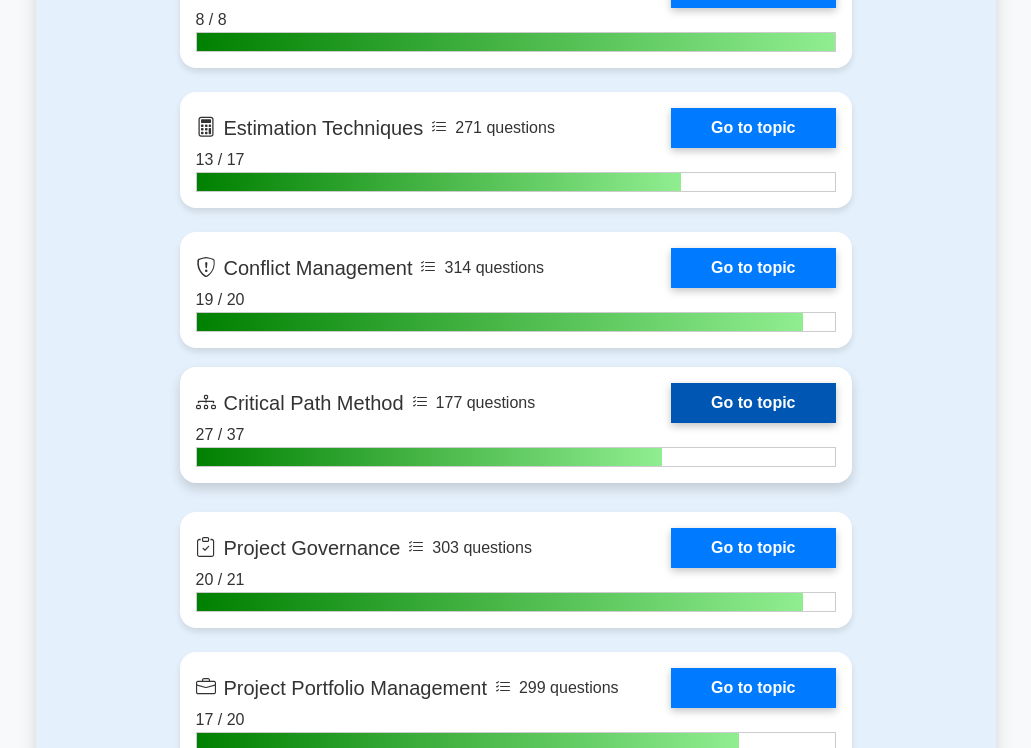 click on "Go to topic" at bounding box center (753, 403) 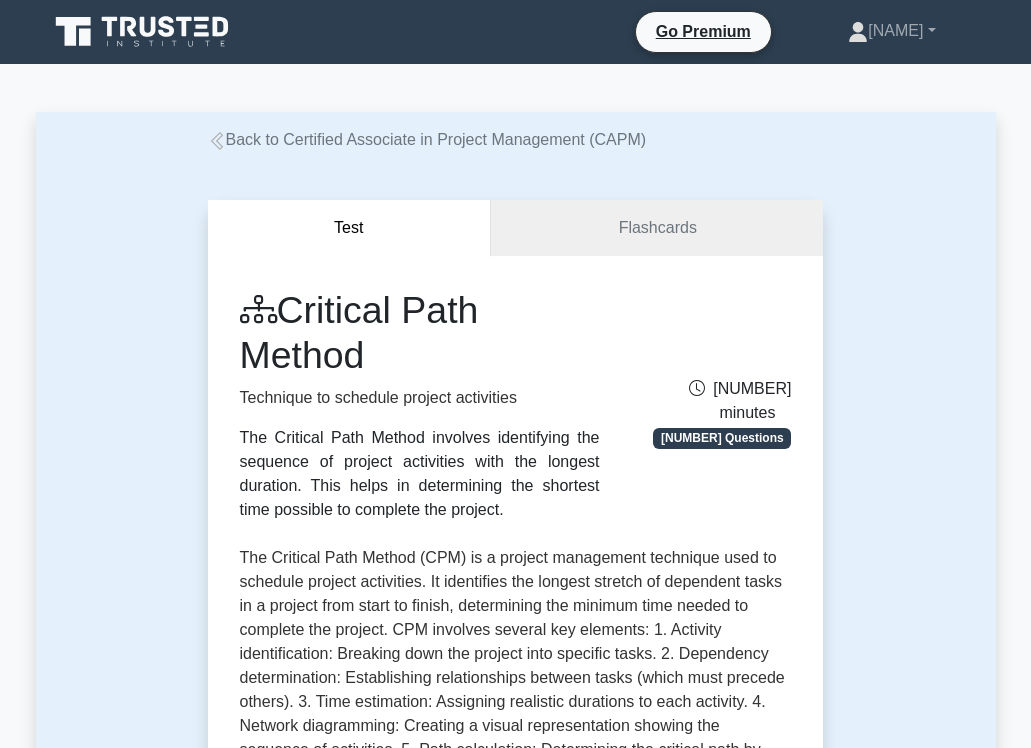 scroll, scrollTop: 500, scrollLeft: 0, axis: vertical 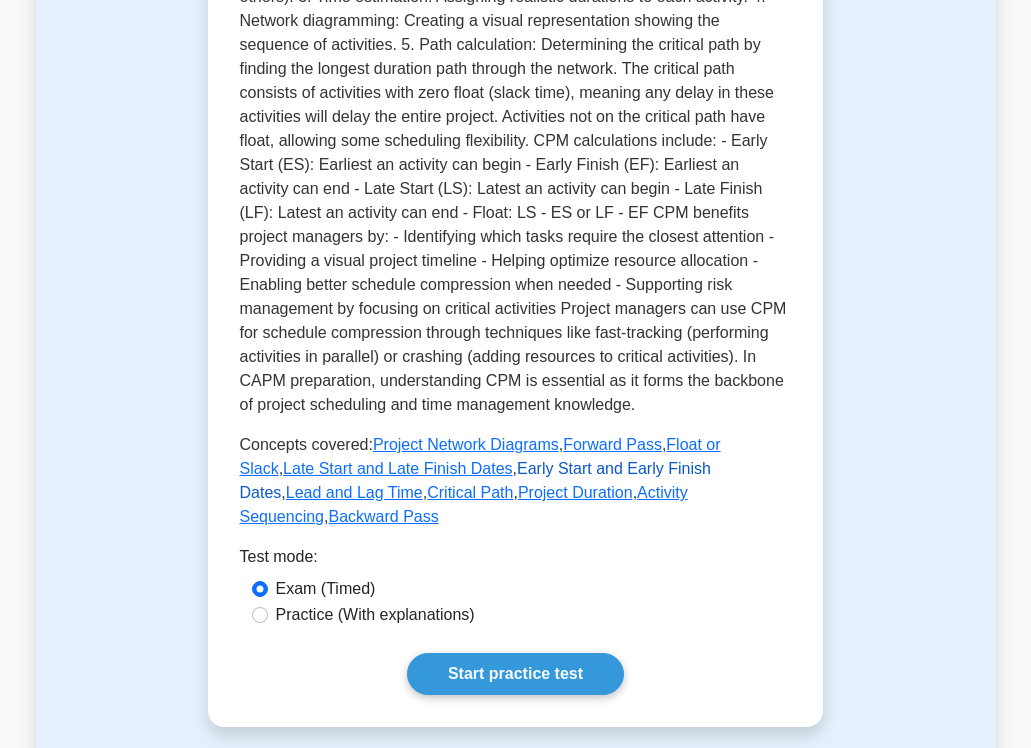 click on "Early Start and Early Finish Dates" at bounding box center (475, 480) 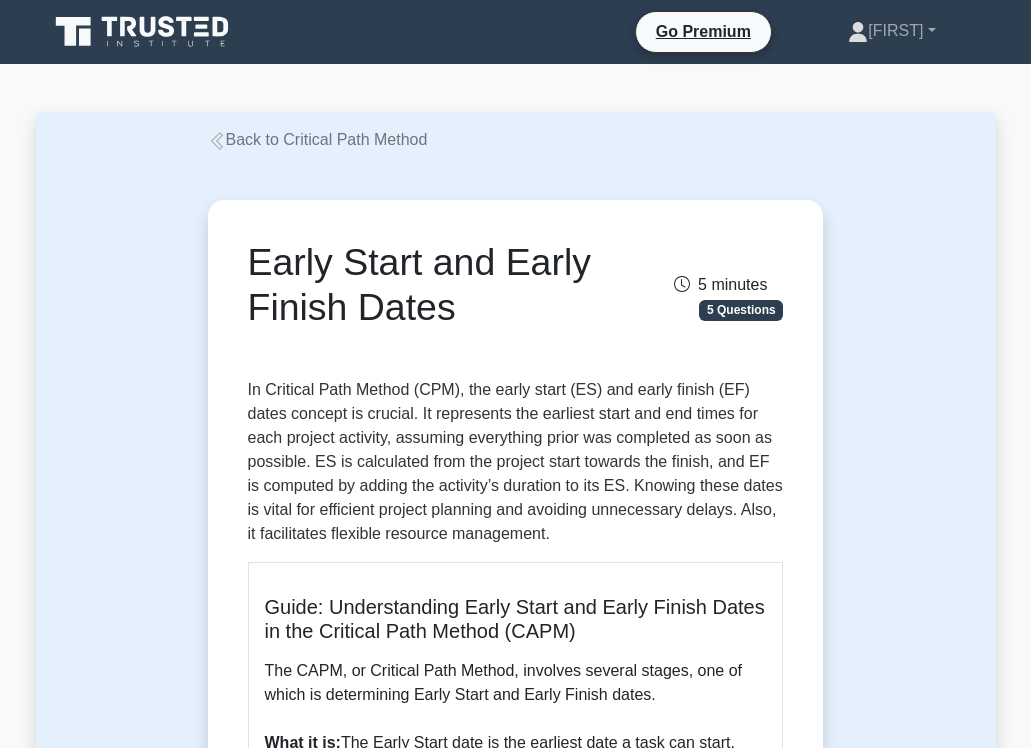 scroll, scrollTop: 0, scrollLeft: 0, axis: both 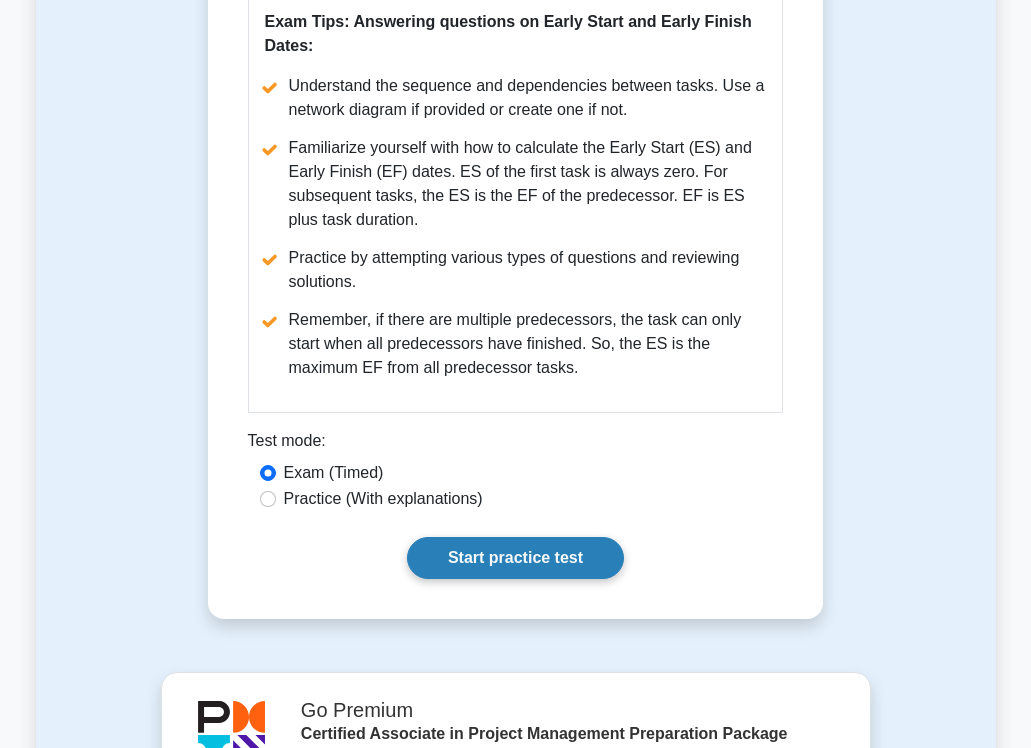 click on "Start practice test" at bounding box center (515, 558) 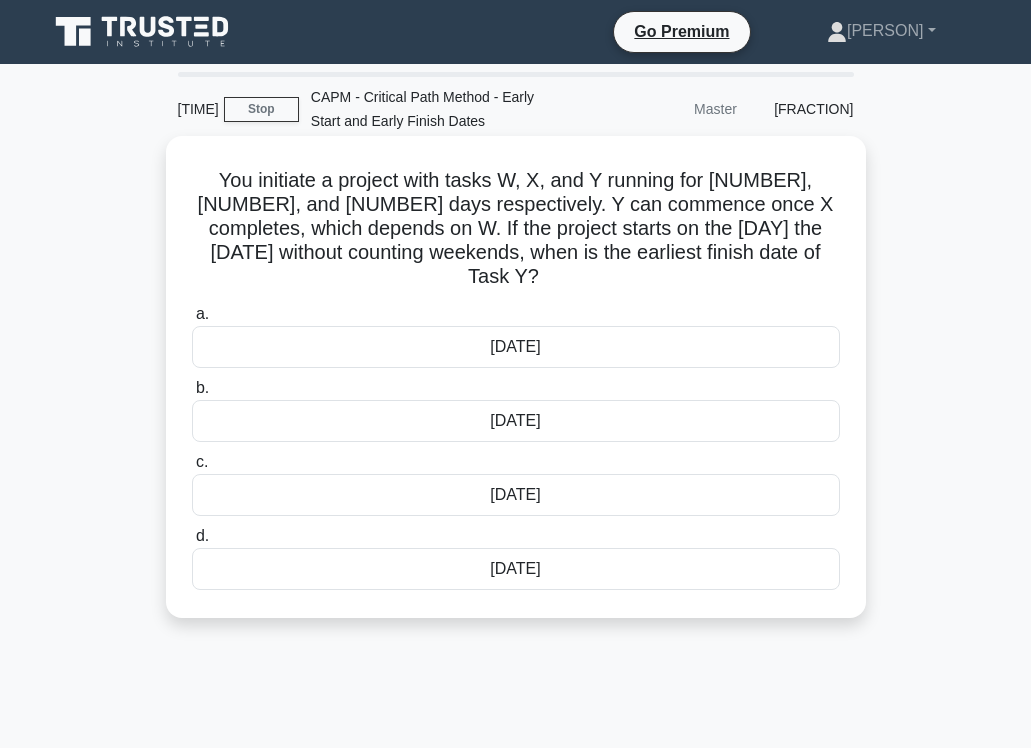 scroll, scrollTop: 0, scrollLeft: 0, axis: both 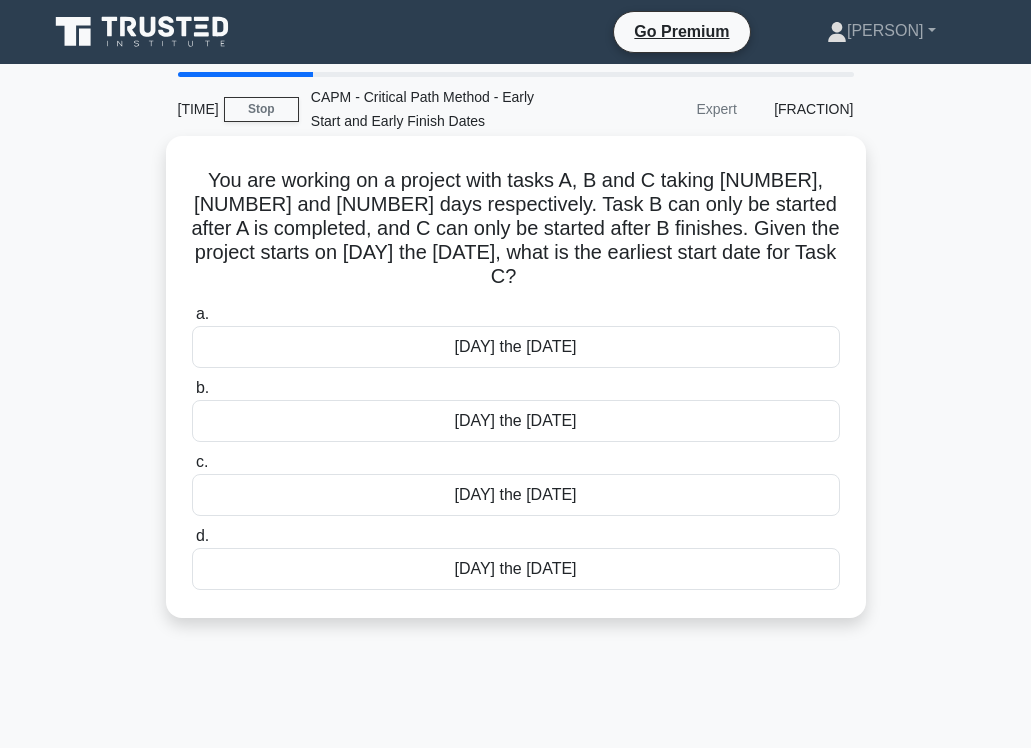 click on "Monday the 8th" at bounding box center [516, 347] 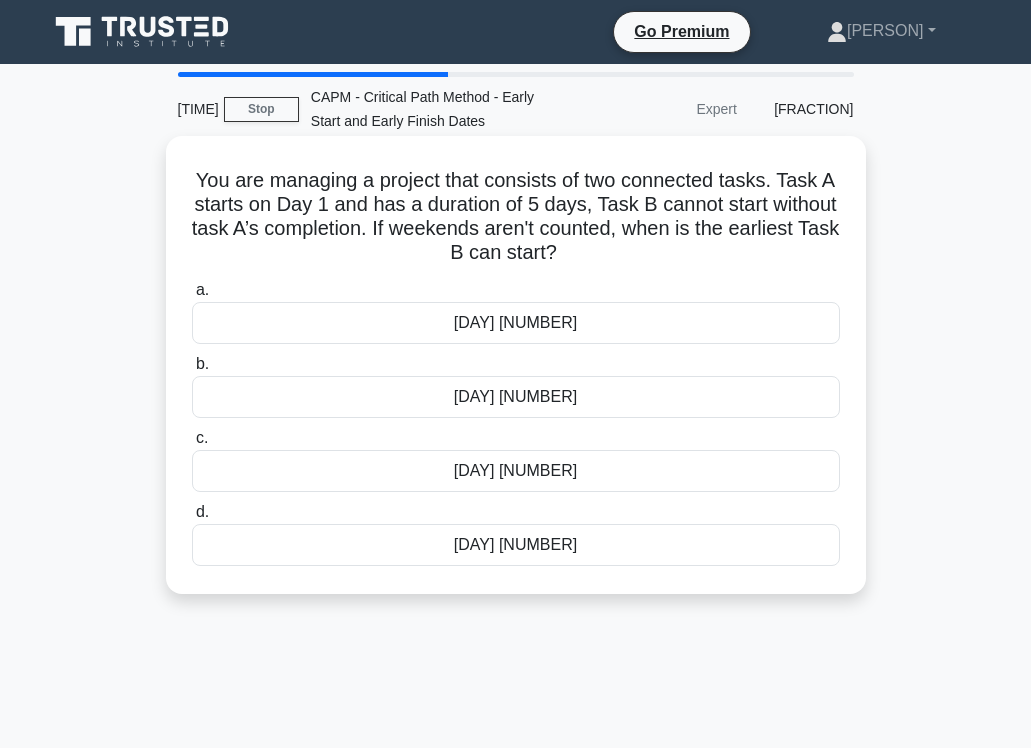 click on "Day 8" at bounding box center (516, 471) 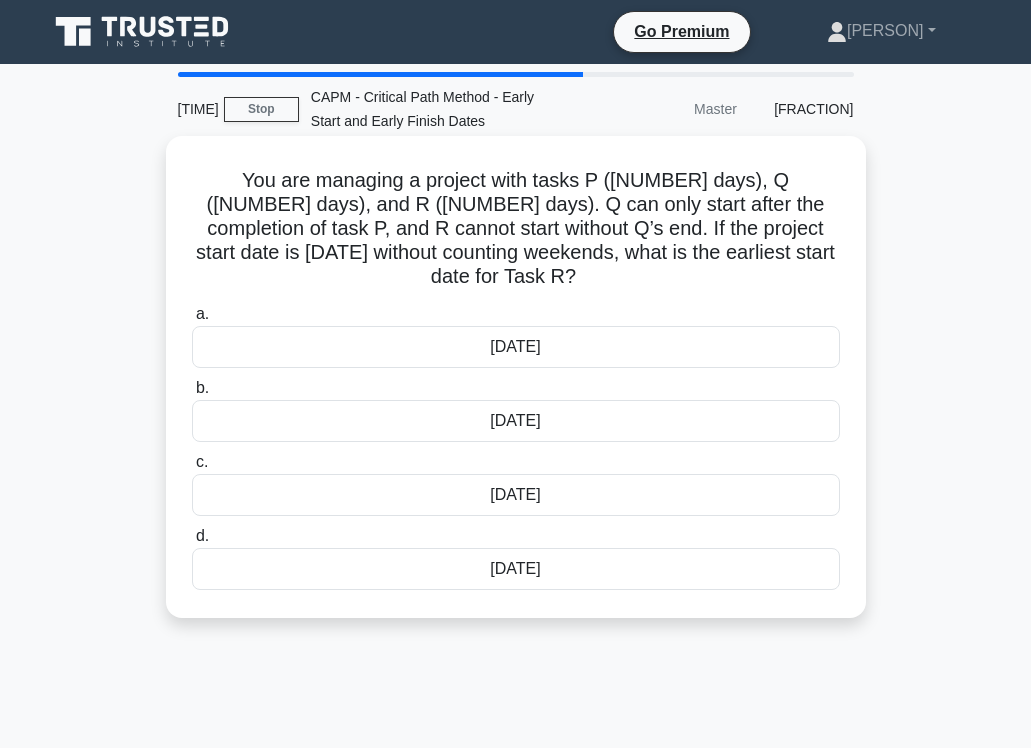 click on "10th June" at bounding box center [516, 495] 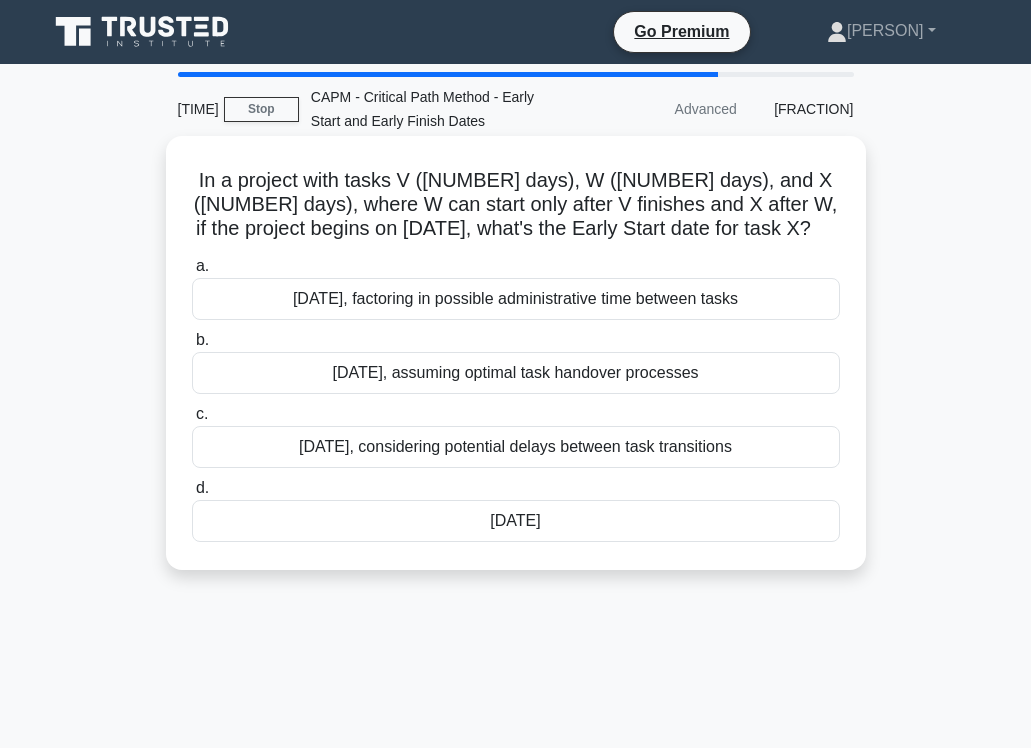 click on "July 13th, assuming optimal task handover processes" at bounding box center [516, 373] 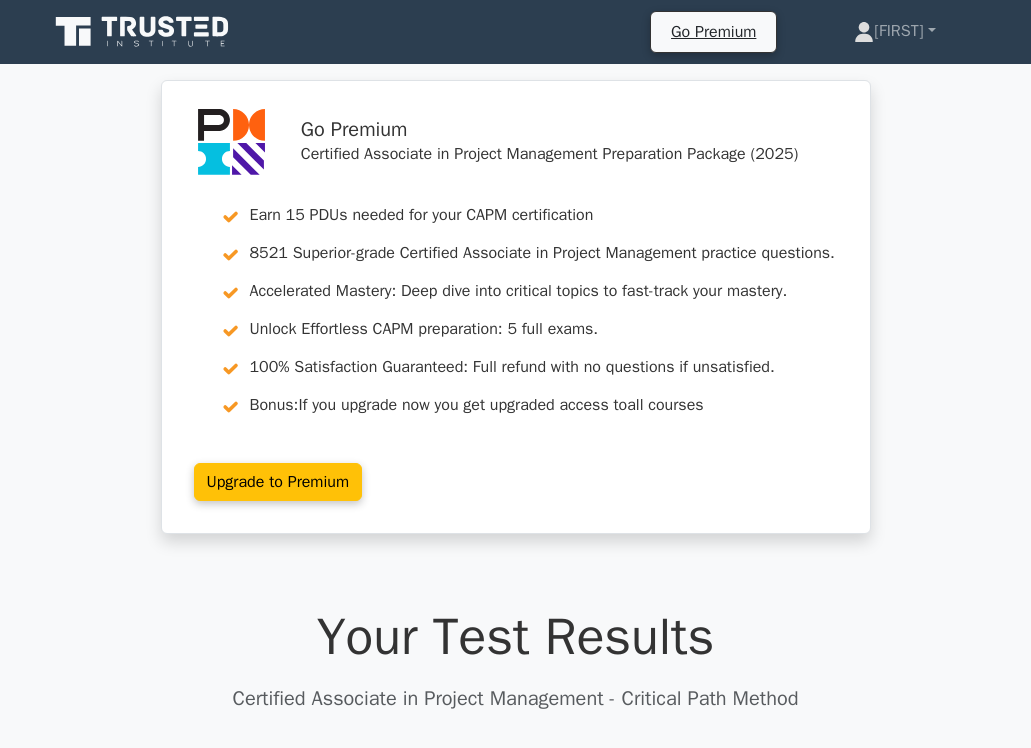 scroll, scrollTop: 600, scrollLeft: 0, axis: vertical 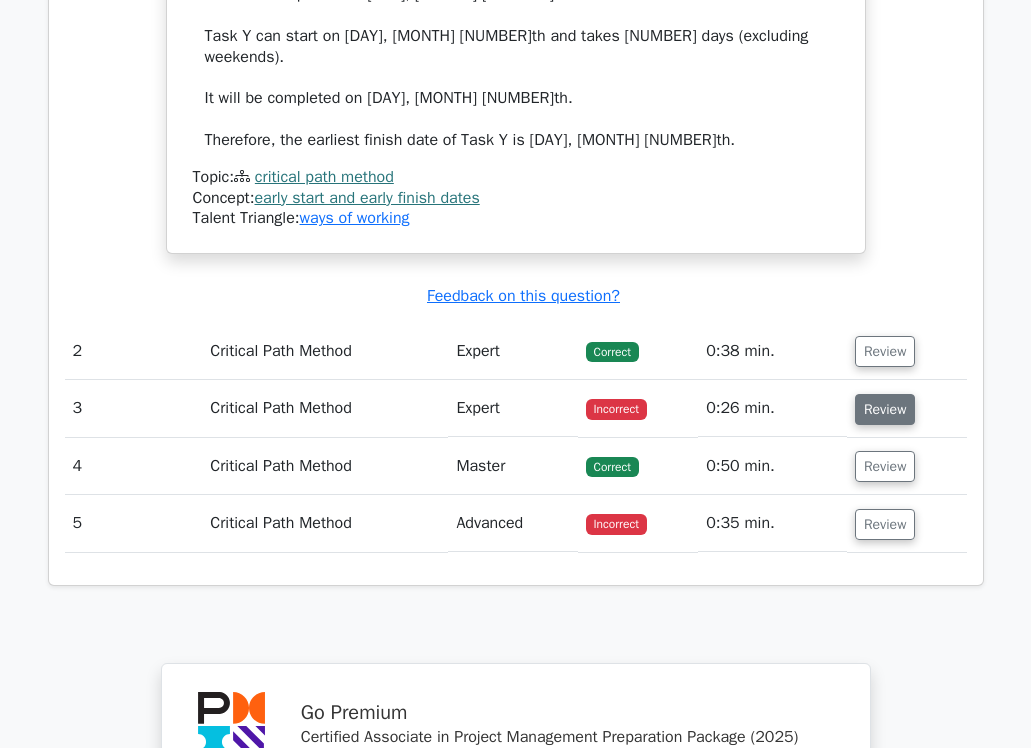click on "Review" at bounding box center [885, 409] 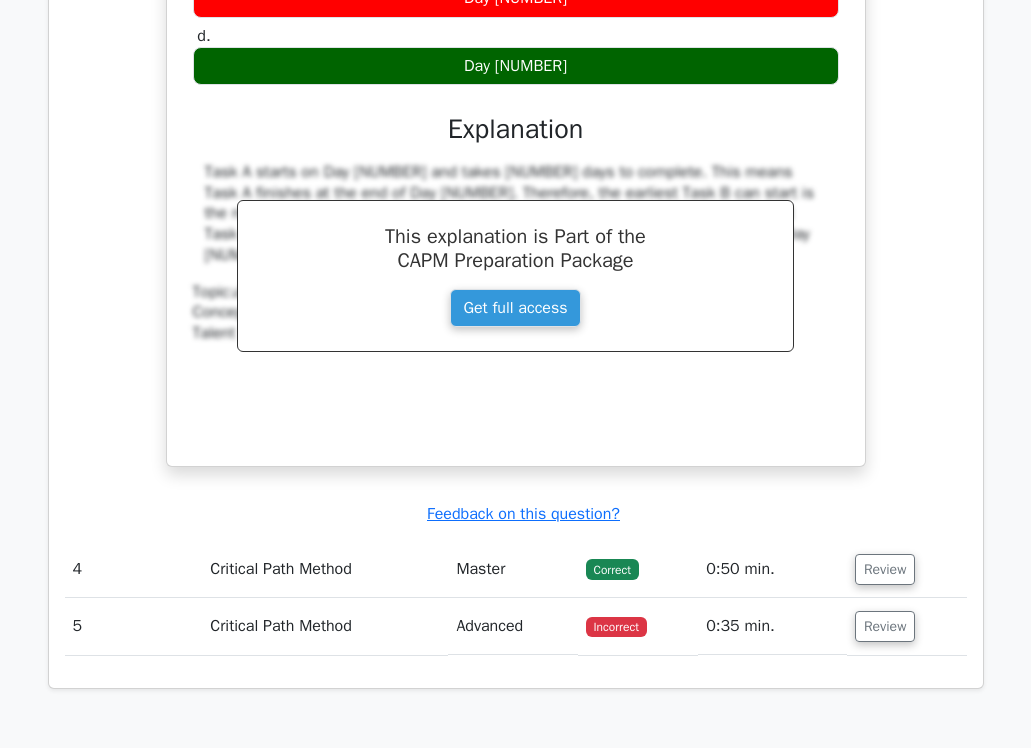 scroll, scrollTop: 3200, scrollLeft: 0, axis: vertical 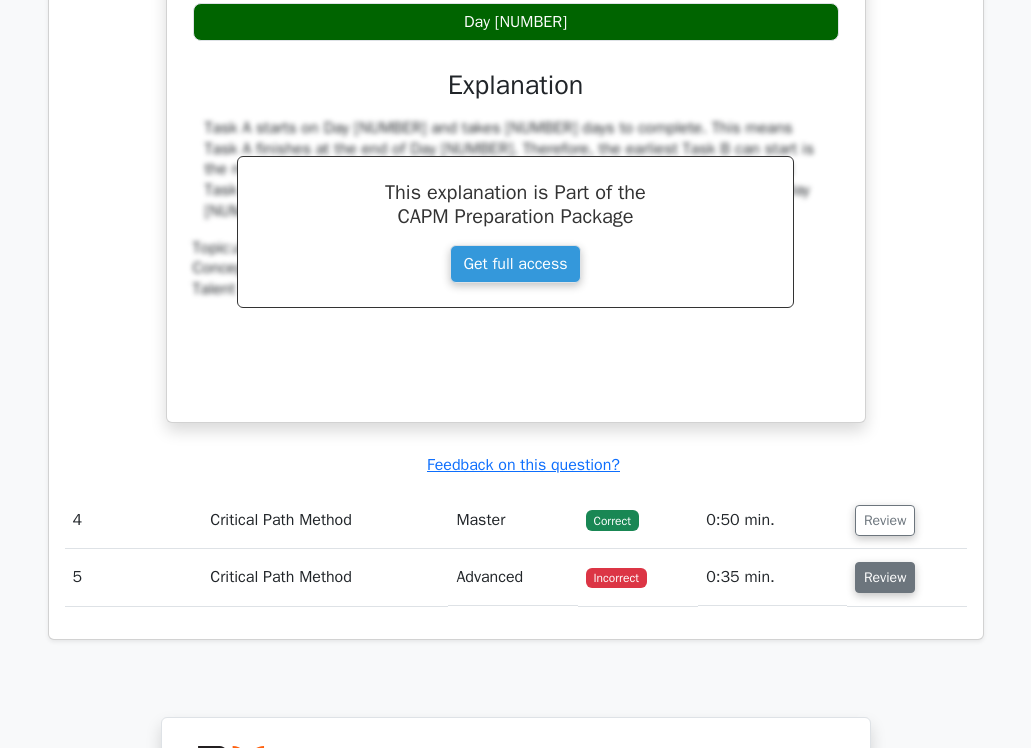 click on "Review" at bounding box center [885, 577] 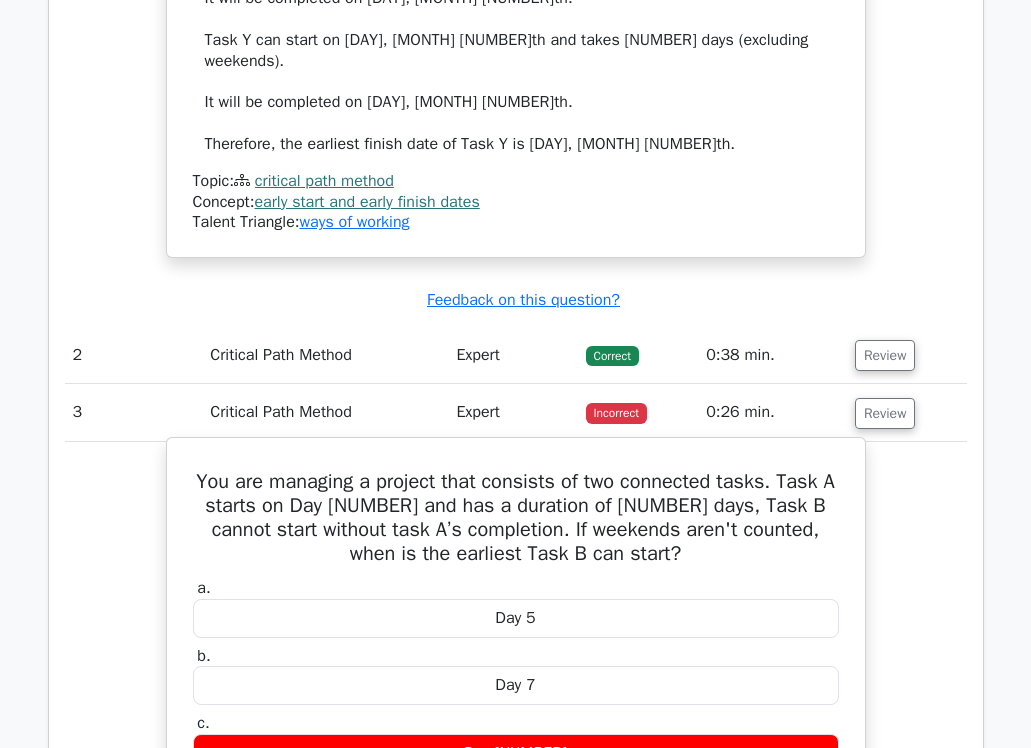 scroll, scrollTop: 2400, scrollLeft: 0, axis: vertical 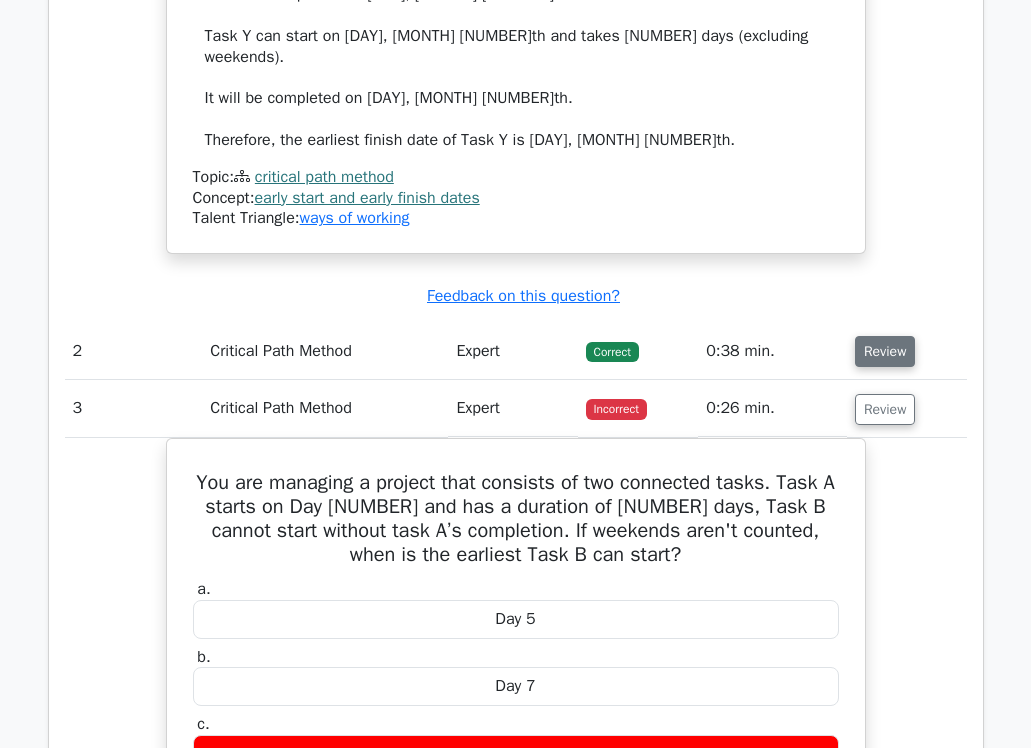 click on "Review" at bounding box center [885, 351] 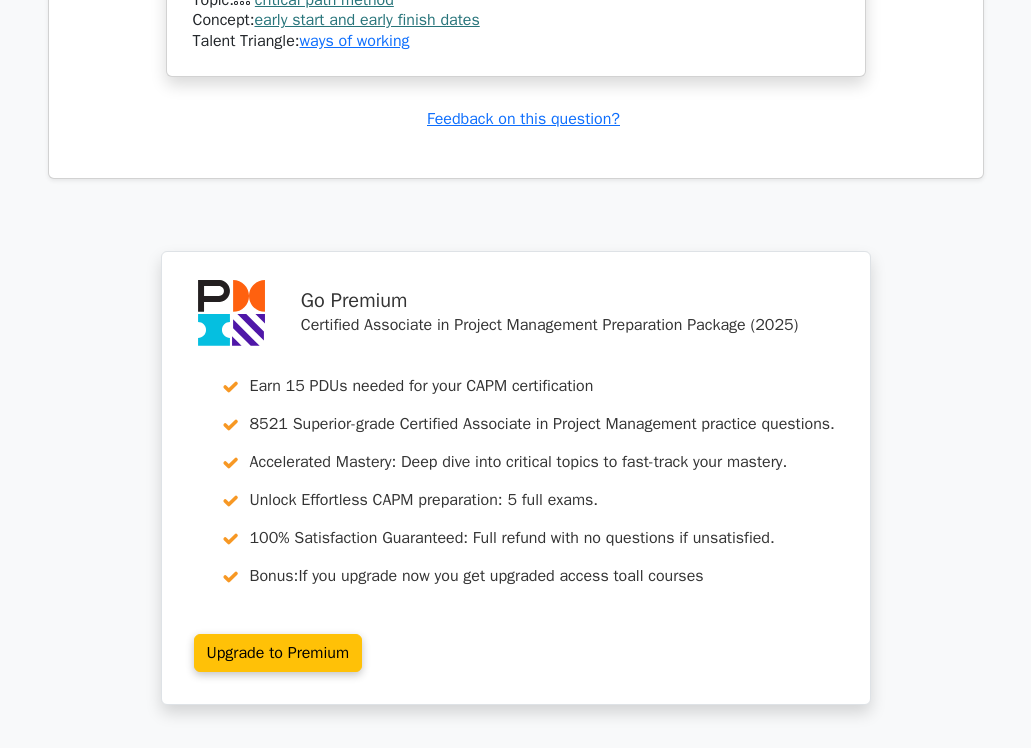 scroll, scrollTop: 5767, scrollLeft: 0, axis: vertical 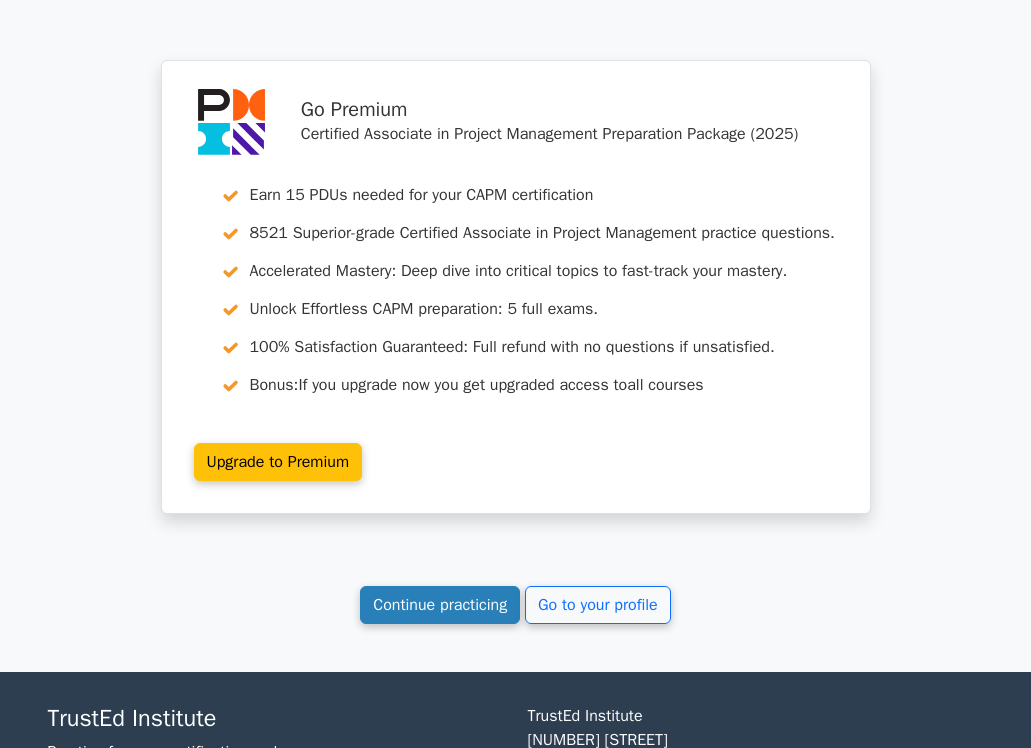 click on "Continue practicing" at bounding box center [440, 605] 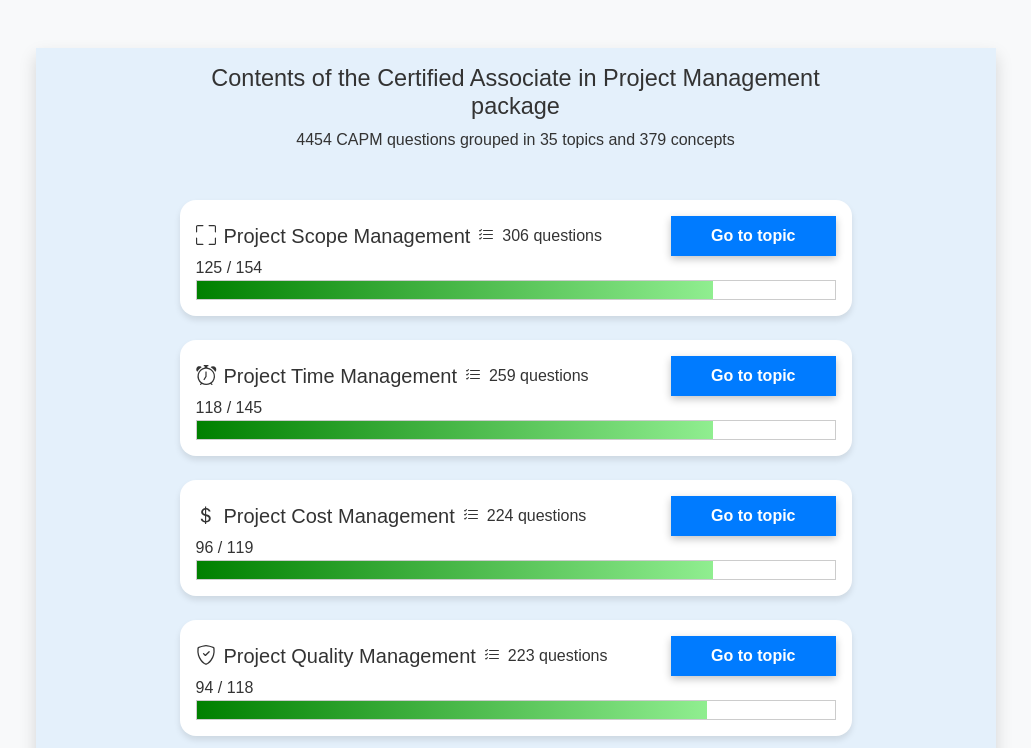 scroll, scrollTop: 1300, scrollLeft: 0, axis: vertical 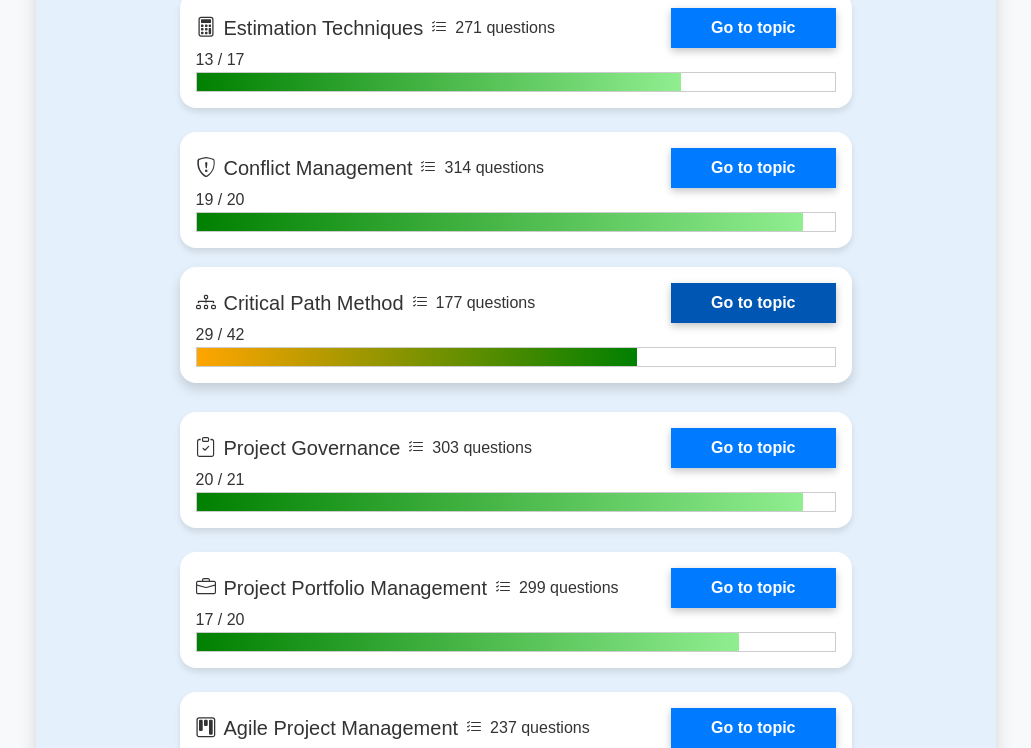 click on "Go to topic" at bounding box center (753, 303) 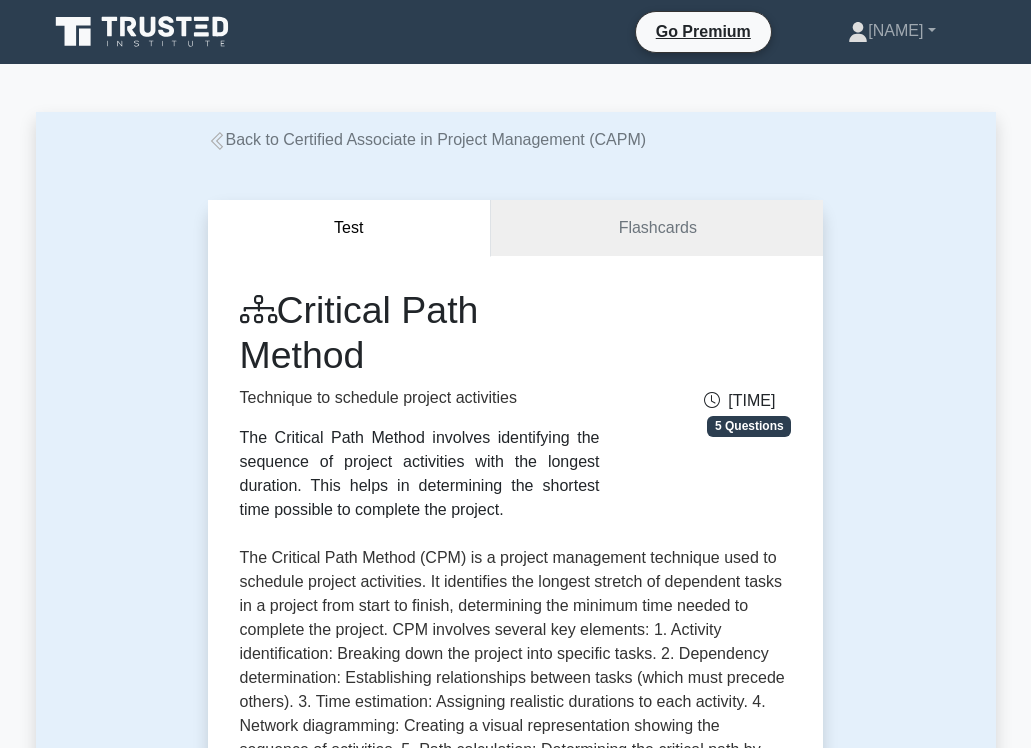 scroll, scrollTop: 500, scrollLeft: 0, axis: vertical 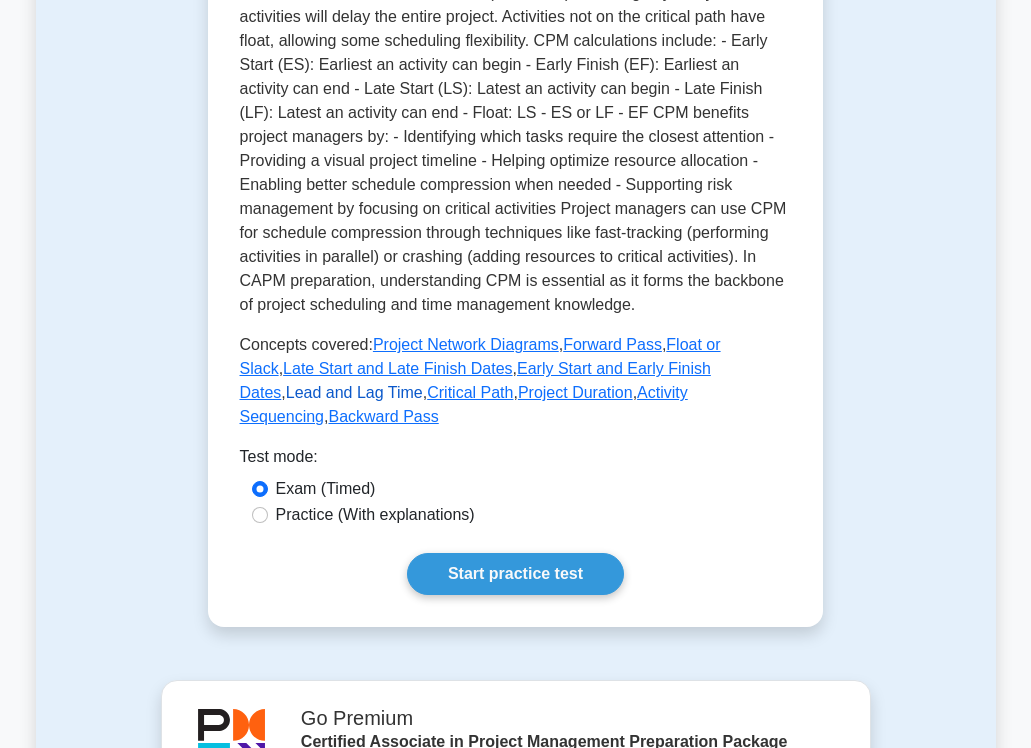 click on "Lead and Lag Time" at bounding box center (354, 392) 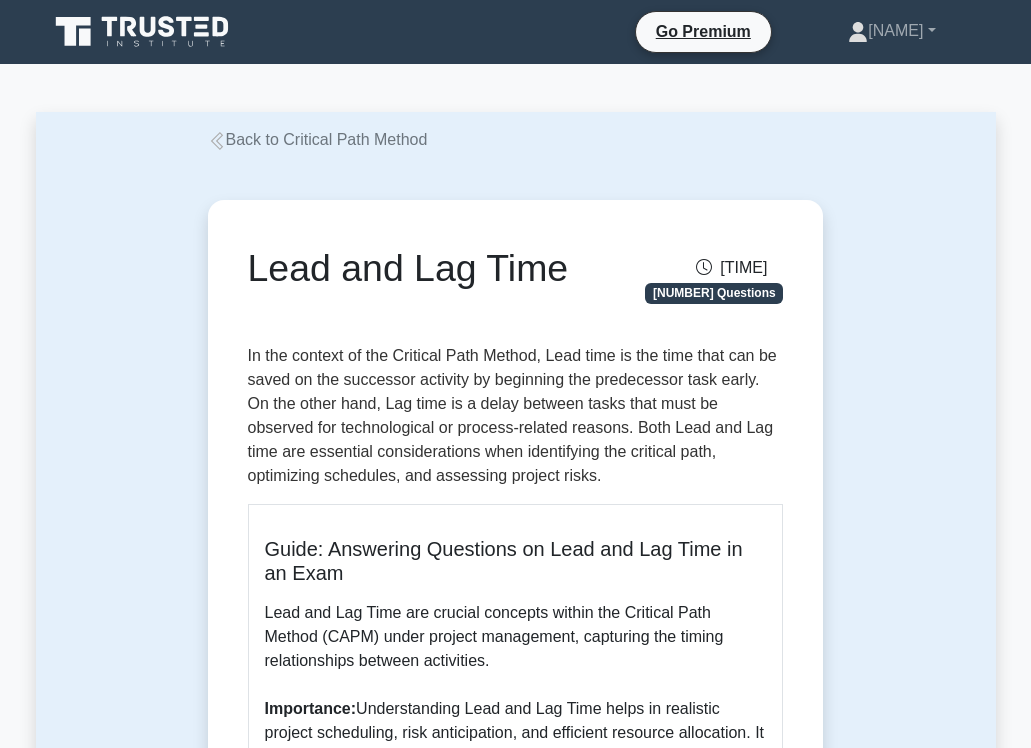 scroll, scrollTop: 0, scrollLeft: 0, axis: both 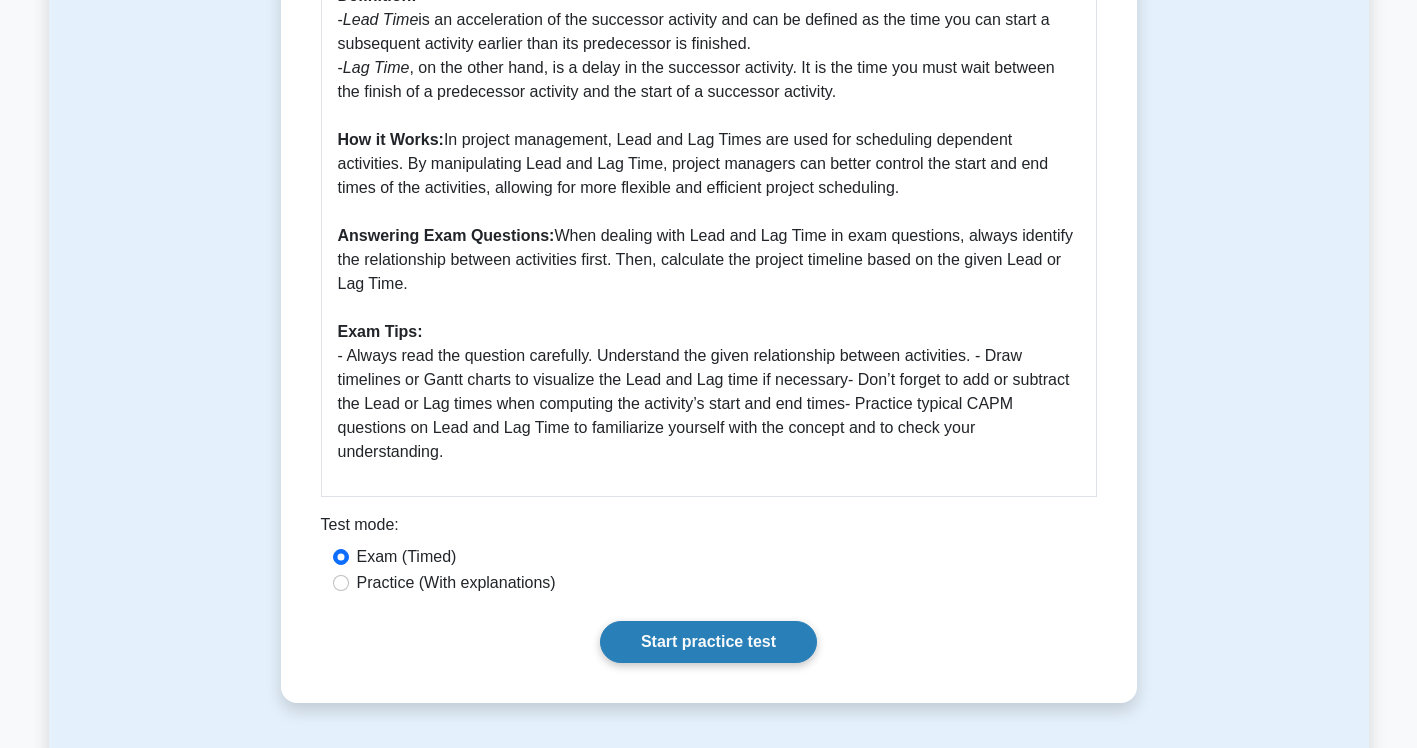 click on "Start practice test" at bounding box center (708, 642) 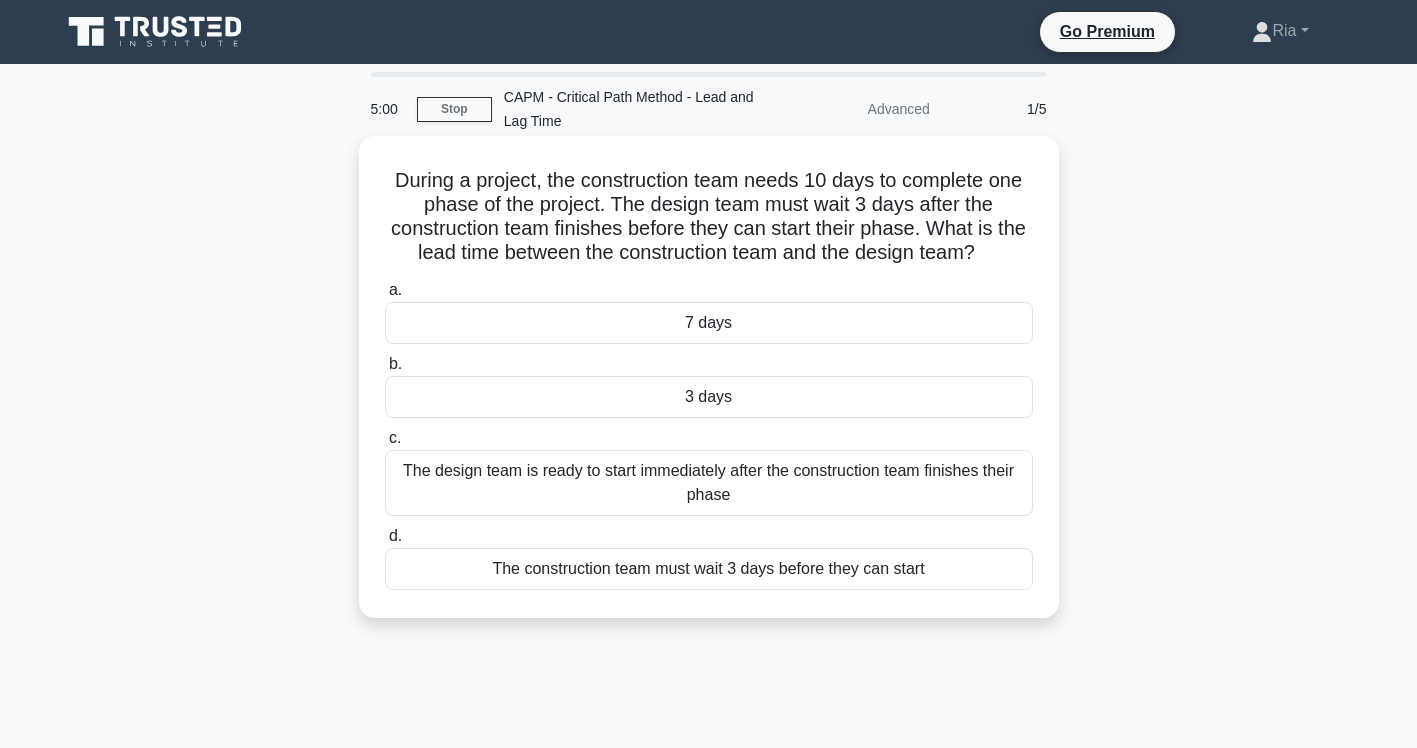scroll, scrollTop: 0, scrollLeft: 0, axis: both 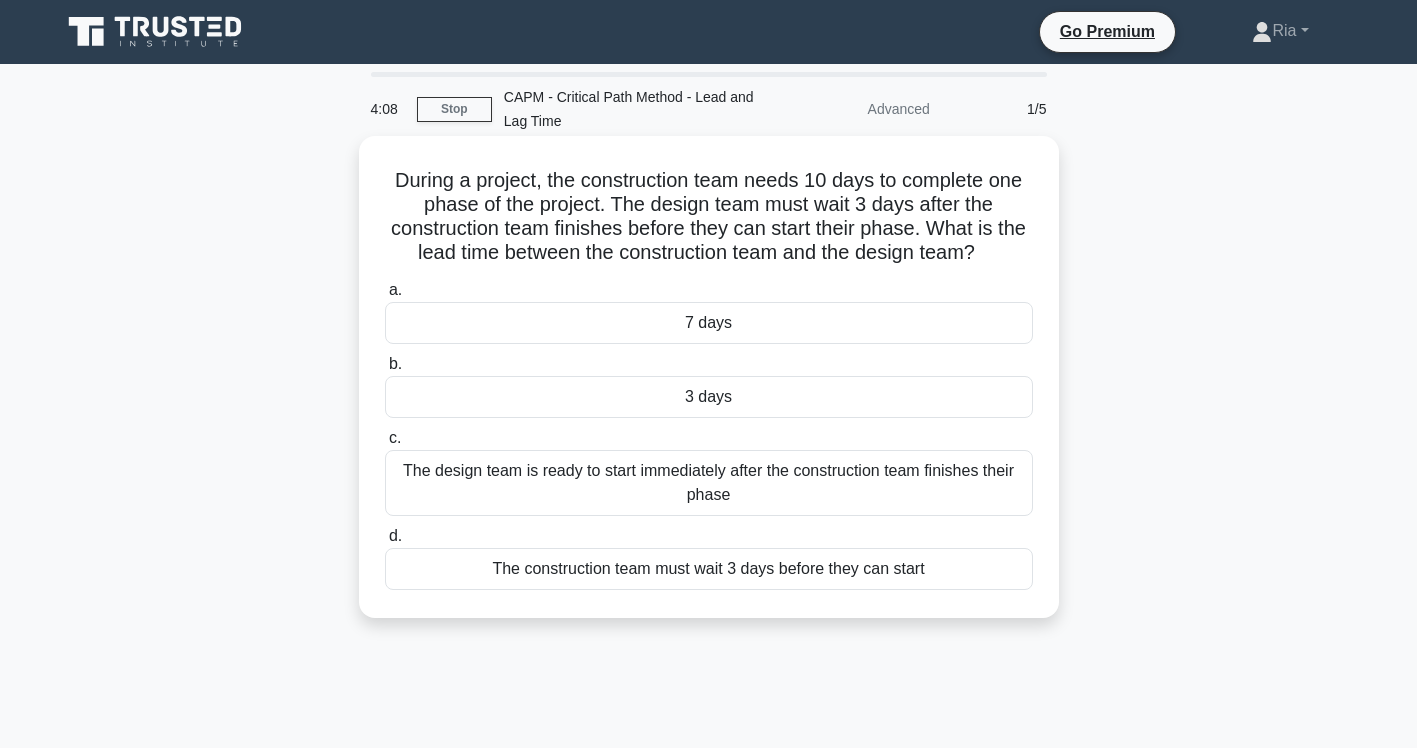 click on "3 days" at bounding box center [709, 397] 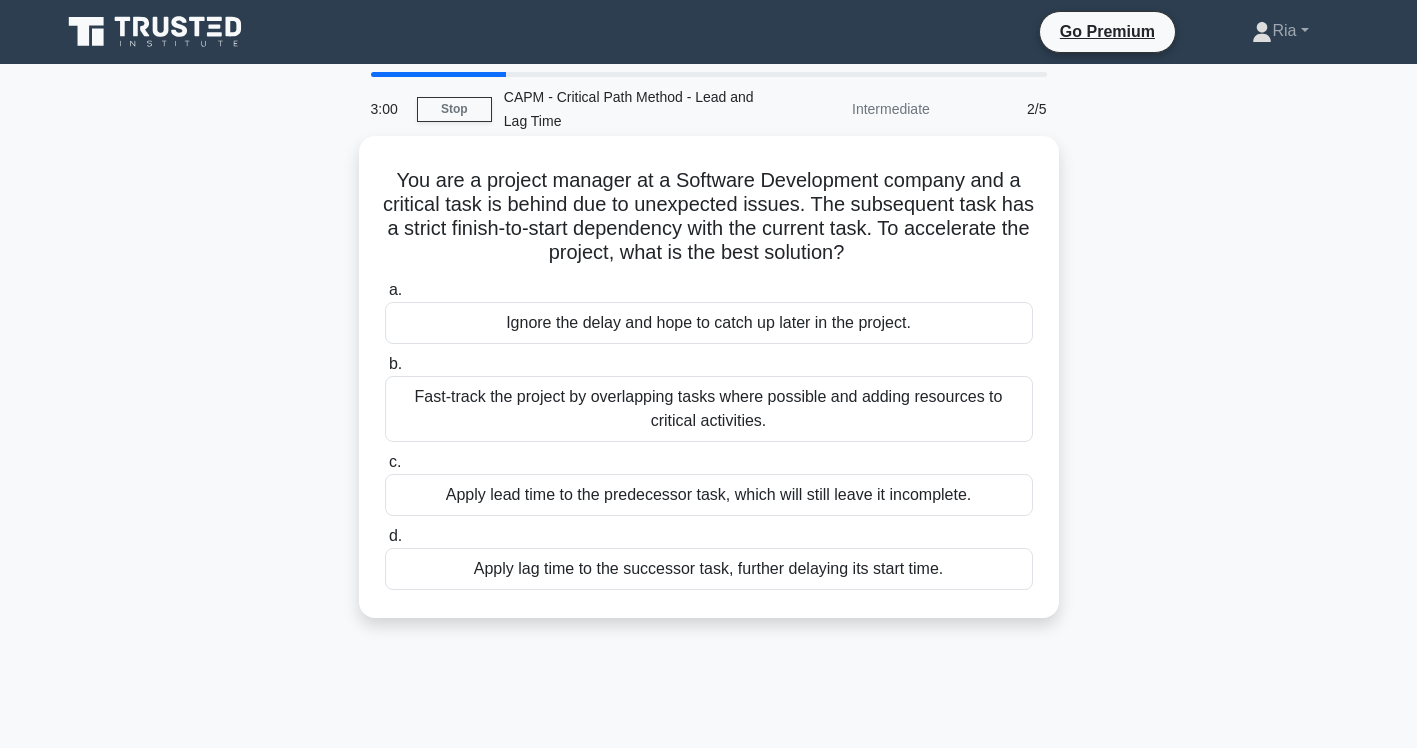 click on "Fast-track the project by overlapping tasks where possible and adding resources to critical activities." at bounding box center [709, 409] 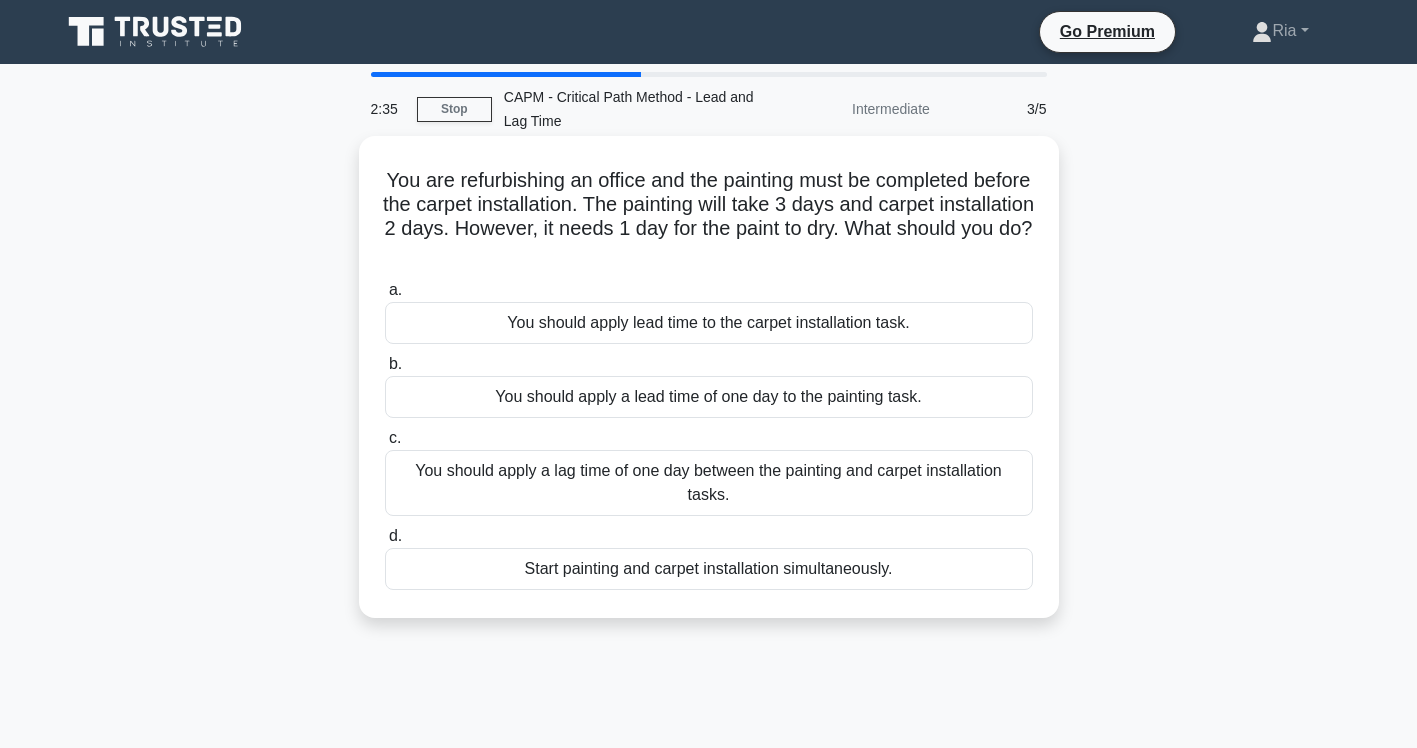 click on "You should apply lead time to the carpet installation task." at bounding box center (709, 323) 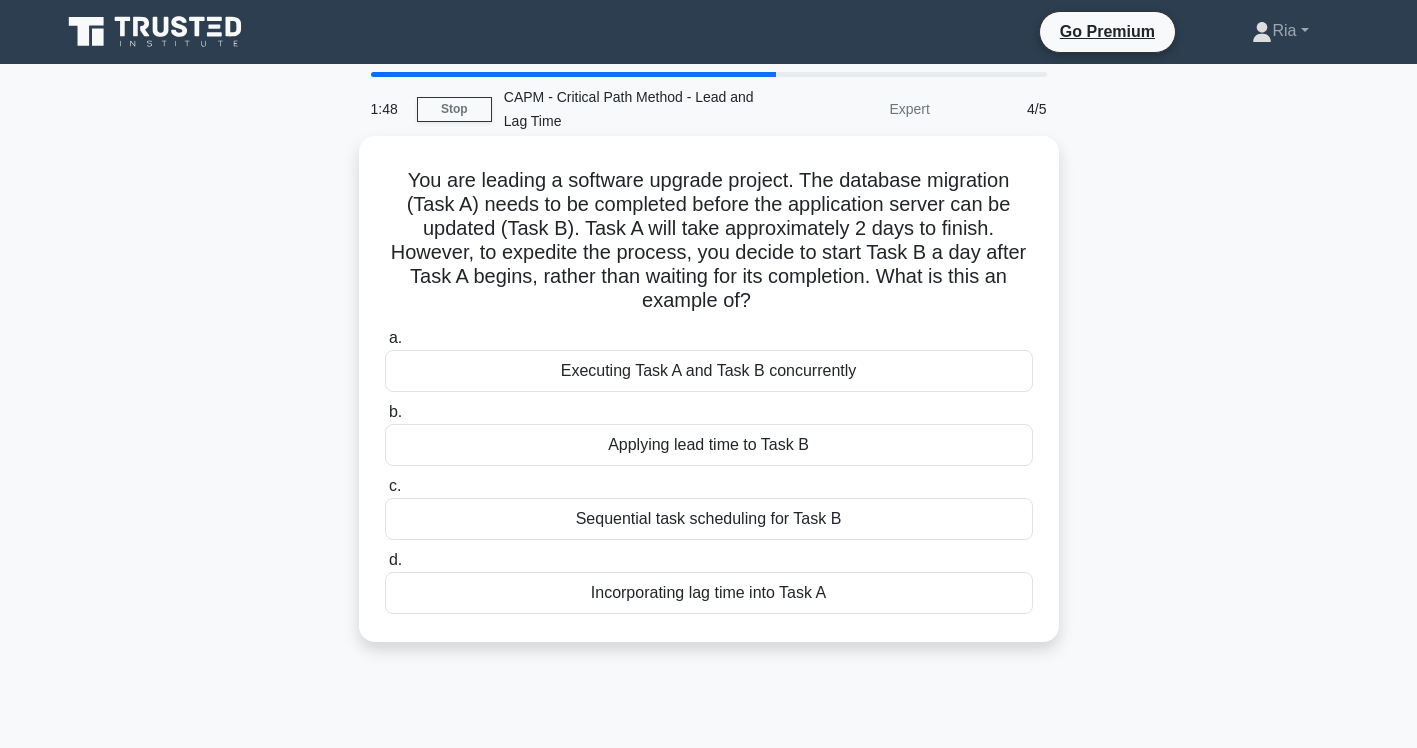 click on "Applying lead time to Task B" at bounding box center (709, 445) 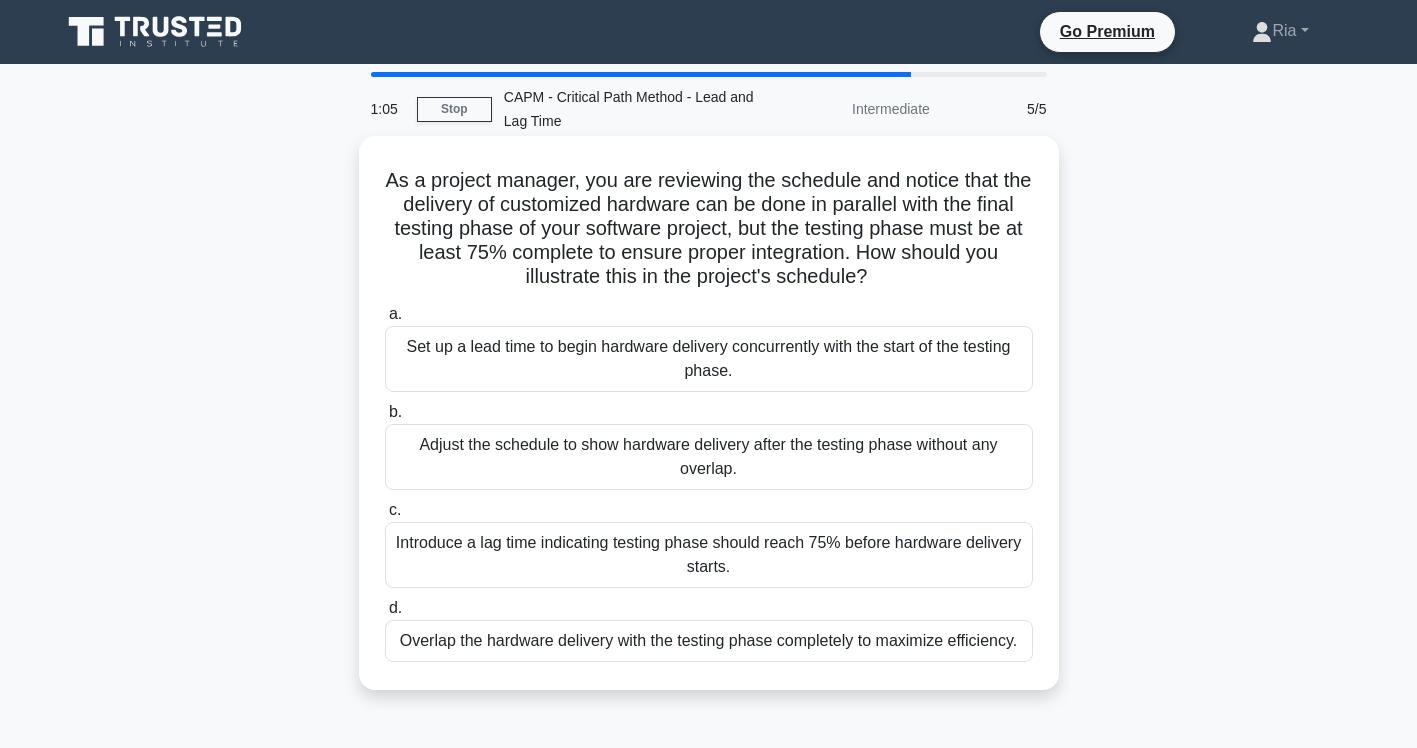 click on "Introduce a lag time indicating testing phase should reach 75% before hardware delivery starts." at bounding box center [709, 555] 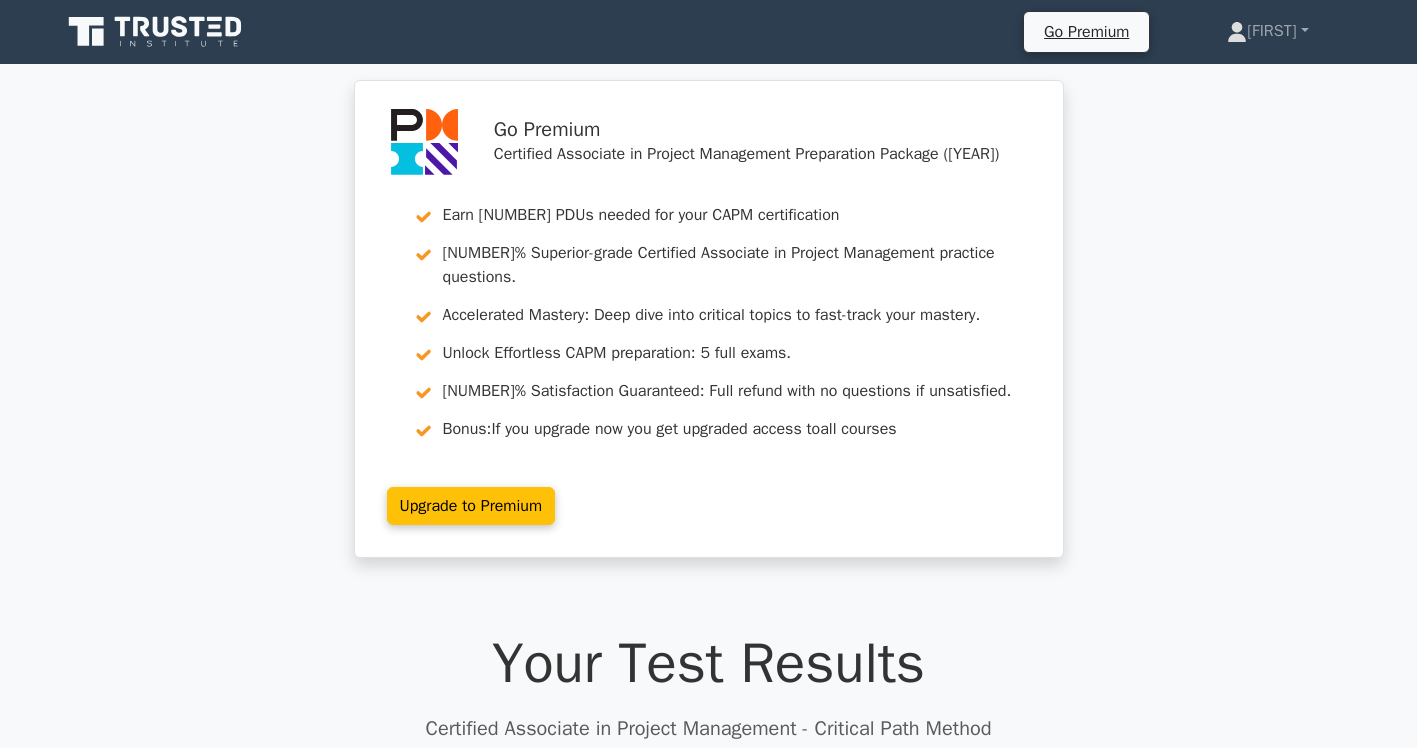 scroll, scrollTop: 500, scrollLeft: 0, axis: vertical 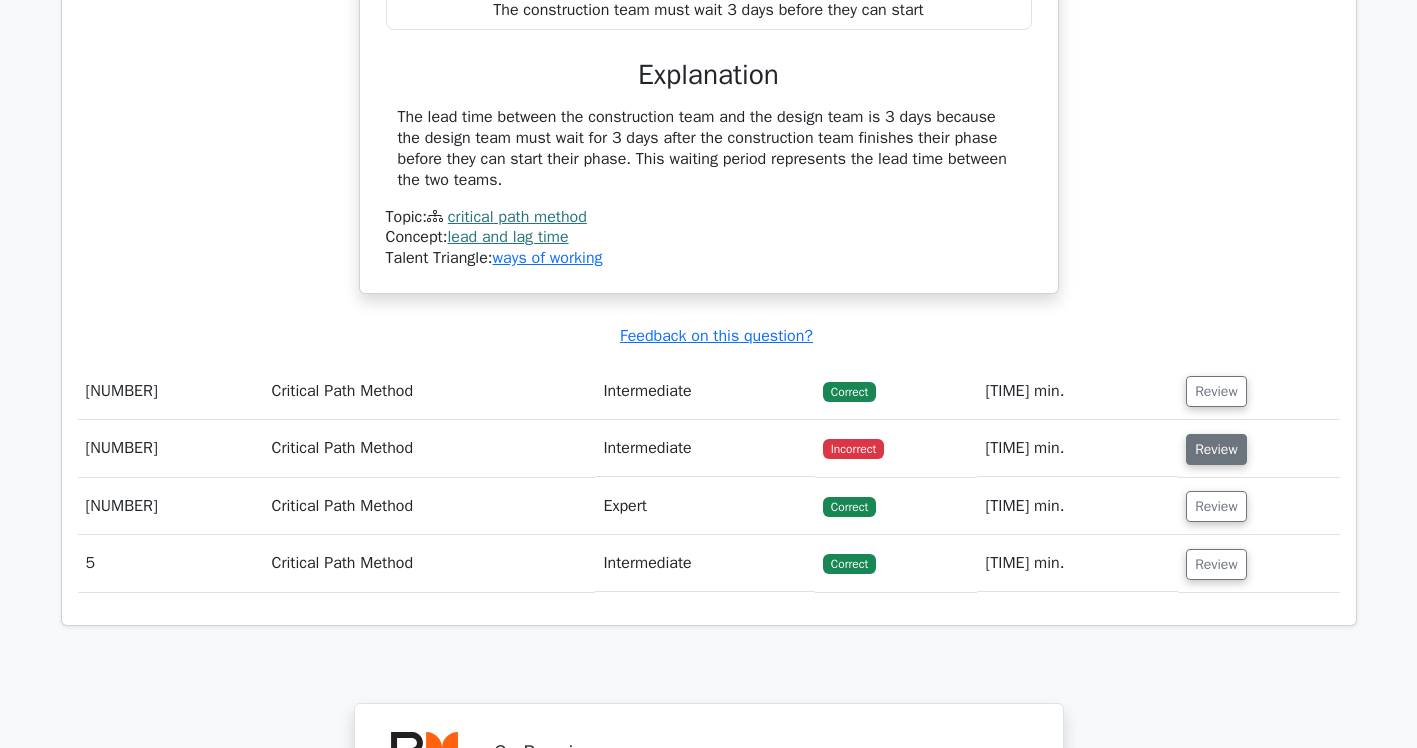 click on "Review" at bounding box center [1216, 449] 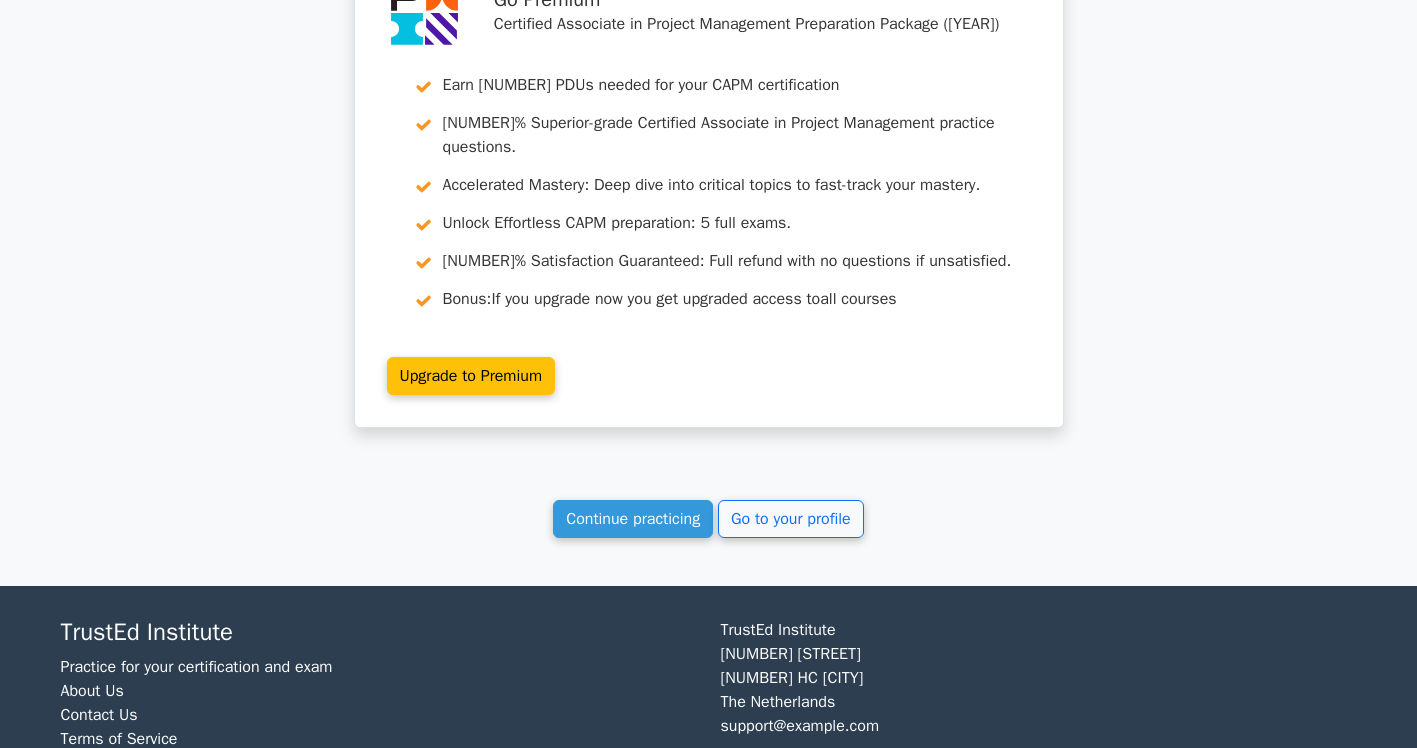 scroll, scrollTop: 3646, scrollLeft: 0, axis: vertical 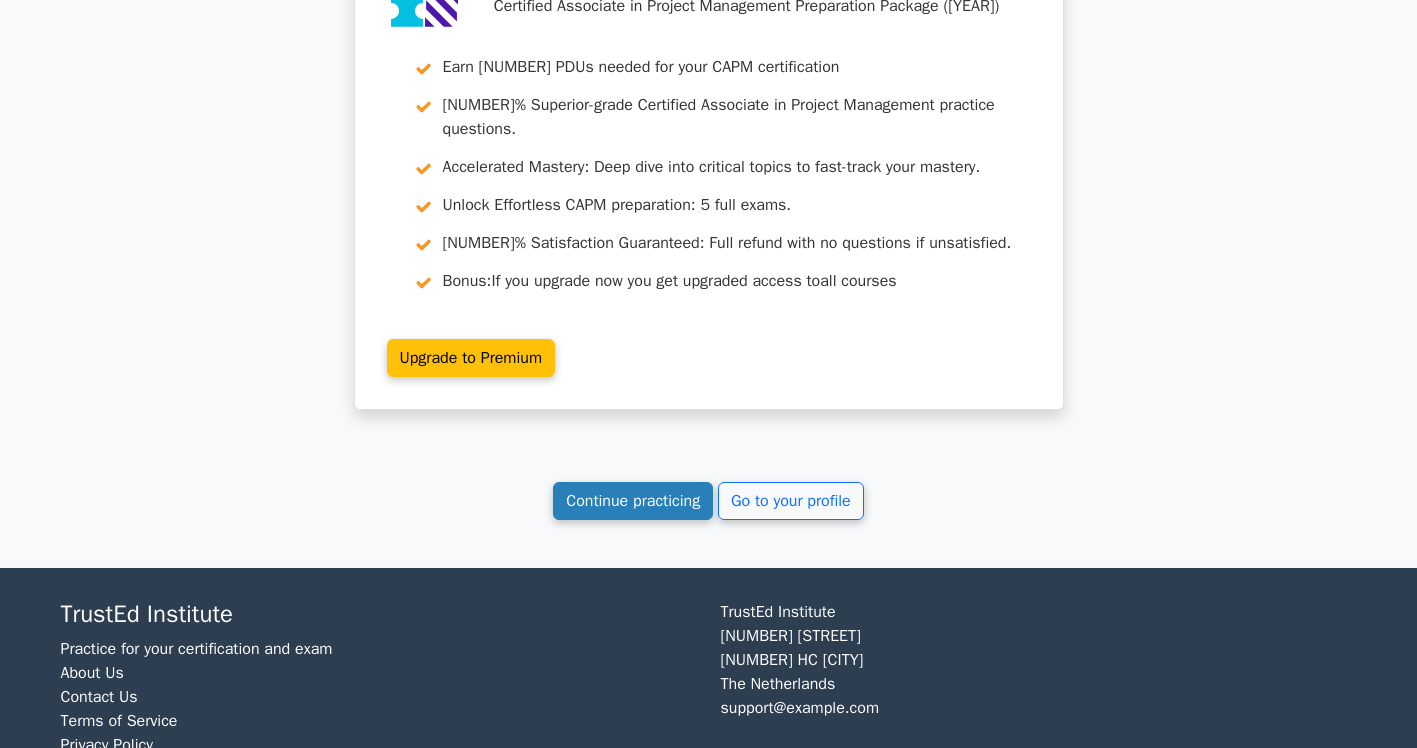 click on "Continue practicing" at bounding box center (633, 501) 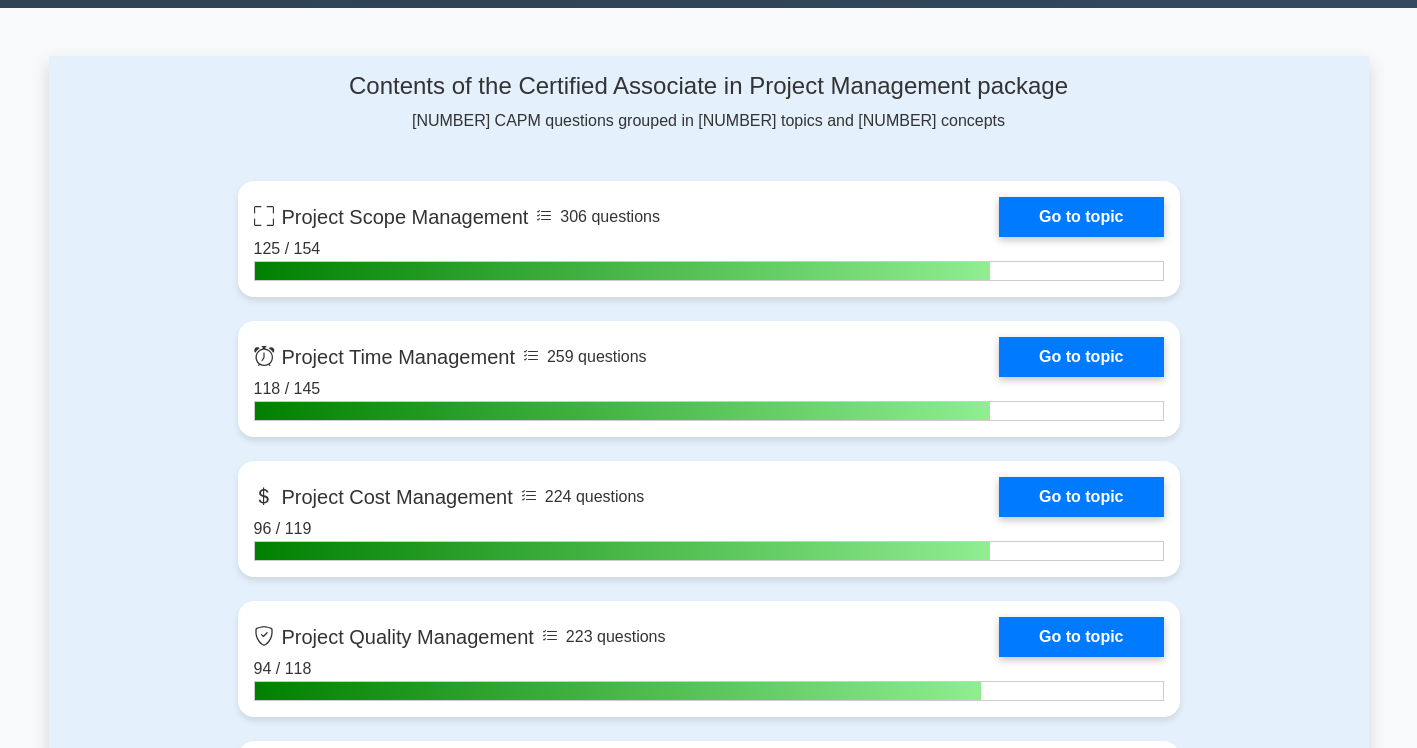 scroll, scrollTop: 1300, scrollLeft: 0, axis: vertical 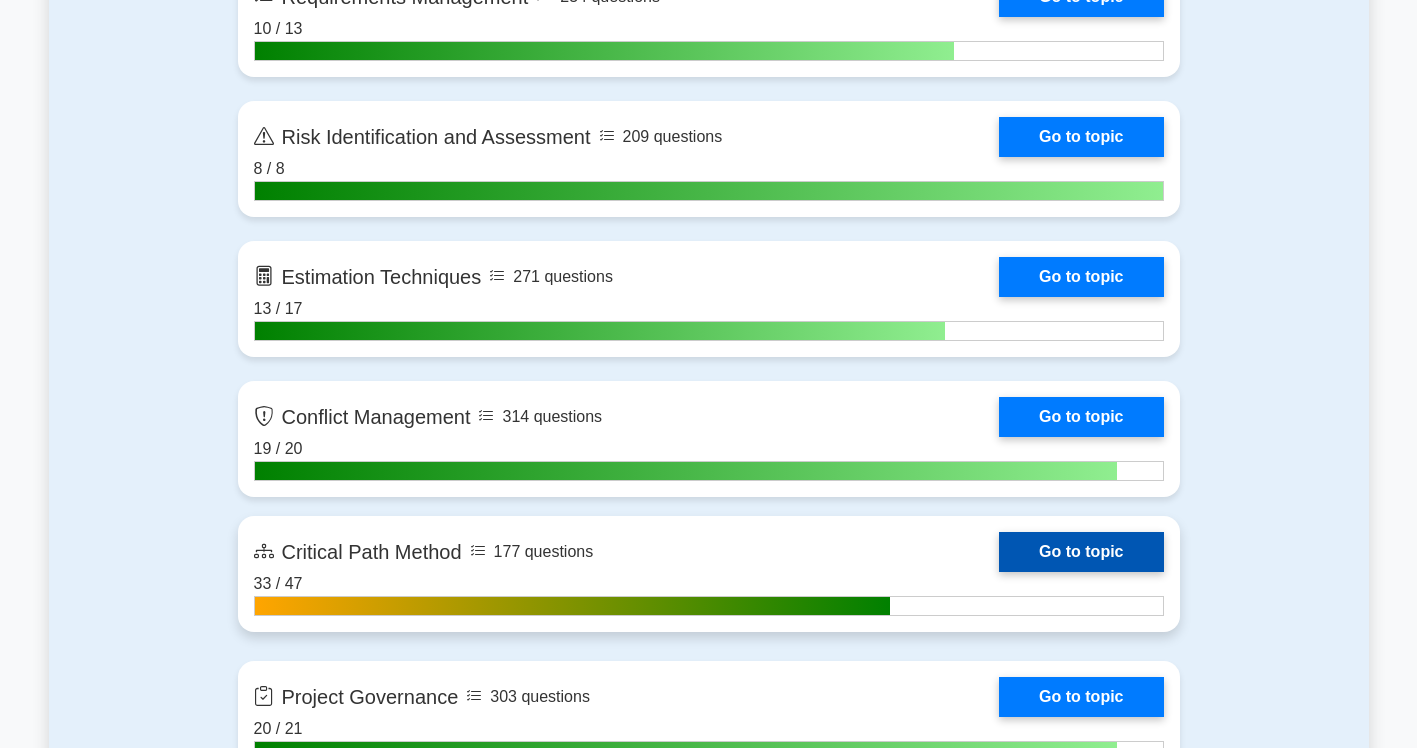 click on "Go to topic" at bounding box center [1081, 552] 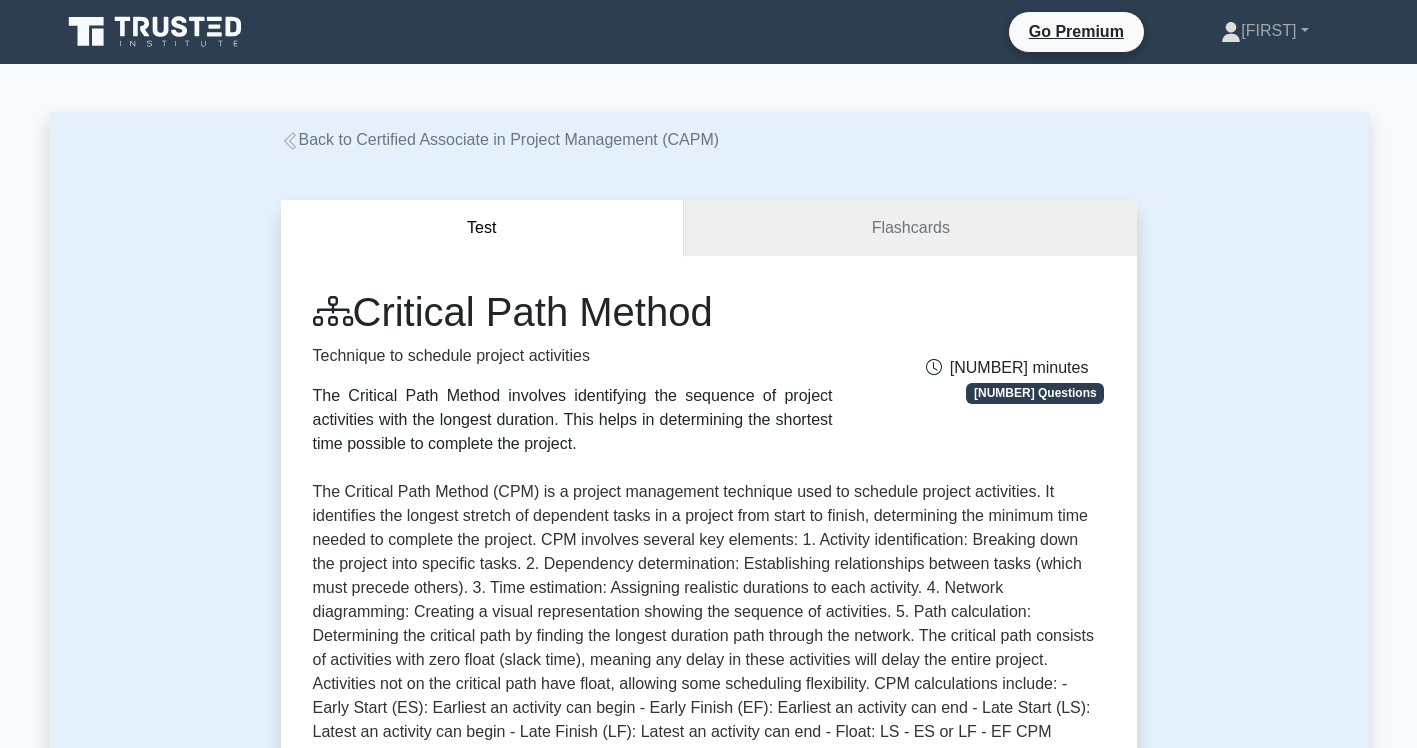 scroll, scrollTop: 440, scrollLeft: 0, axis: vertical 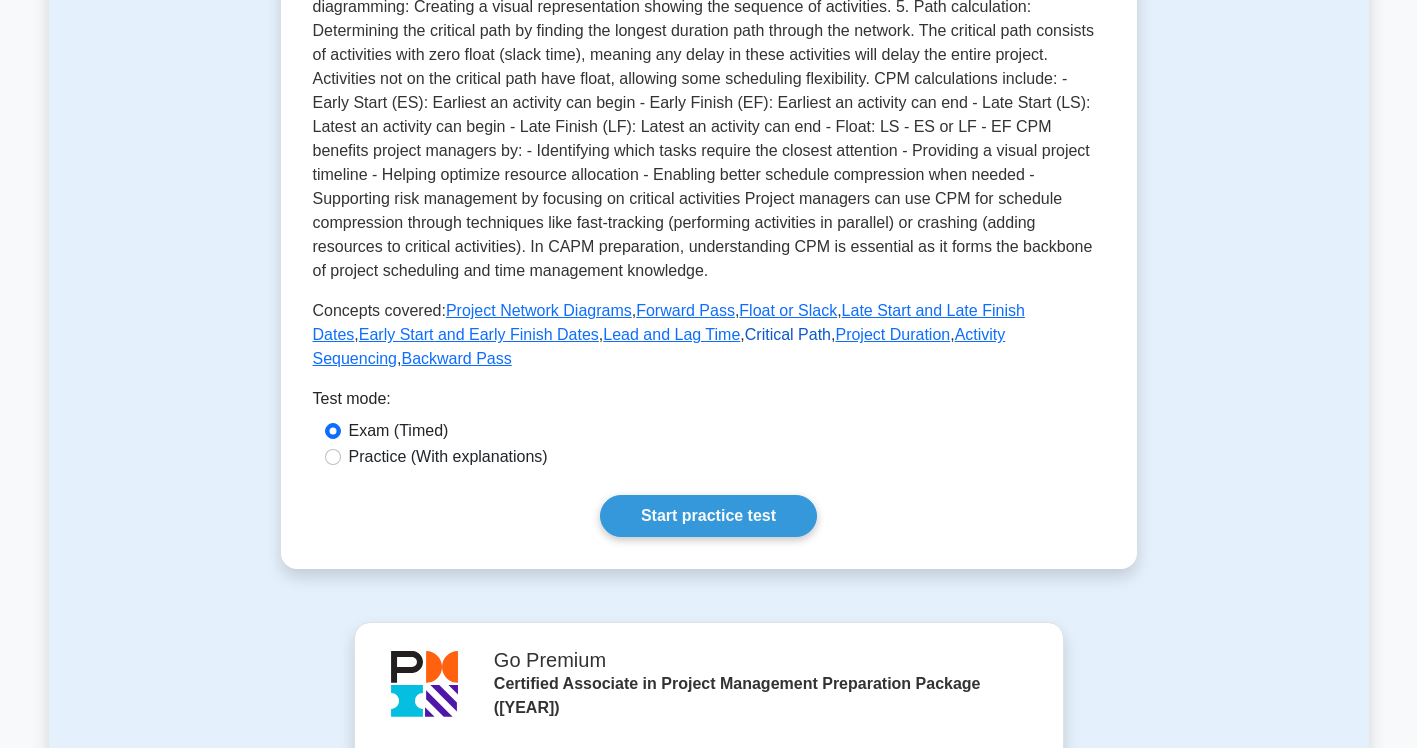 click on "Critical Path" at bounding box center [788, 334] 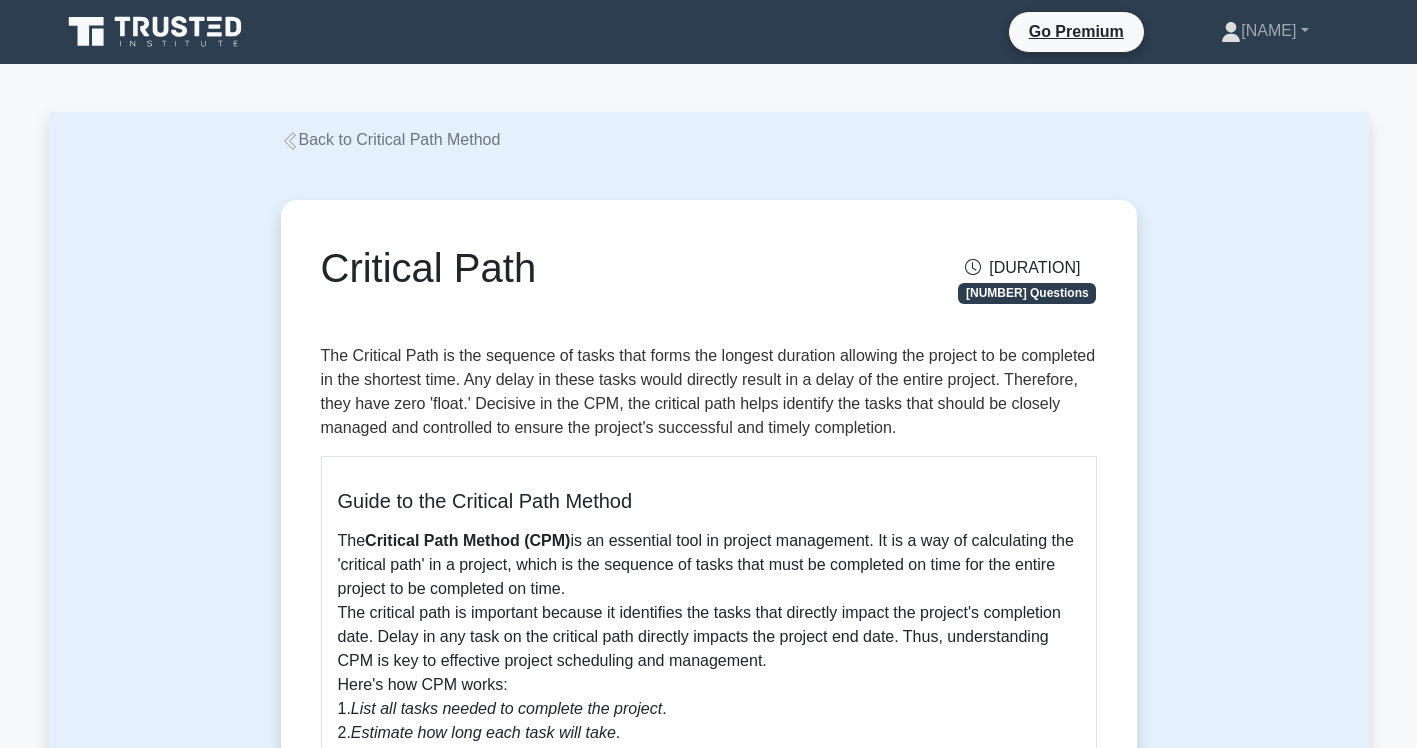 scroll, scrollTop: 0, scrollLeft: 0, axis: both 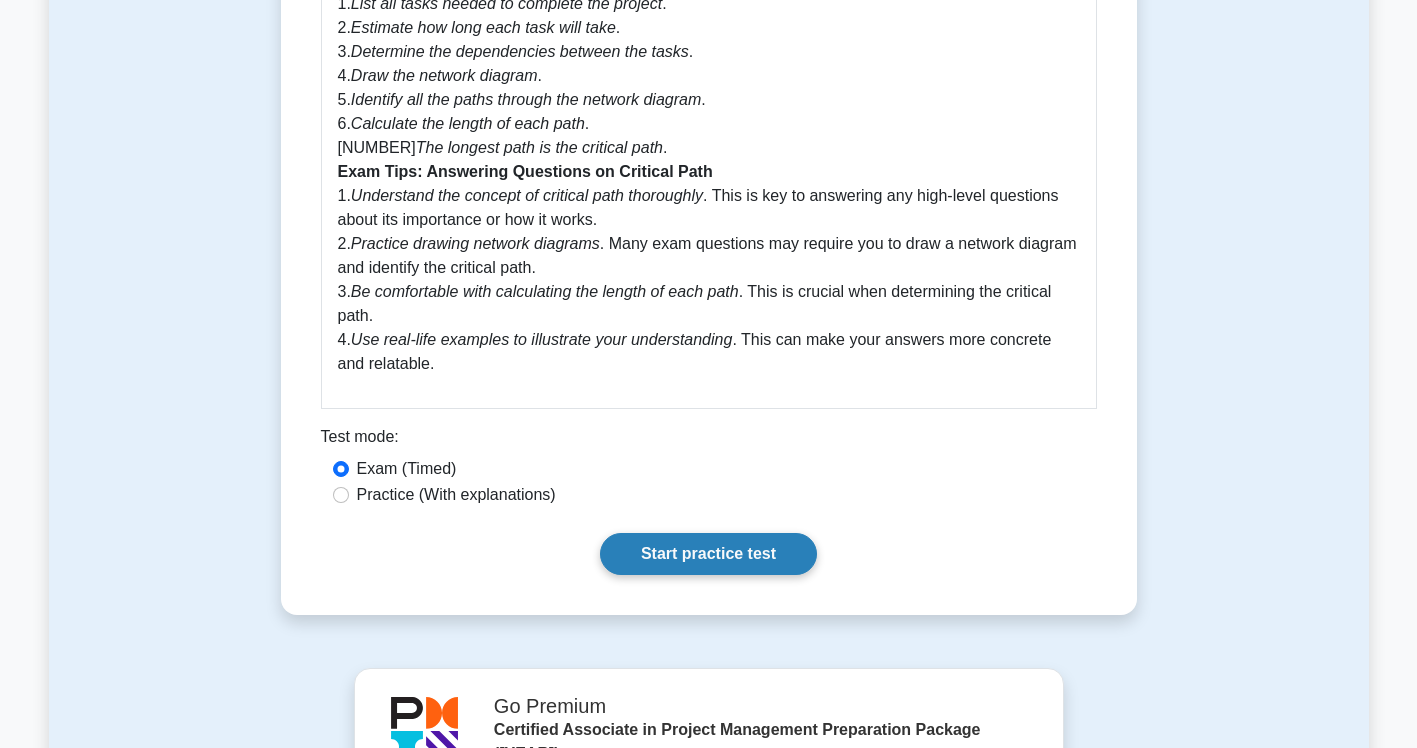 click on "Start practice test" at bounding box center [708, 554] 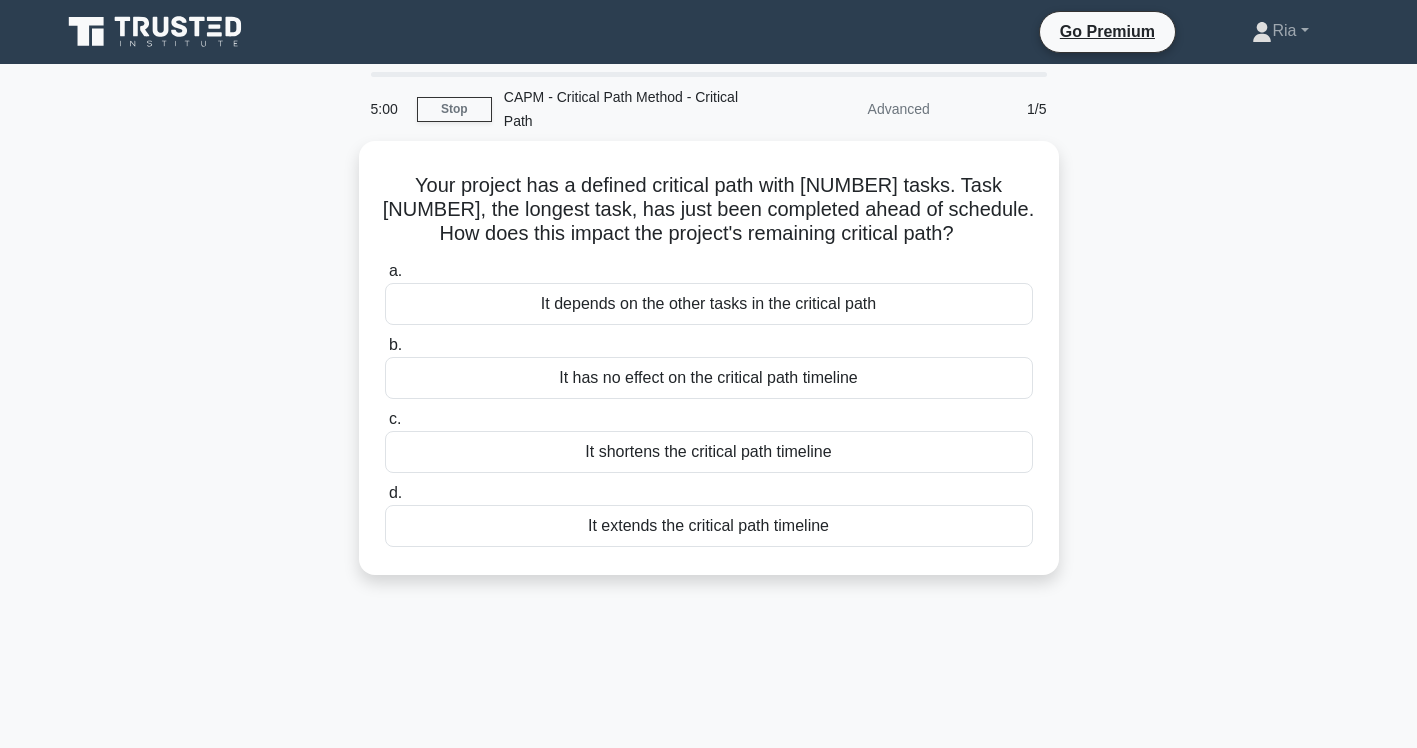 scroll, scrollTop: 0, scrollLeft: 0, axis: both 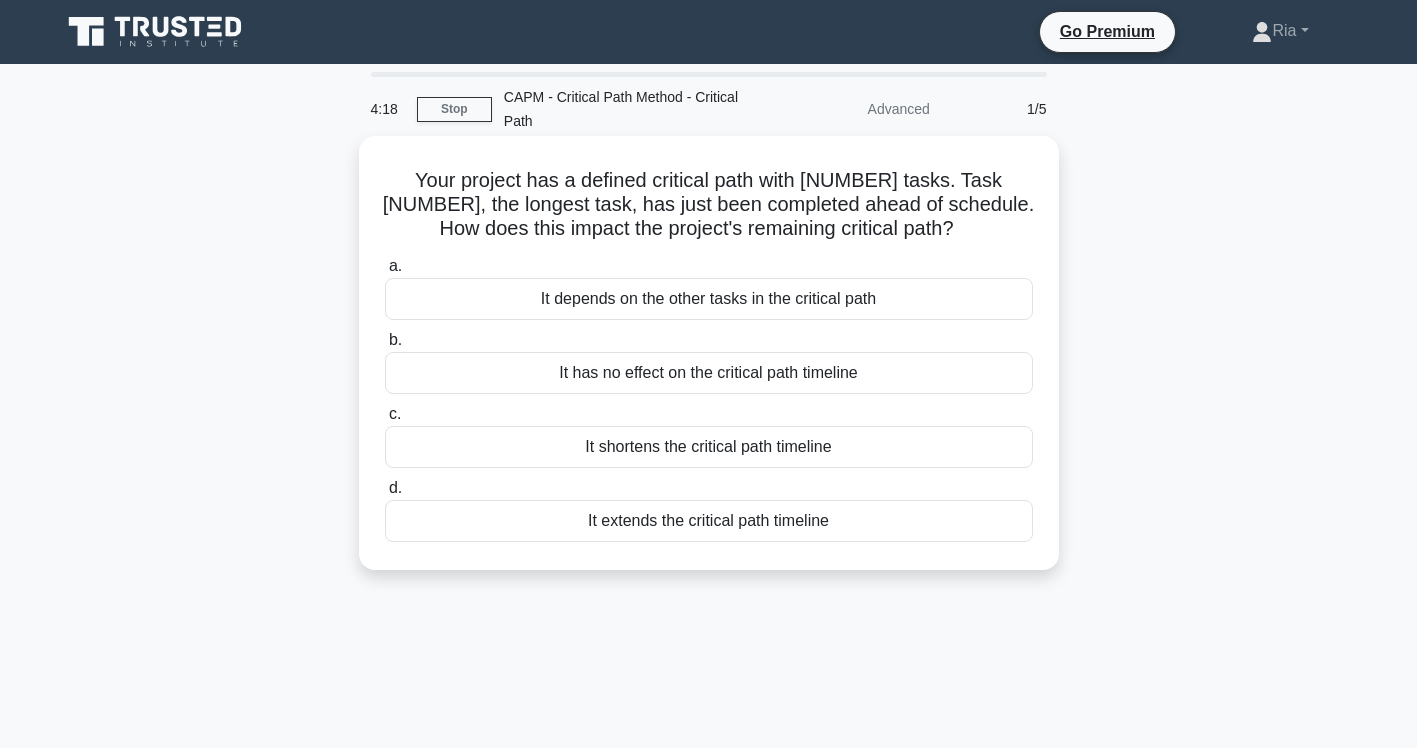 click on "It shortens the critical path timeline" at bounding box center [709, 447] 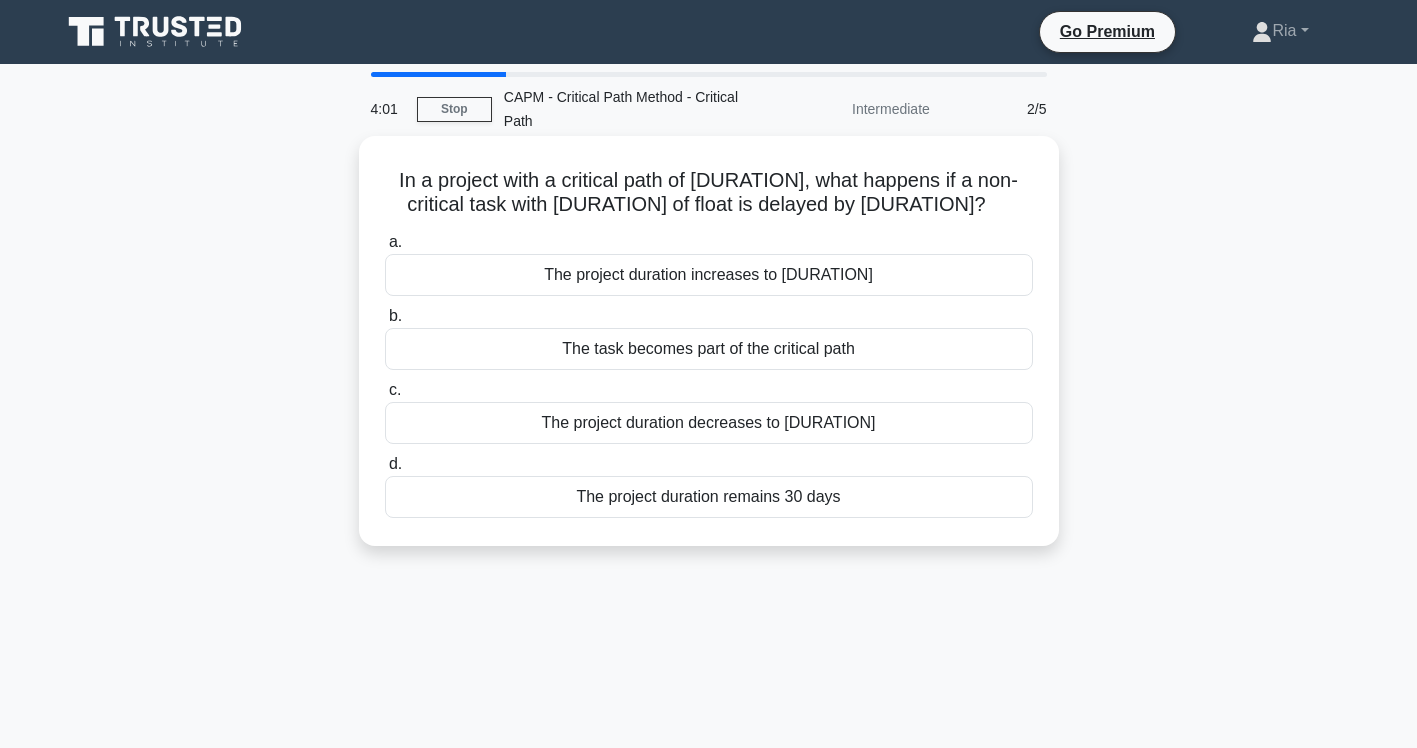 click on "The project duration remains 30 days" at bounding box center (709, 497) 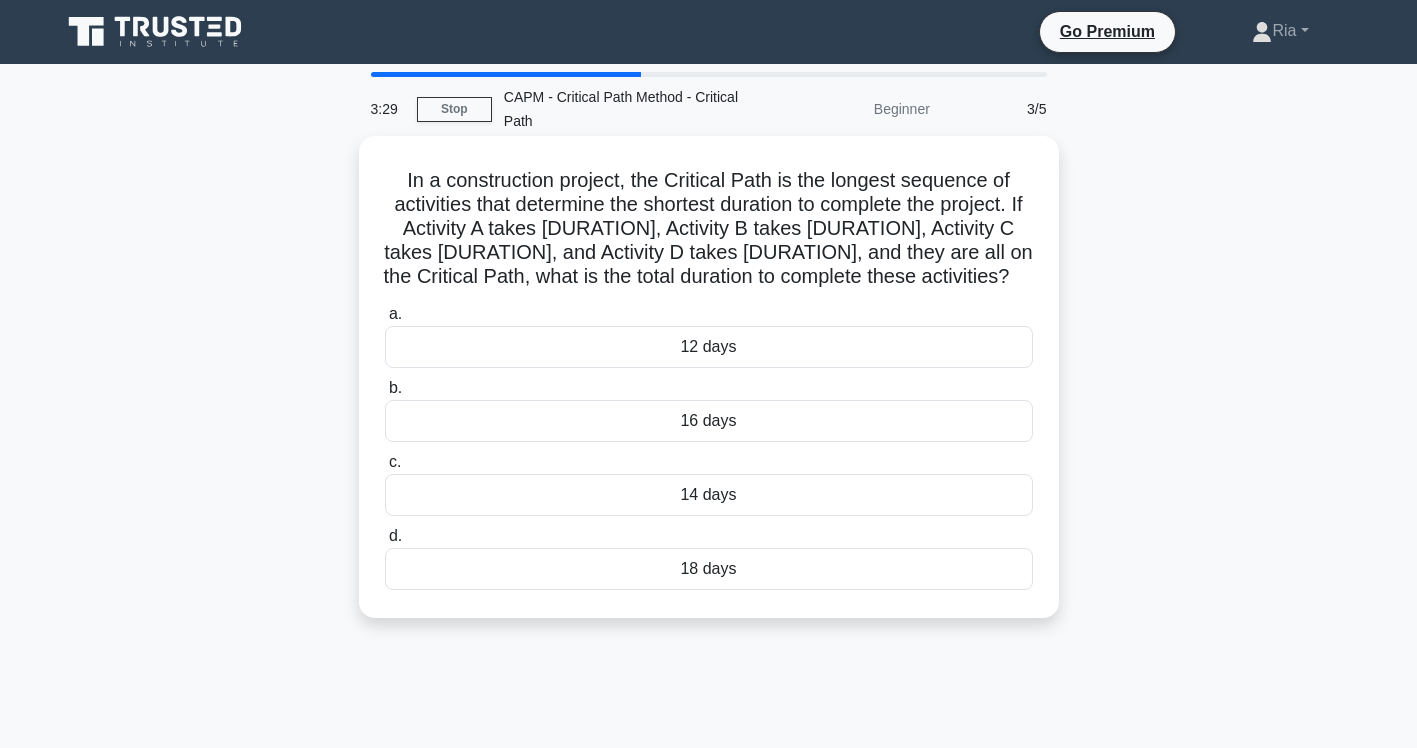 click on "14 days" at bounding box center (709, 495) 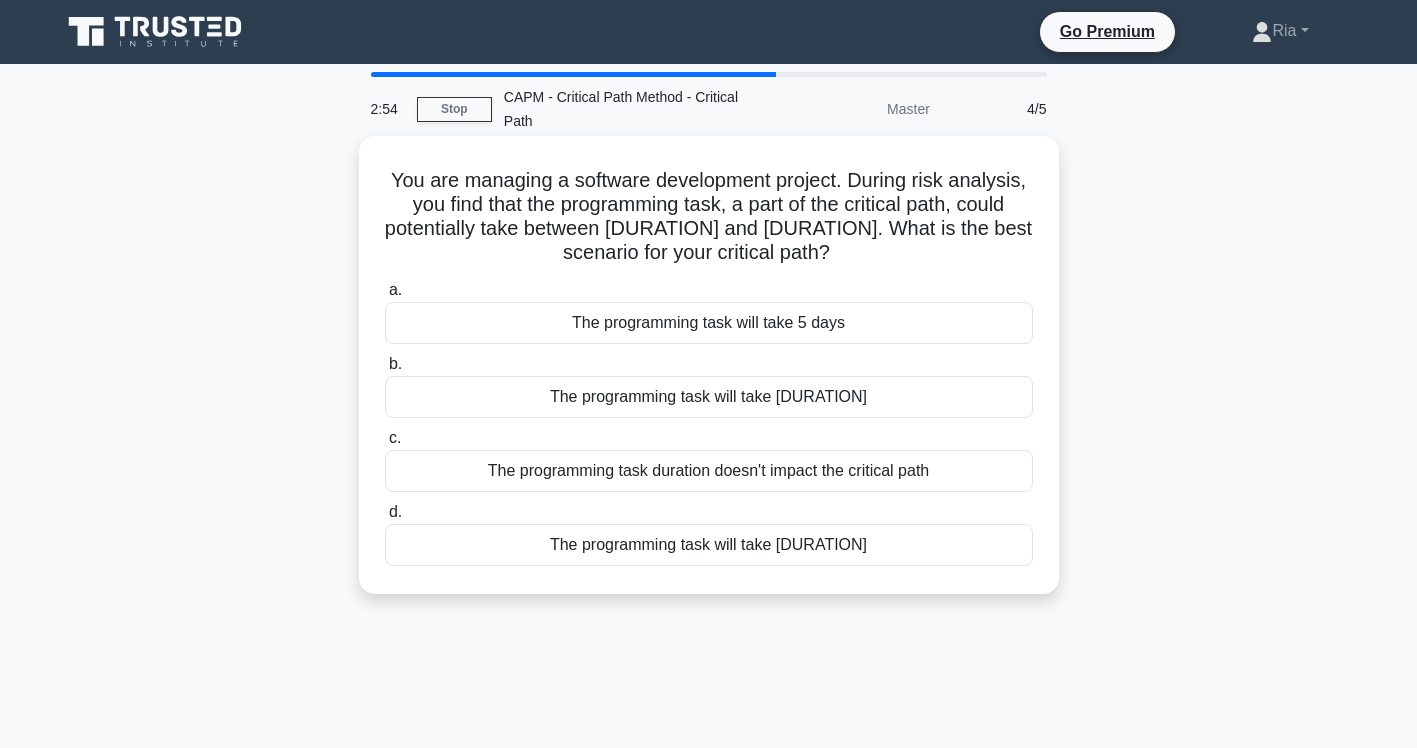 click on "The programming task will take 6 days" at bounding box center (709, 545) 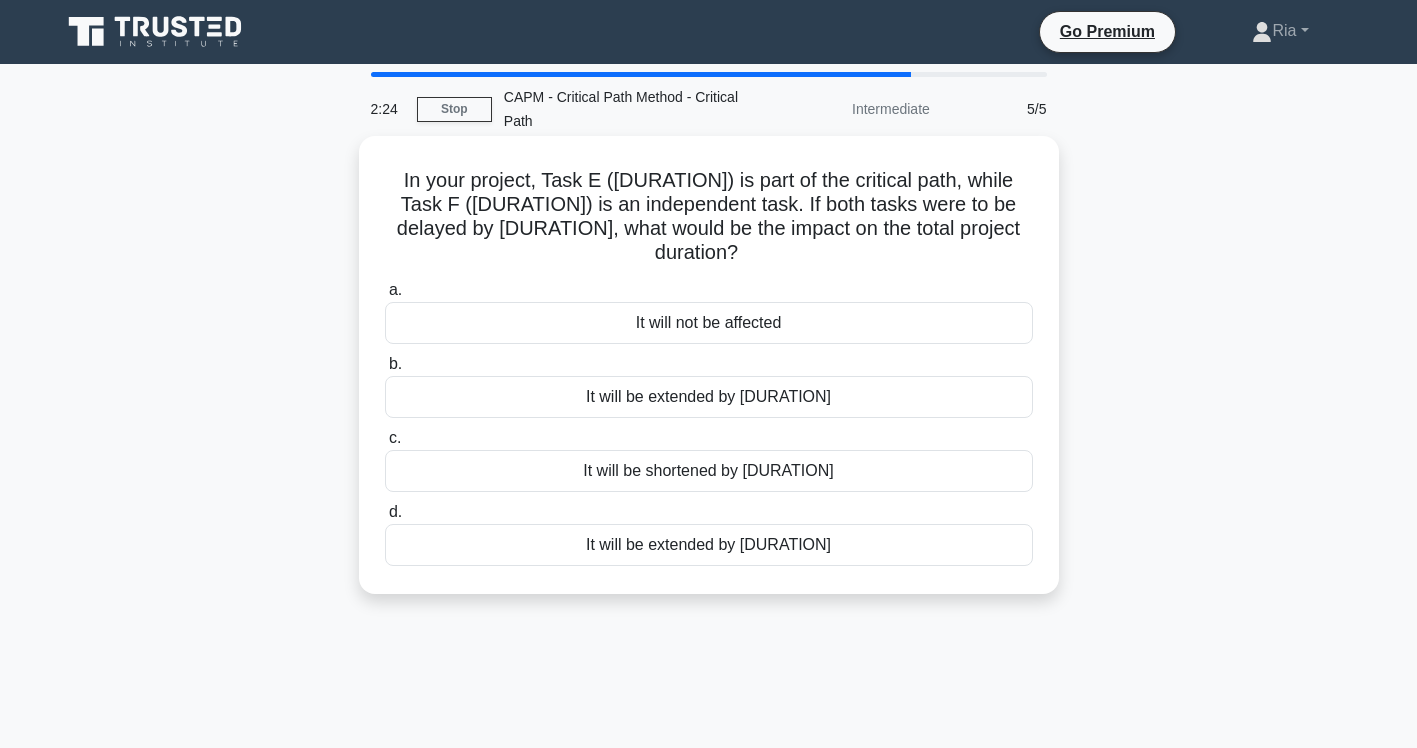 click on "It will be extended by 2 days" at bounding box center [709, 545] 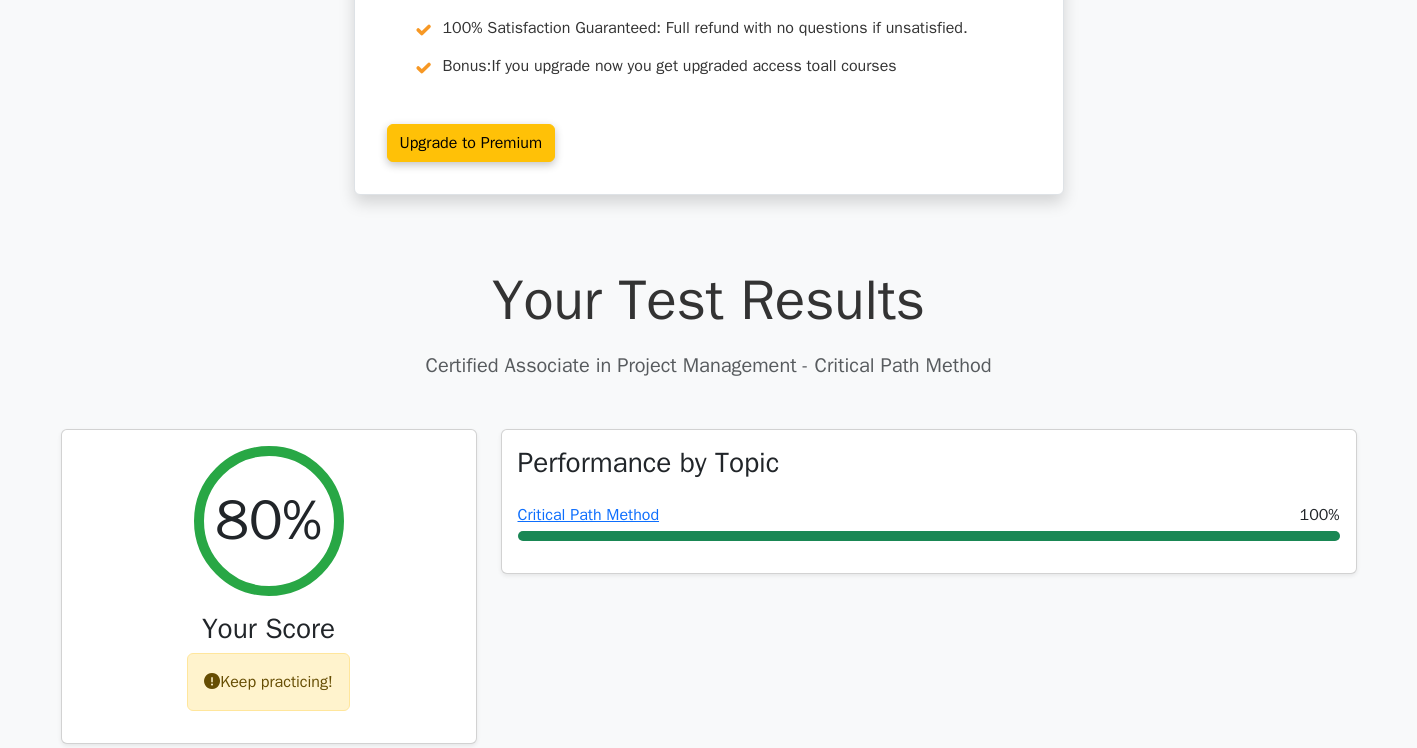 scroll, scrollTop: 0, scrollLeft: 0, axis: both 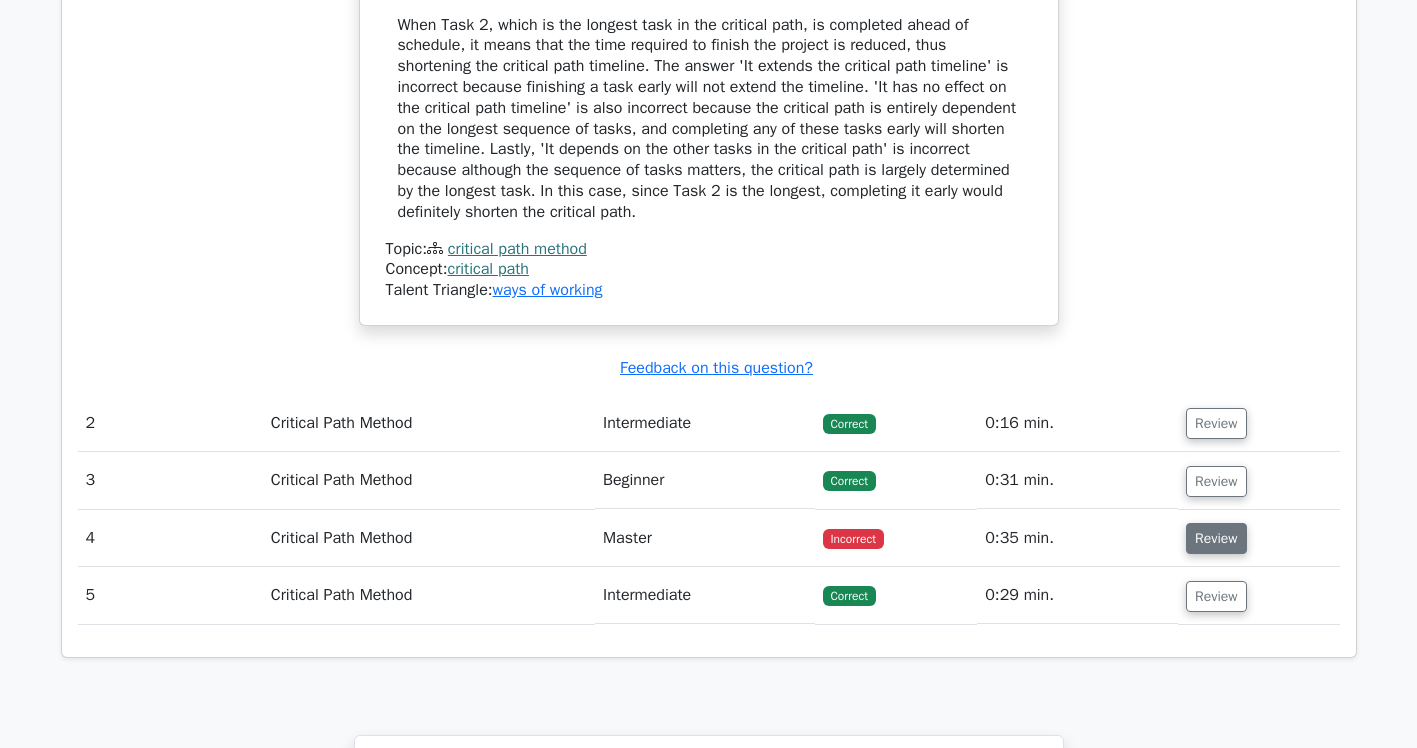 click on "Review" at bounding box center (1216, 538) 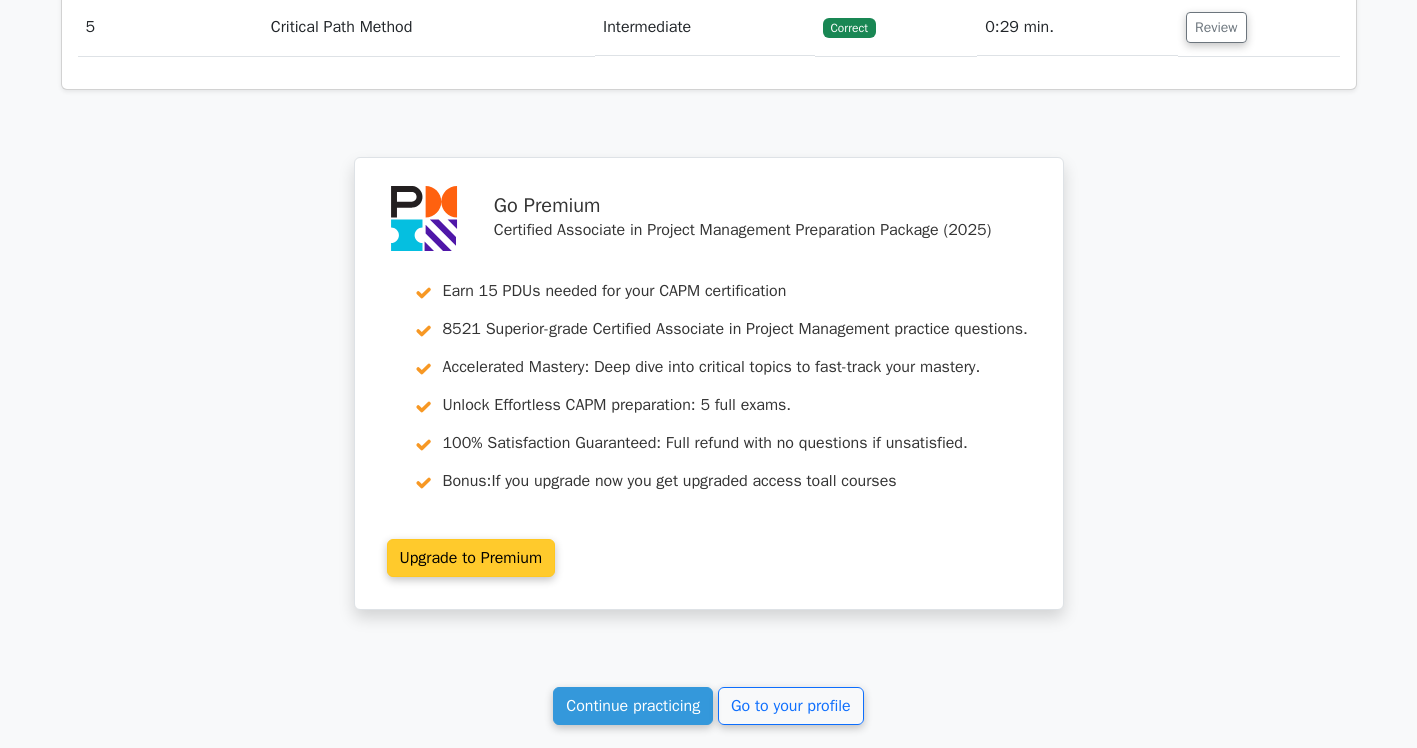scroll, scrollTop: 3705, scrollLeft: 0, axis: vertical 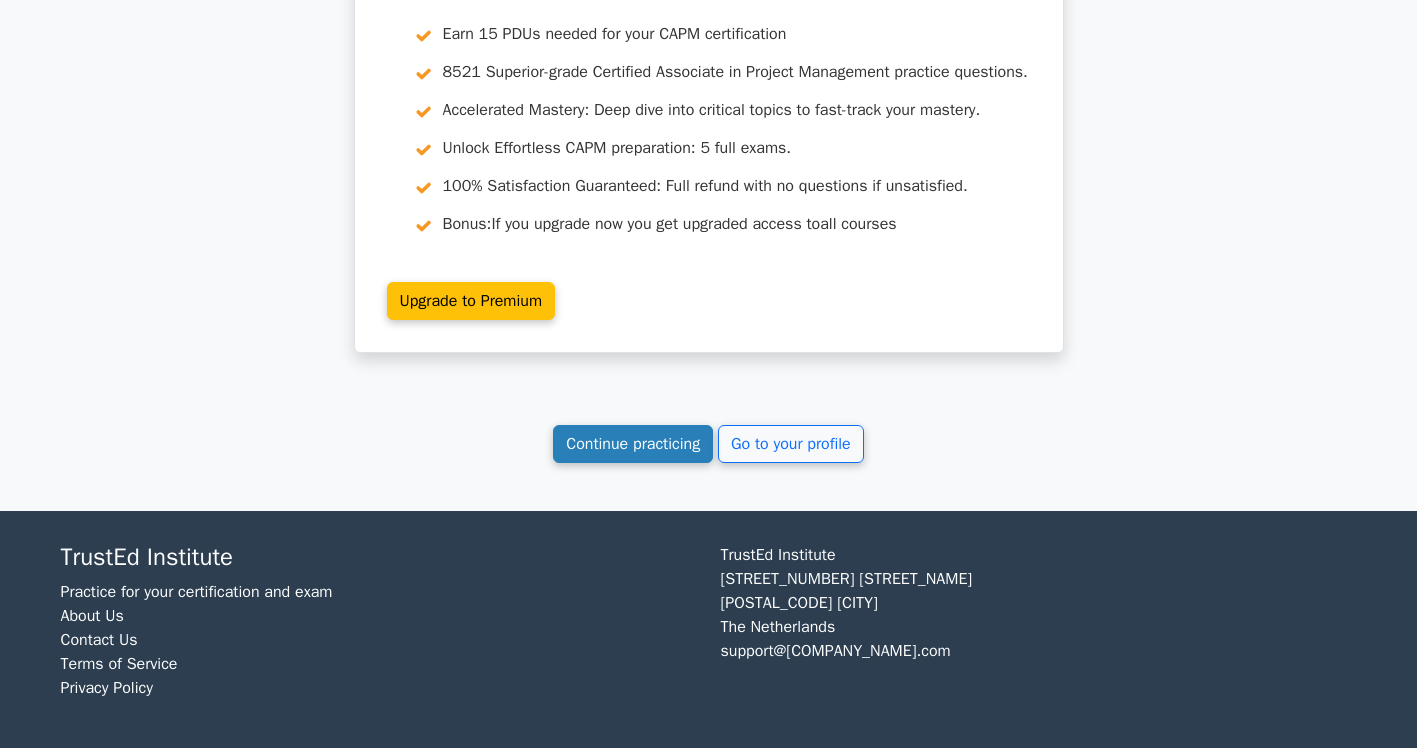 click on "Continue practicing" at bounding box center (633, 444) 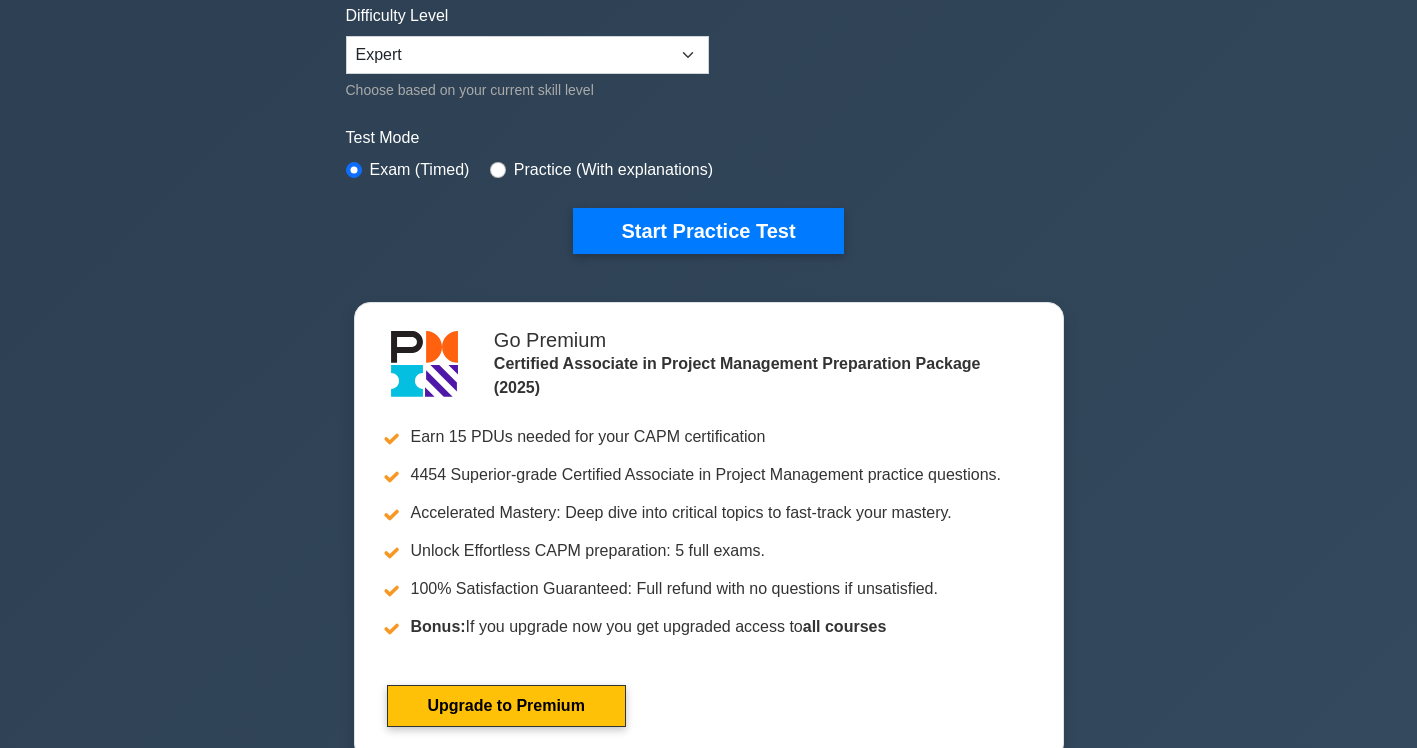 scroll, scrollTop: 0, scrollLeft: 0, axis: both 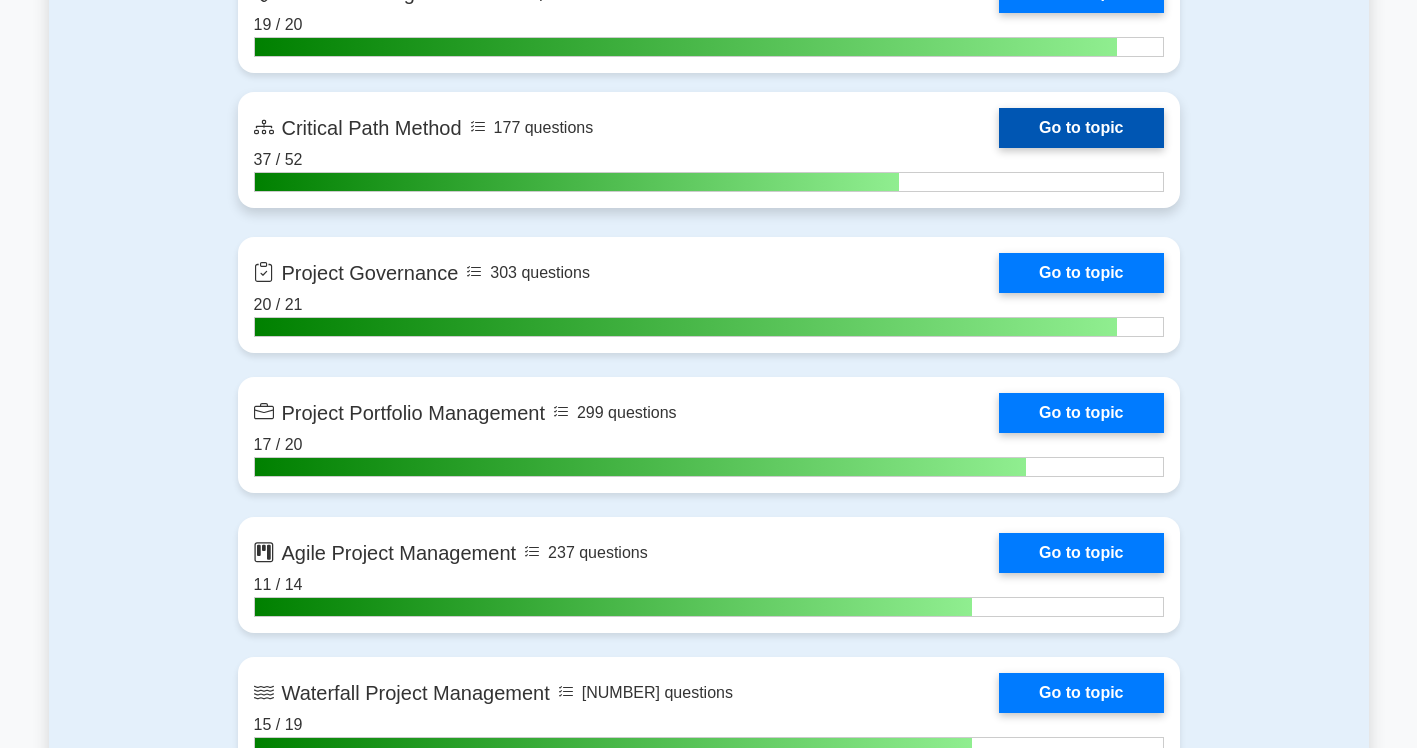 click on "Go to topic" at bounding box center [1081, 128] 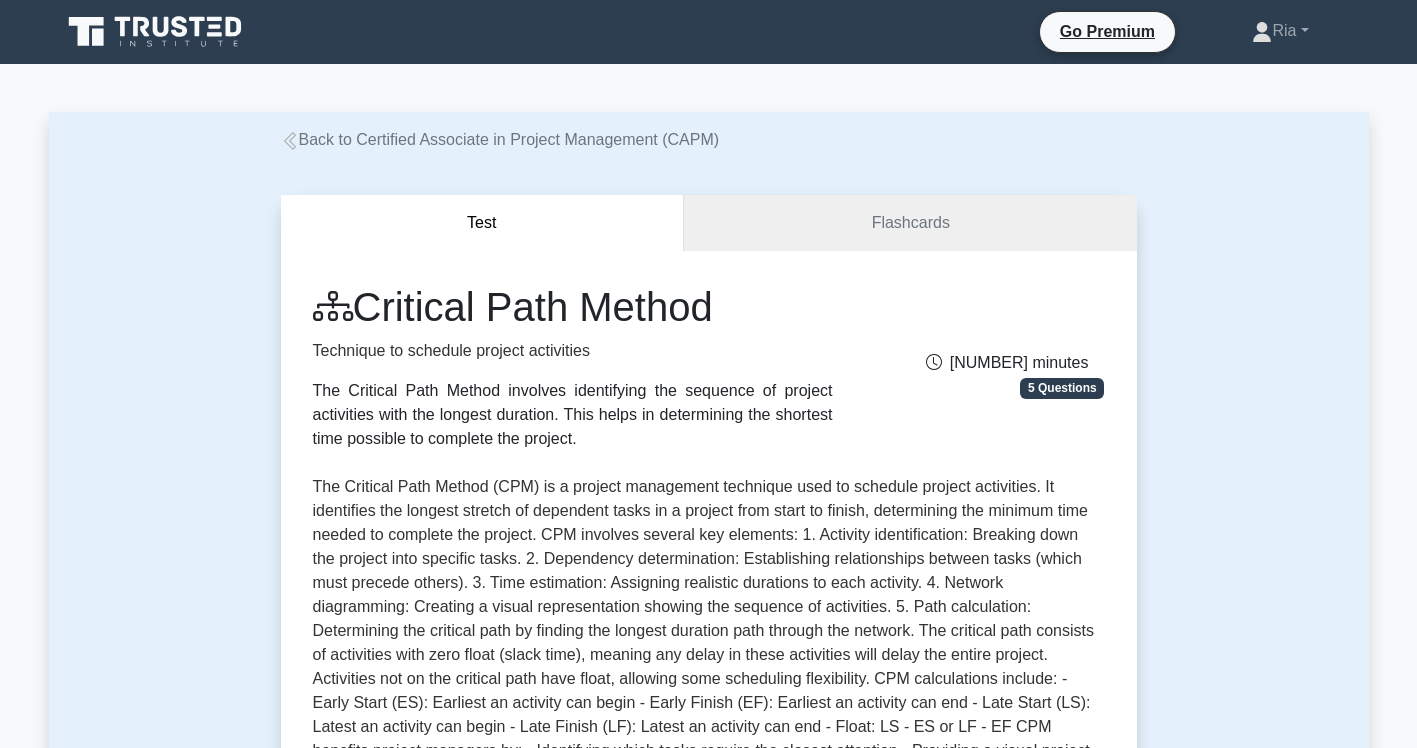 scroll, scrollTop: 6, scrollLeft: 0, axis: vertical 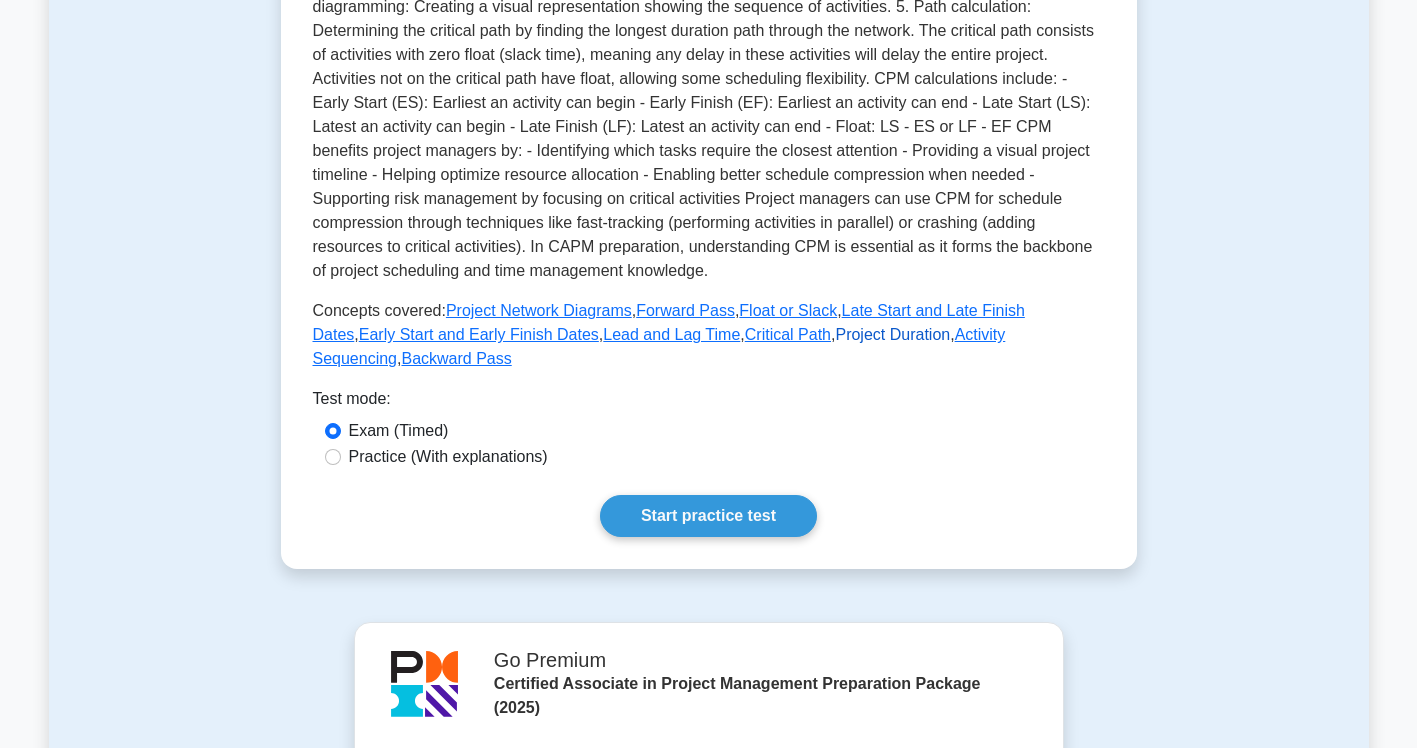 click on "Project Duration" at bounding box center [892, 334] 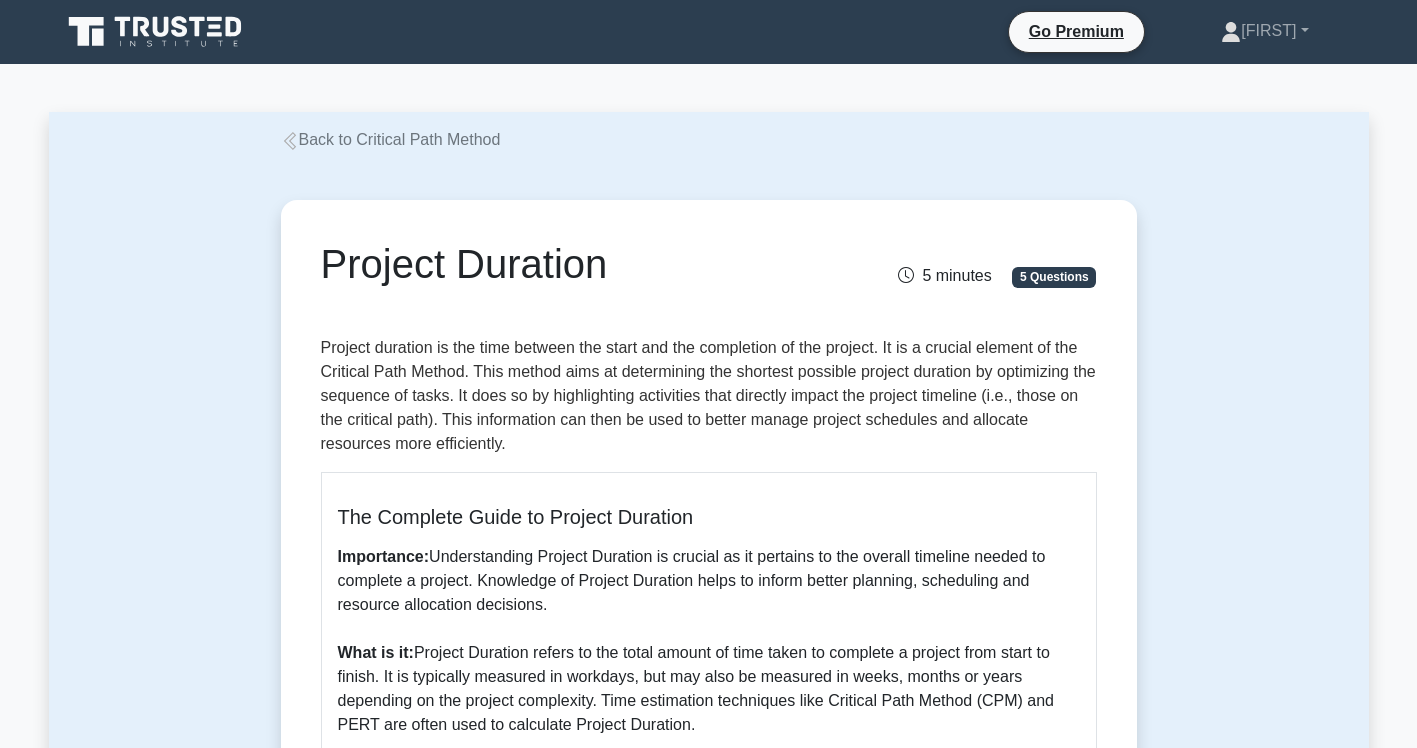 scroll, scrollTop: 0, scrollLeft: 0, axis: both 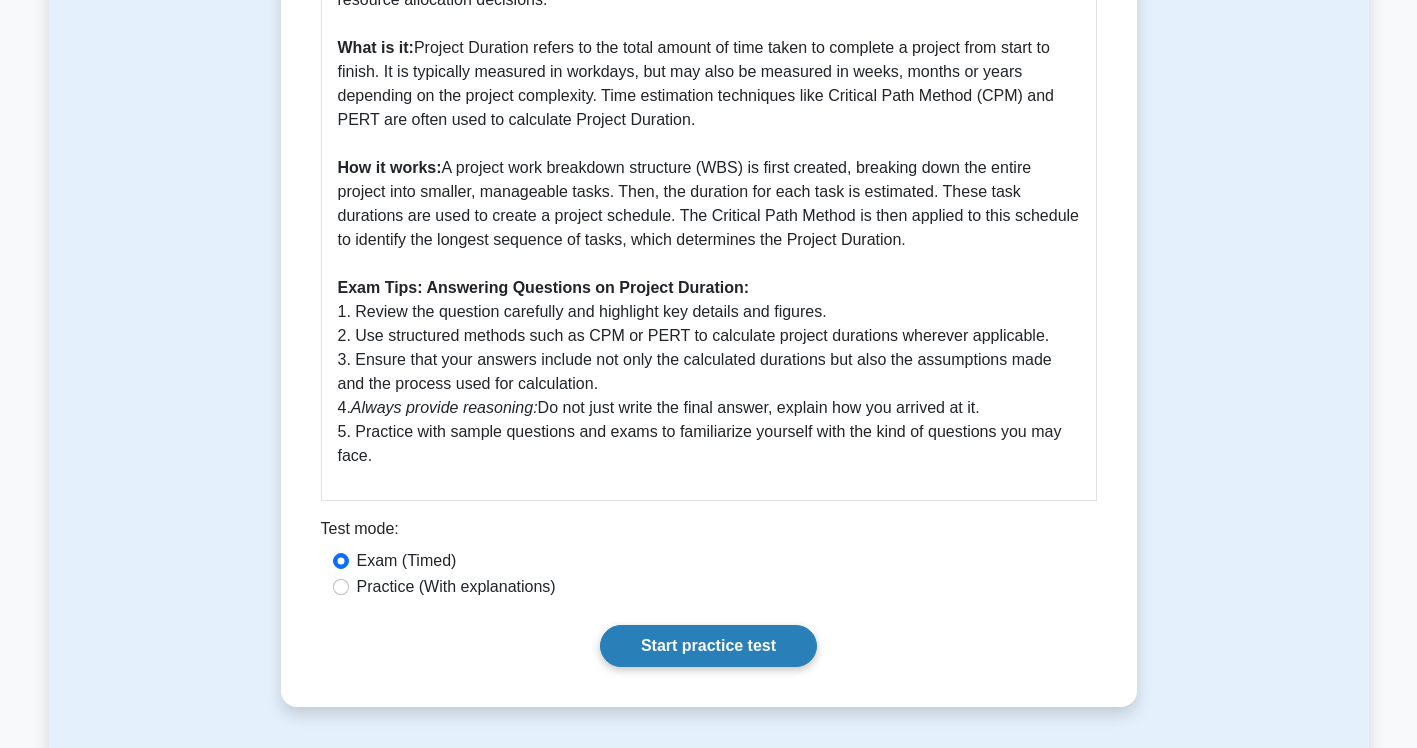click on "Start practice test" at bounding box center [708, 646] 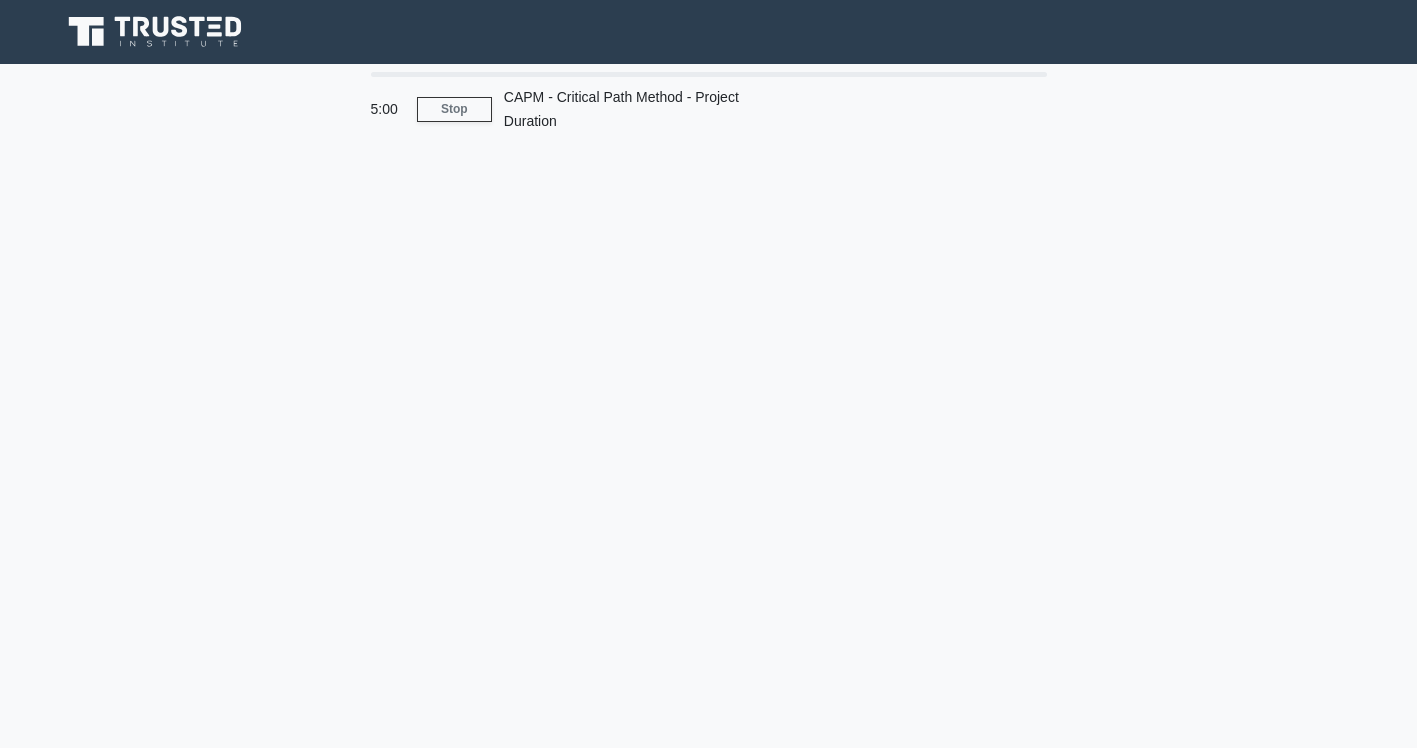 scroll, scrollTop: 0, scrollLeft: 0, axis: both 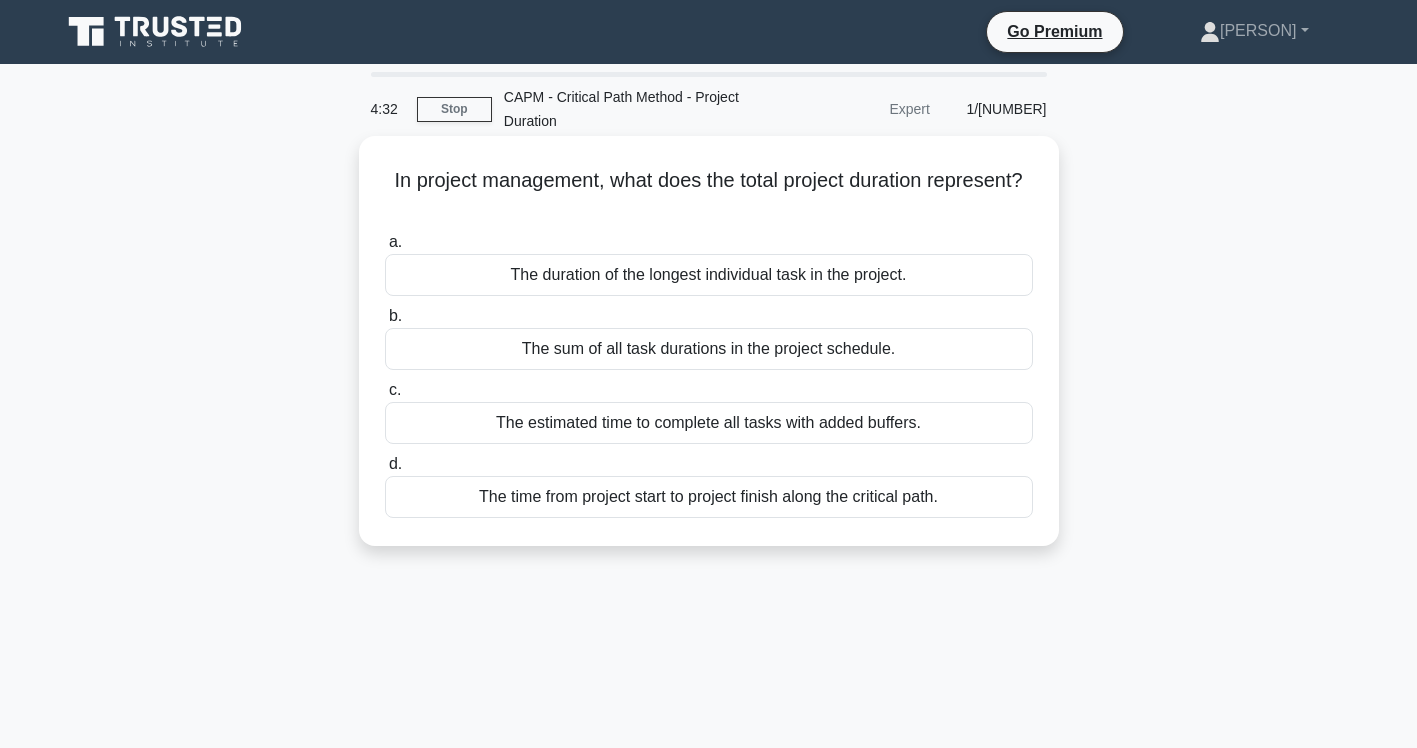 click on "The time from project start to project finish along the critical path." at bounding box center [709, 497] 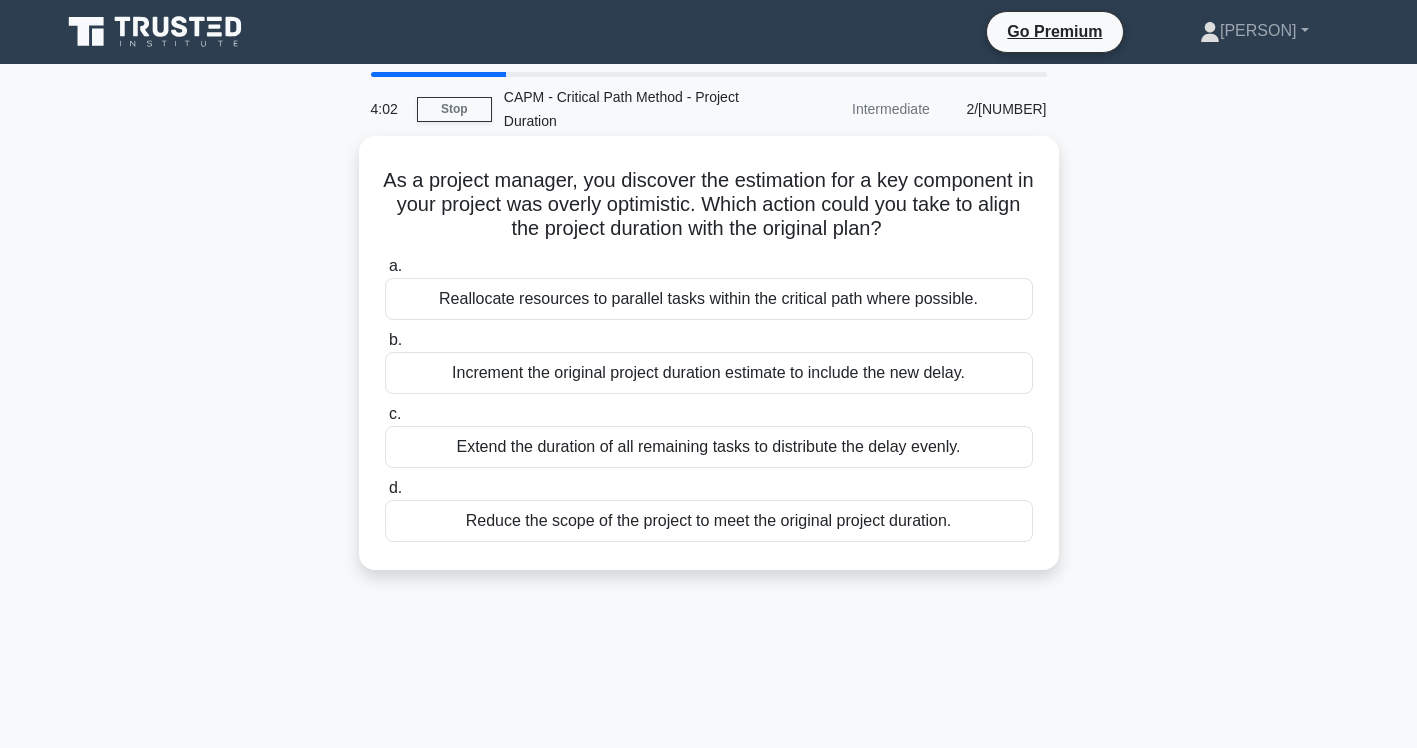 click on "Reallocate resources to parallel tasks within the critical path where possible." at bounding box center (709, 299) 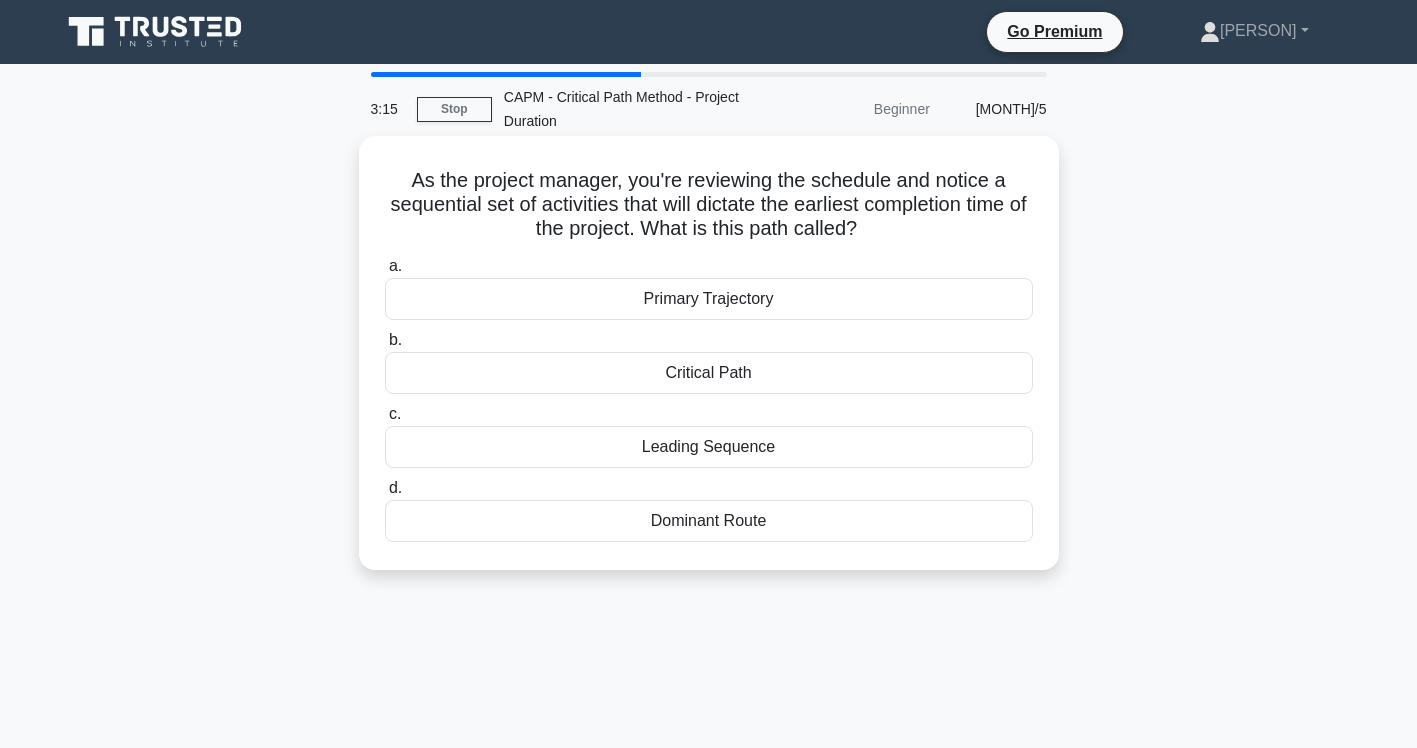 click on "Critical Path" at bounding box center [709, 373] 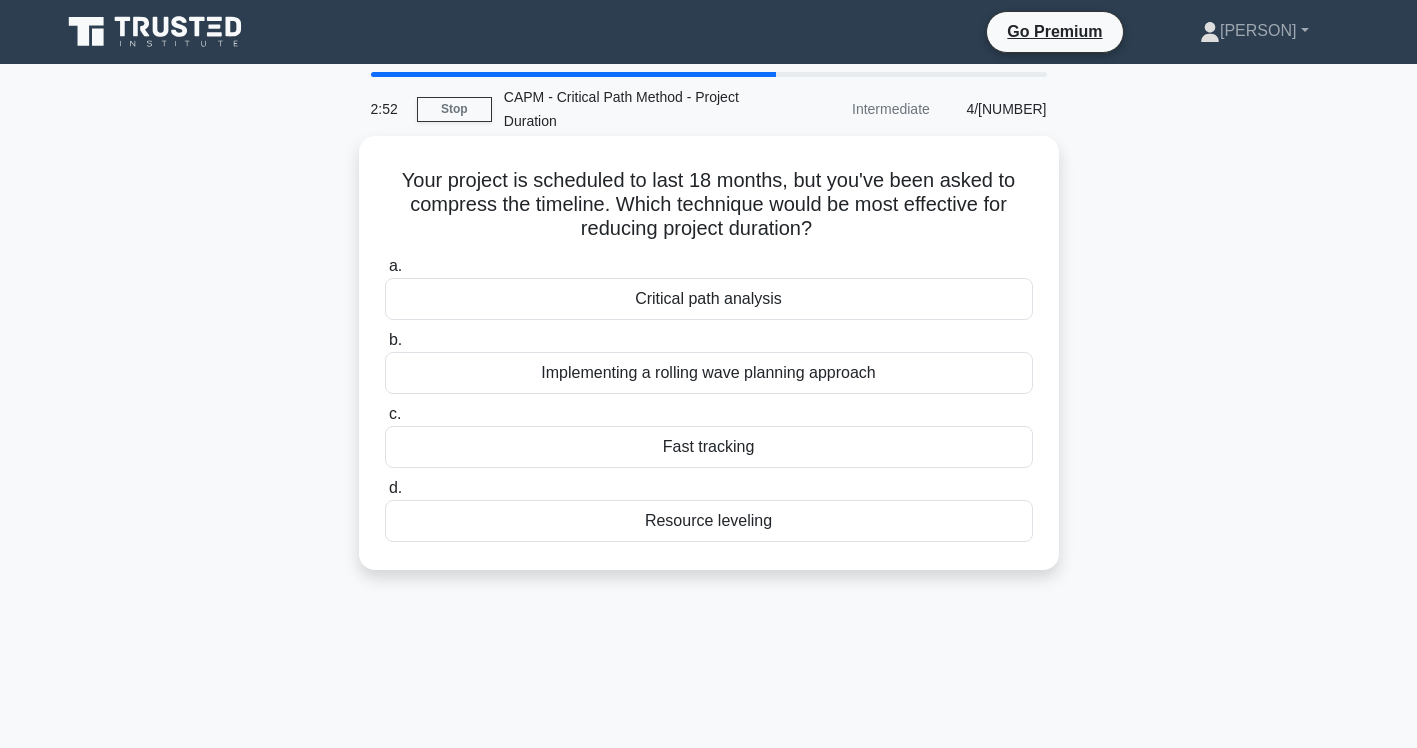 click on "Fast tracking" at bounding box center (709, 447) 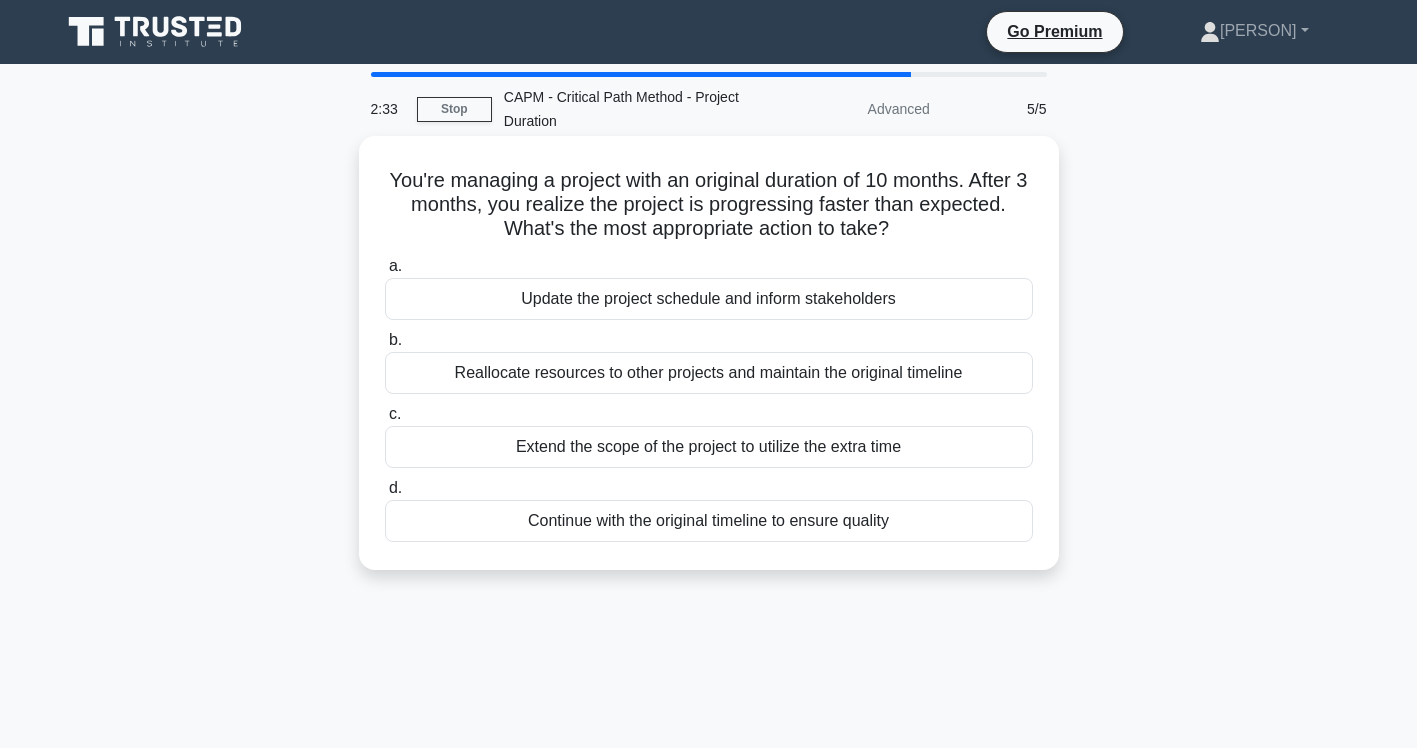 click on "Update the project schedule and inform stakeholders" at bounding box center [709, 299] 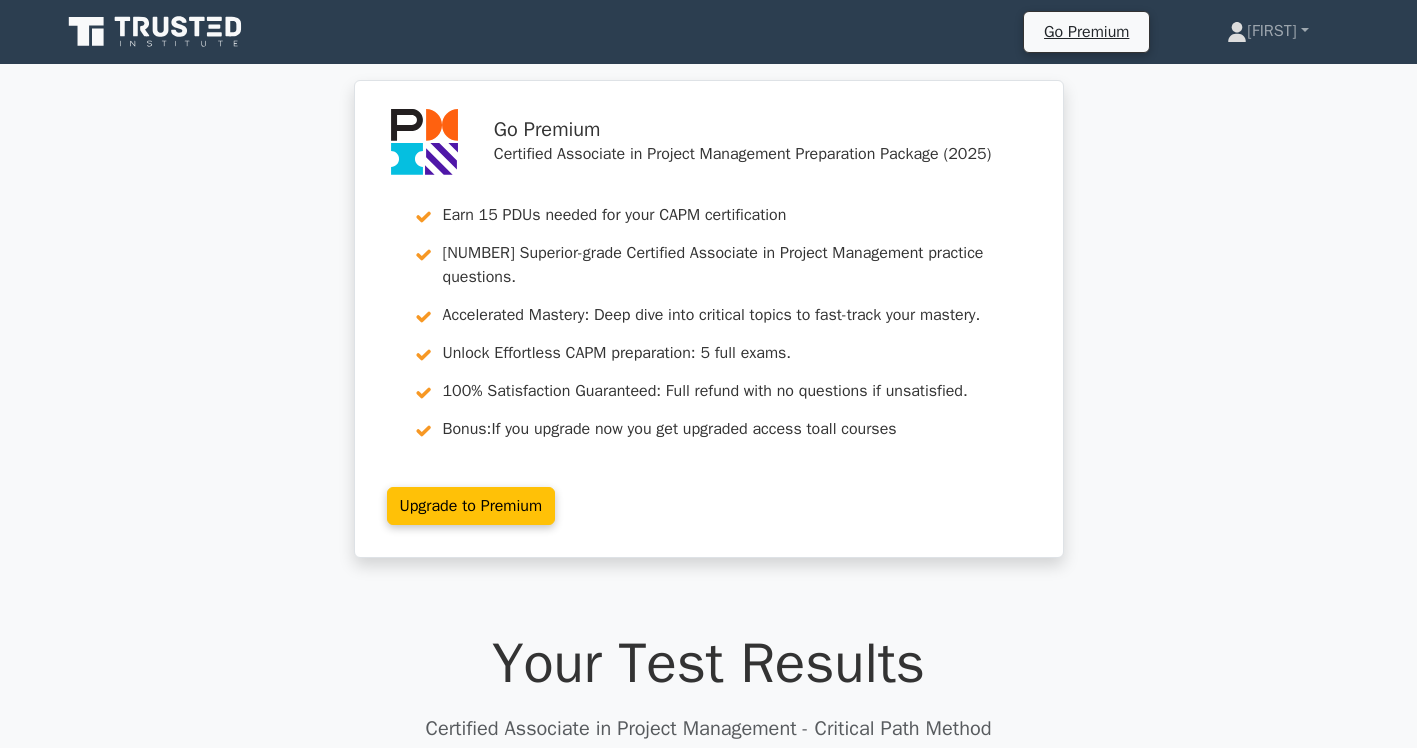 scroll, scrollTop: 700, scrollLeft: 0, axis: vertical 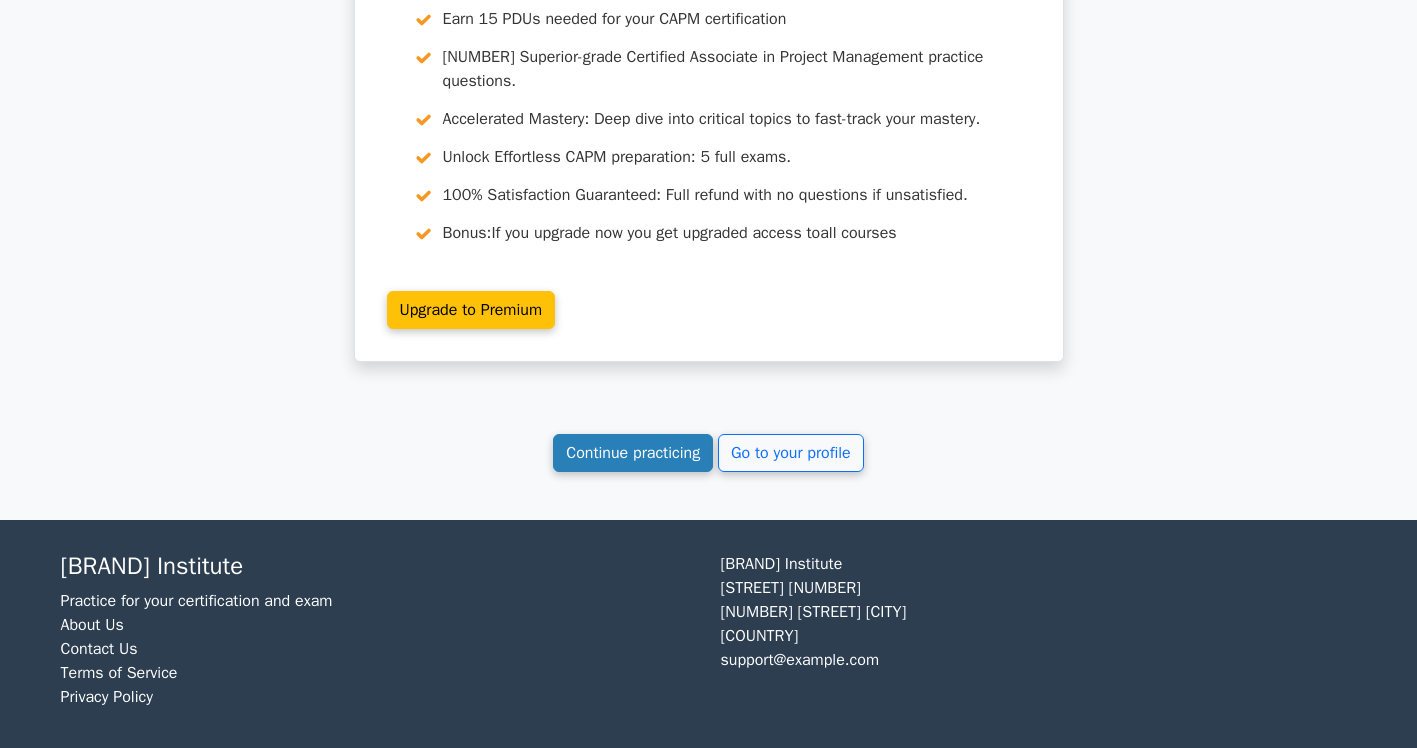 click on "Continue practicing" at bounding box center [633, 453] 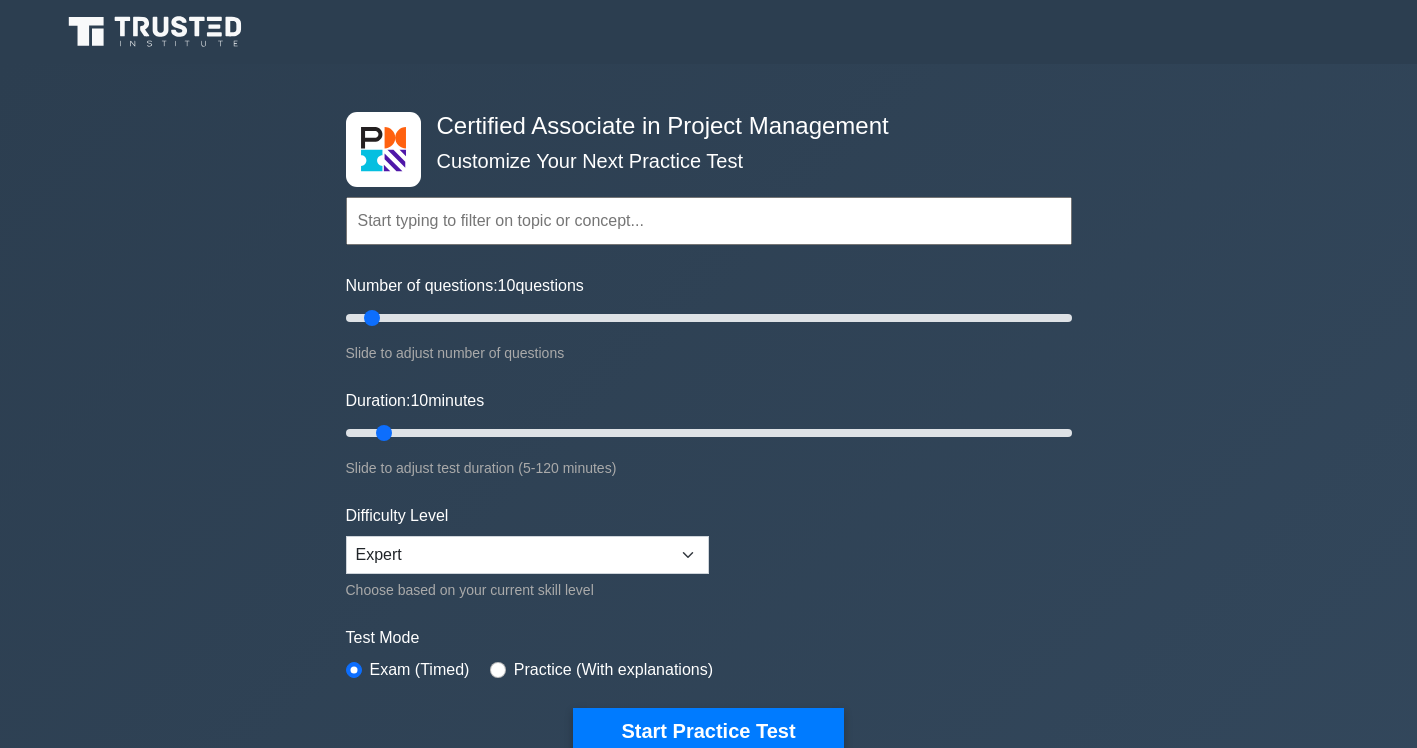scroll, scrollTop: 0, scrollLeft: 0, axis: both 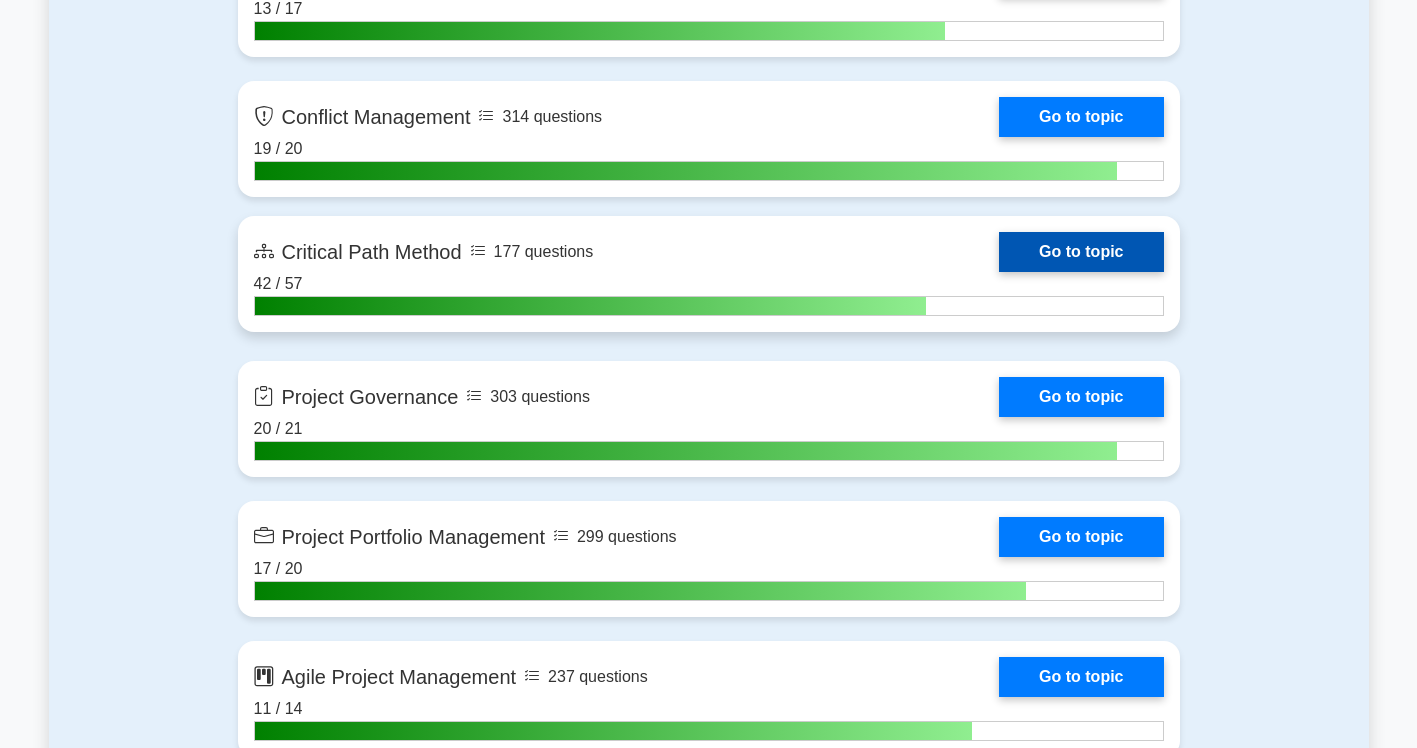click on "Go to topic" at bounding box center (1081, 252) 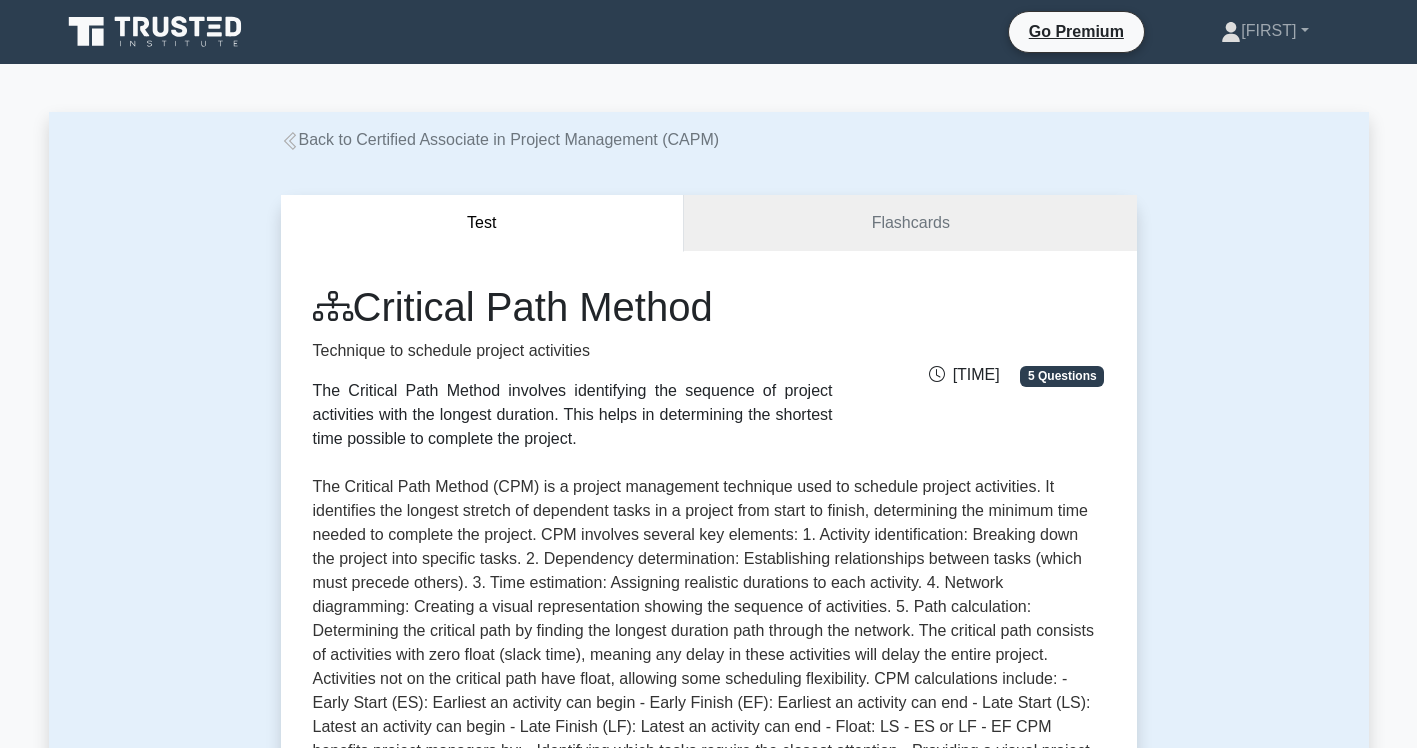scroll, scrollTop: 0, scrollLeft: 0, axis: both 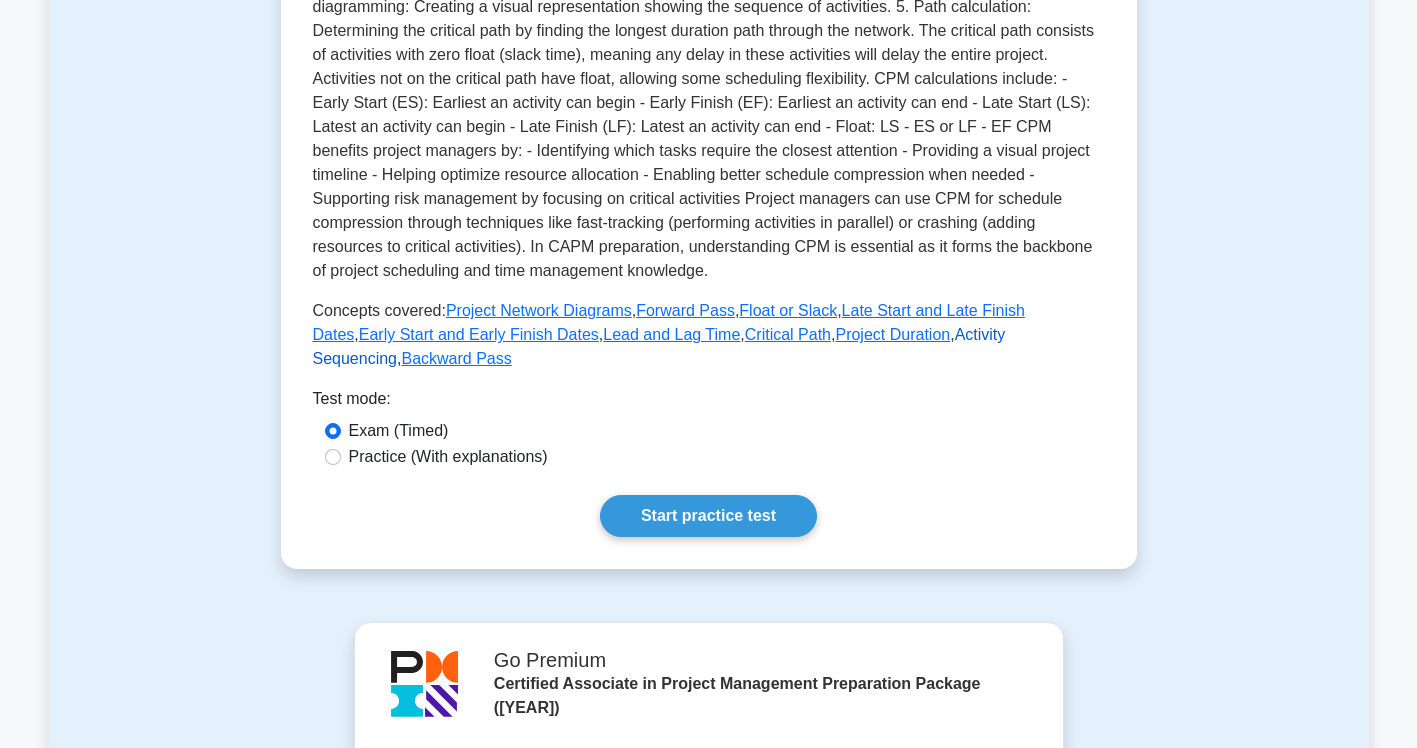 click on "Activity Sequencing" at bounding box center [659, 346] 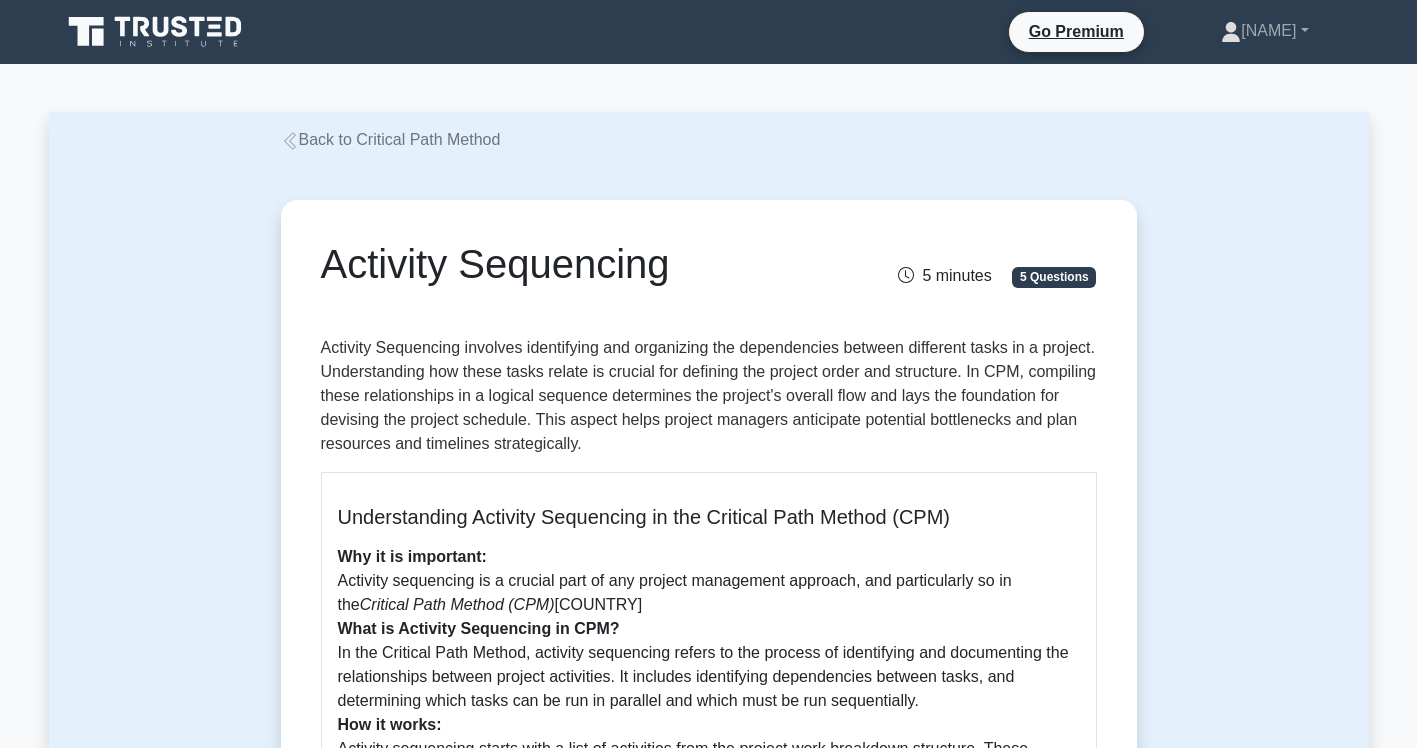 scroll, scrollTop: 0, scrollLeft: 0, axis: both 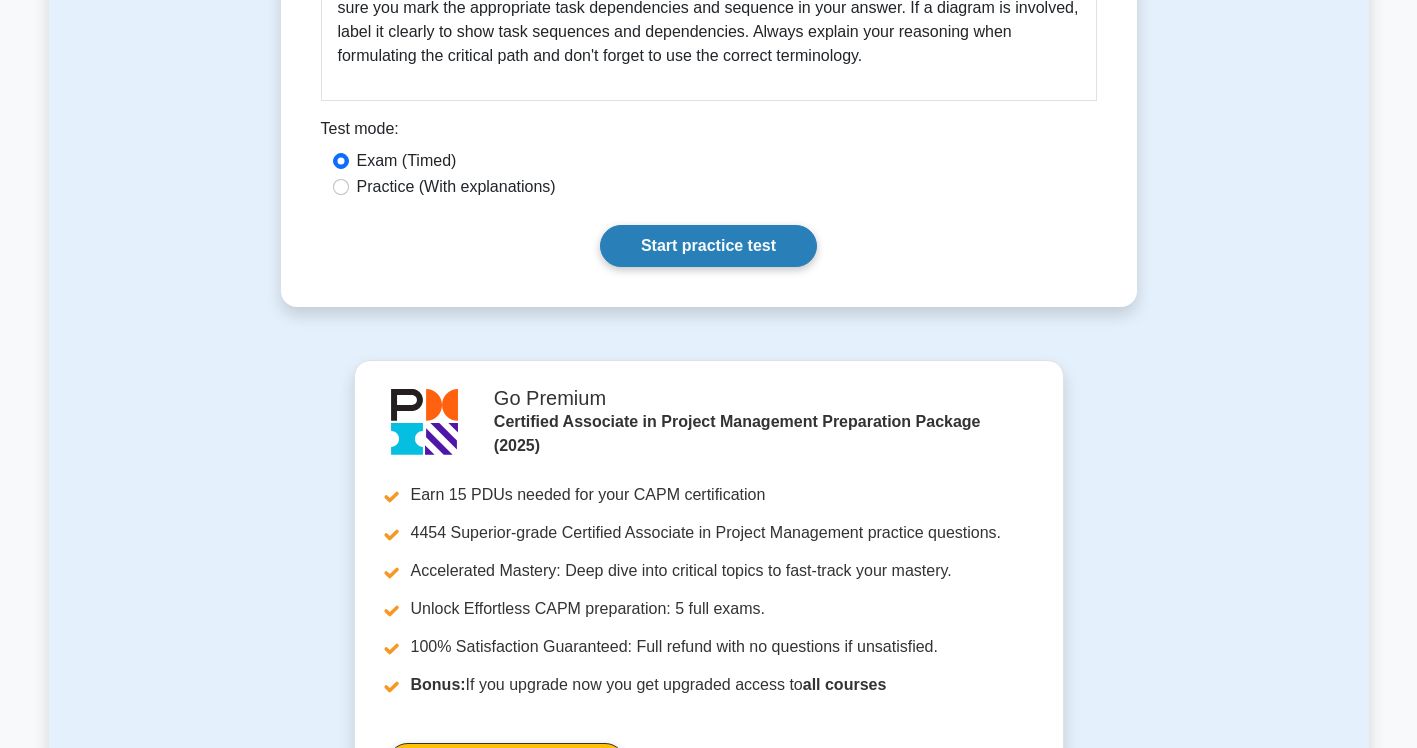 click on "Start practice test" at bounding box center (708, 246) 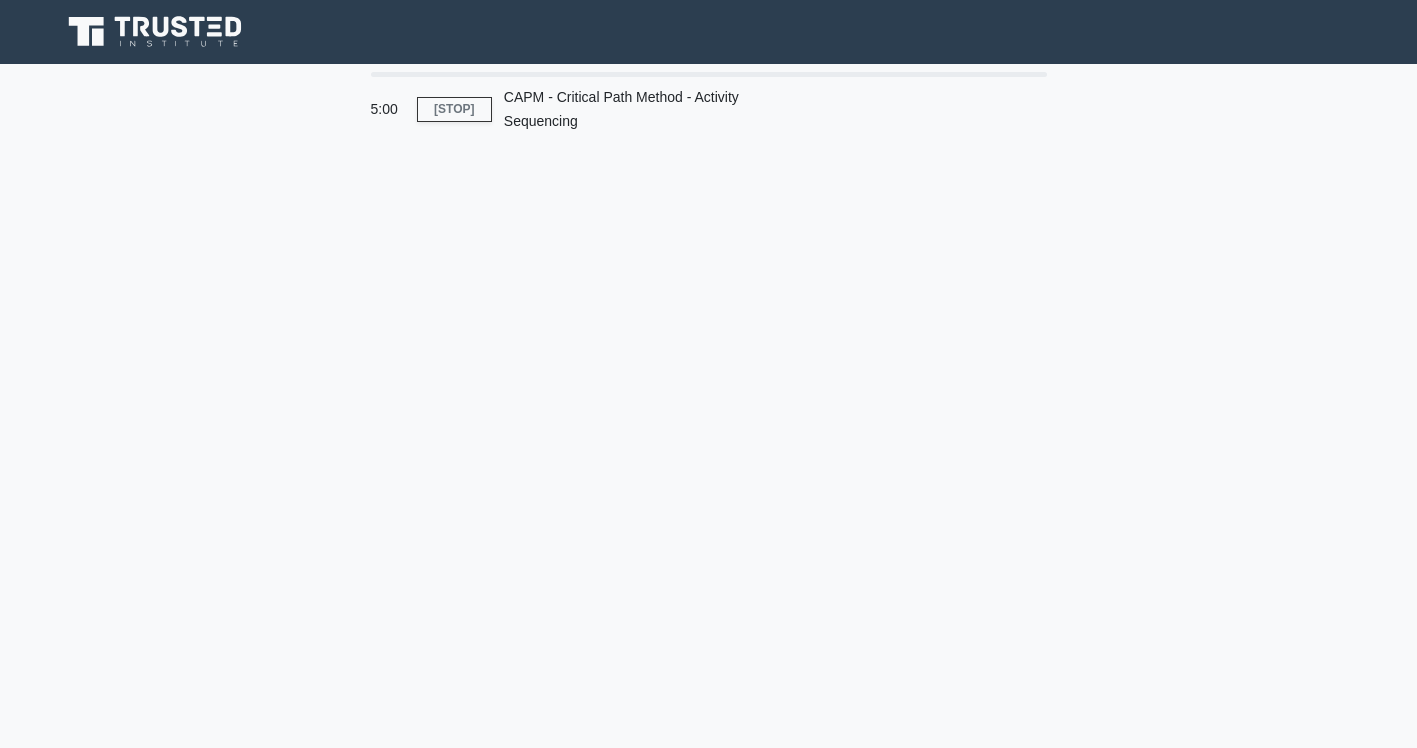 scroll, scrollTop: 0, scrollLeft: 0, axis: both 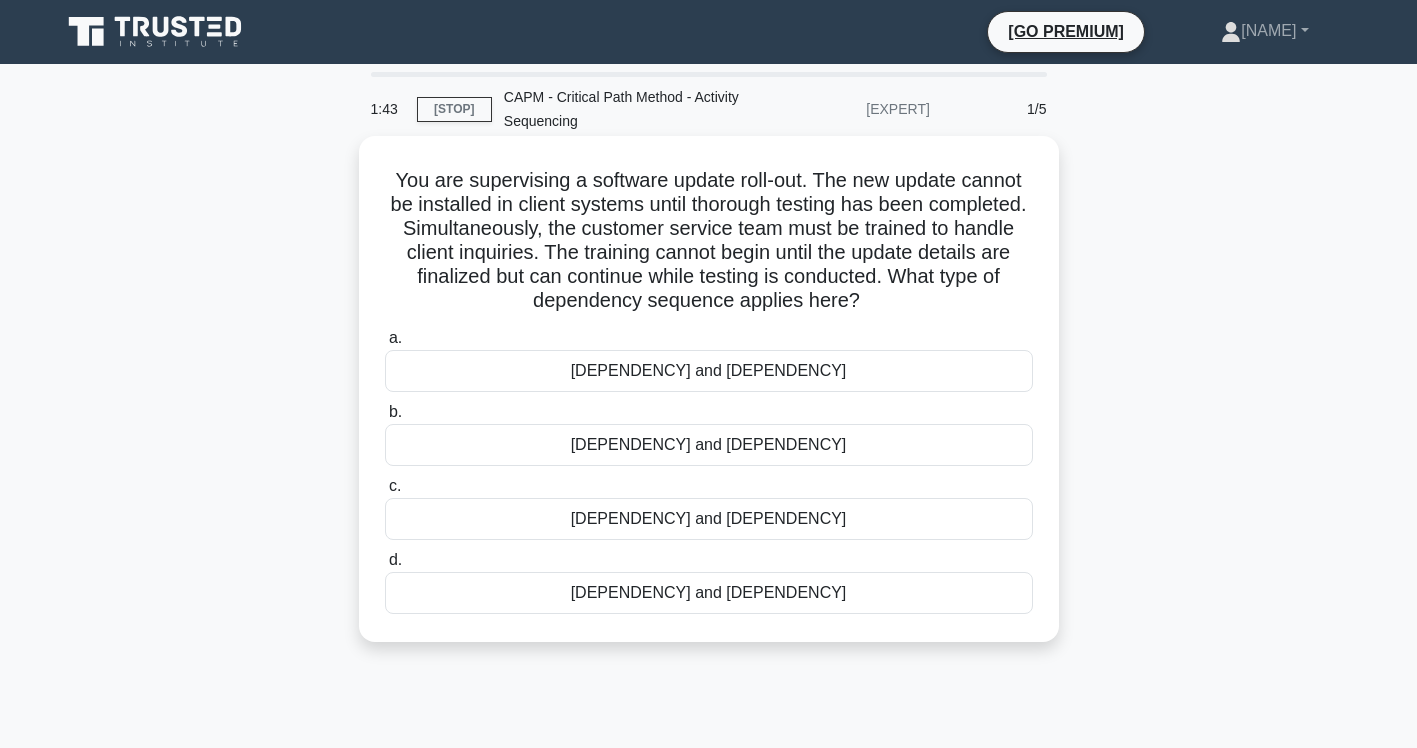 click on "[DEPENDENCY] and [DEPENDENCY]" at bounding box center [709, 593] 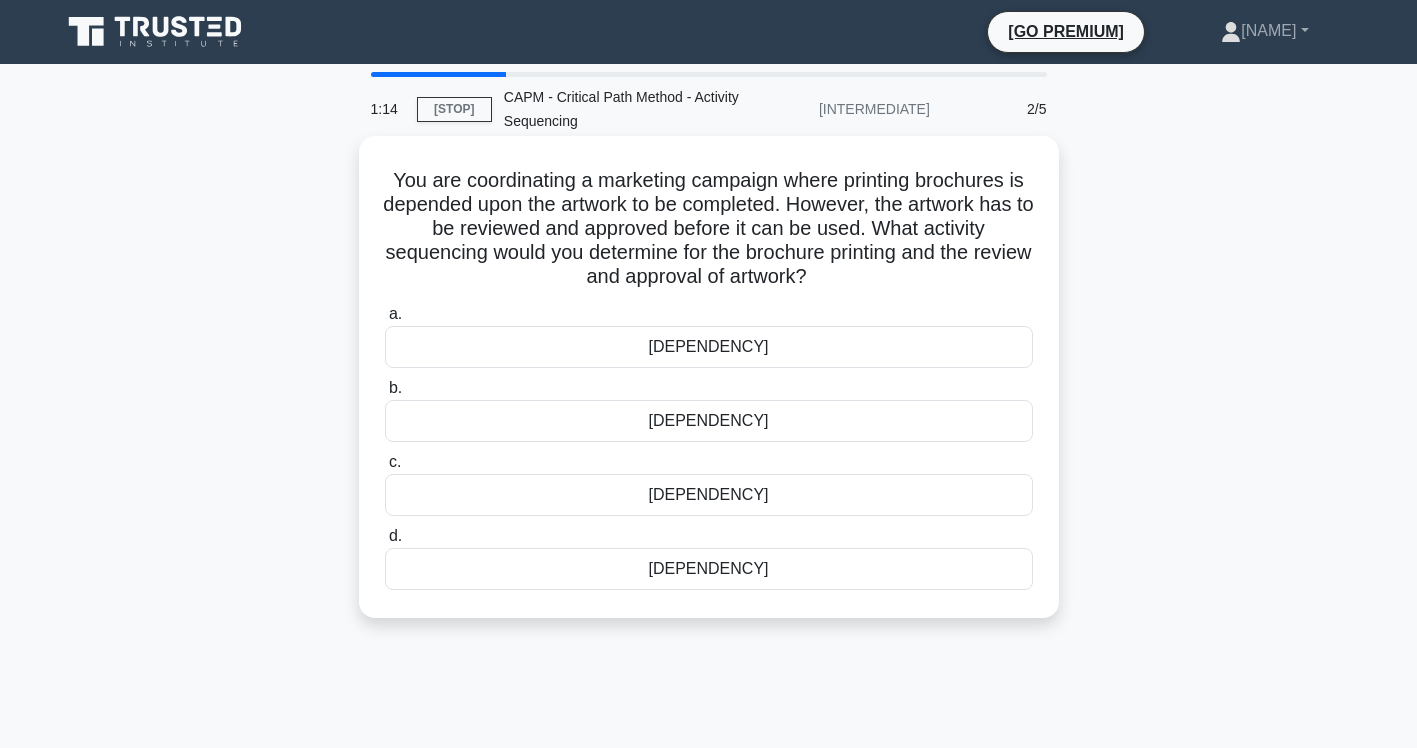 click on "Finish-to-Start" at bounding box center [709, 347] 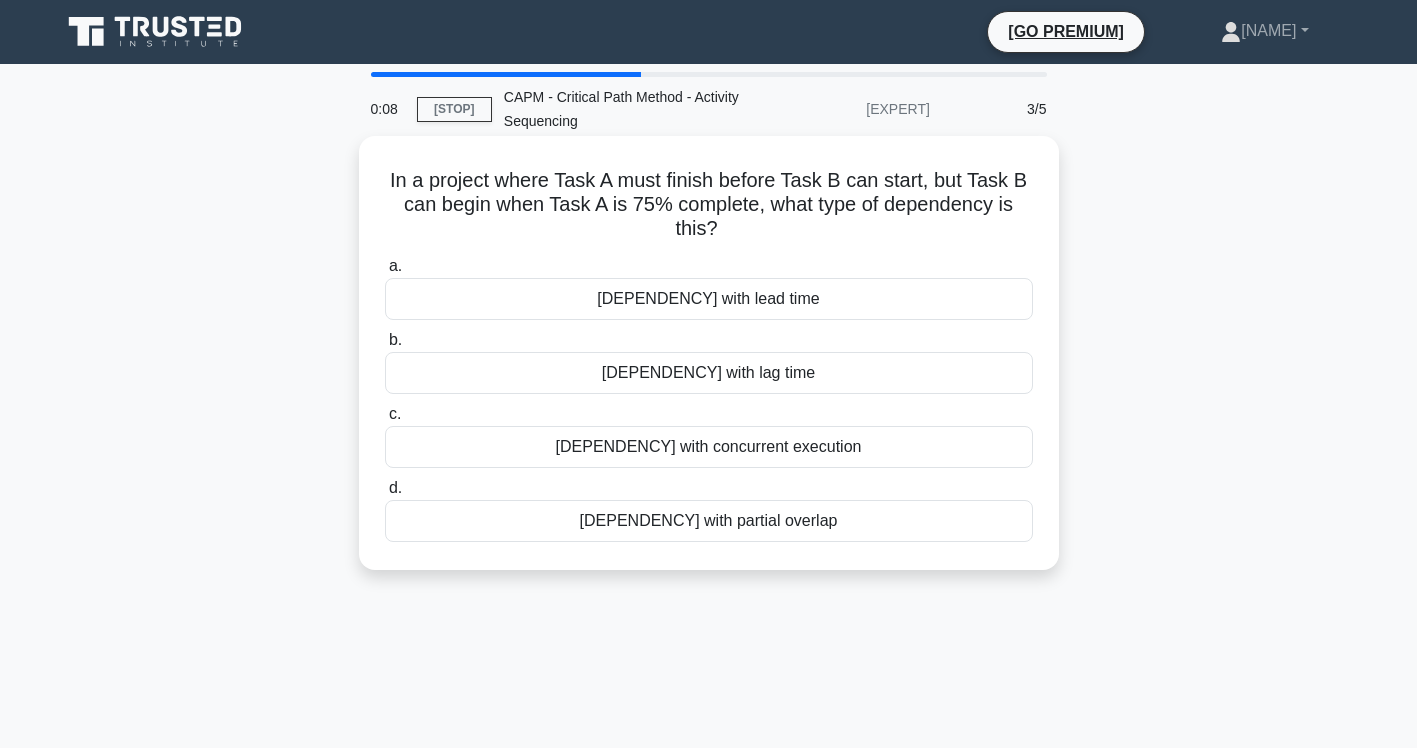 click on "Finish-to-Start with lead time" at bounding box center [709, 299] 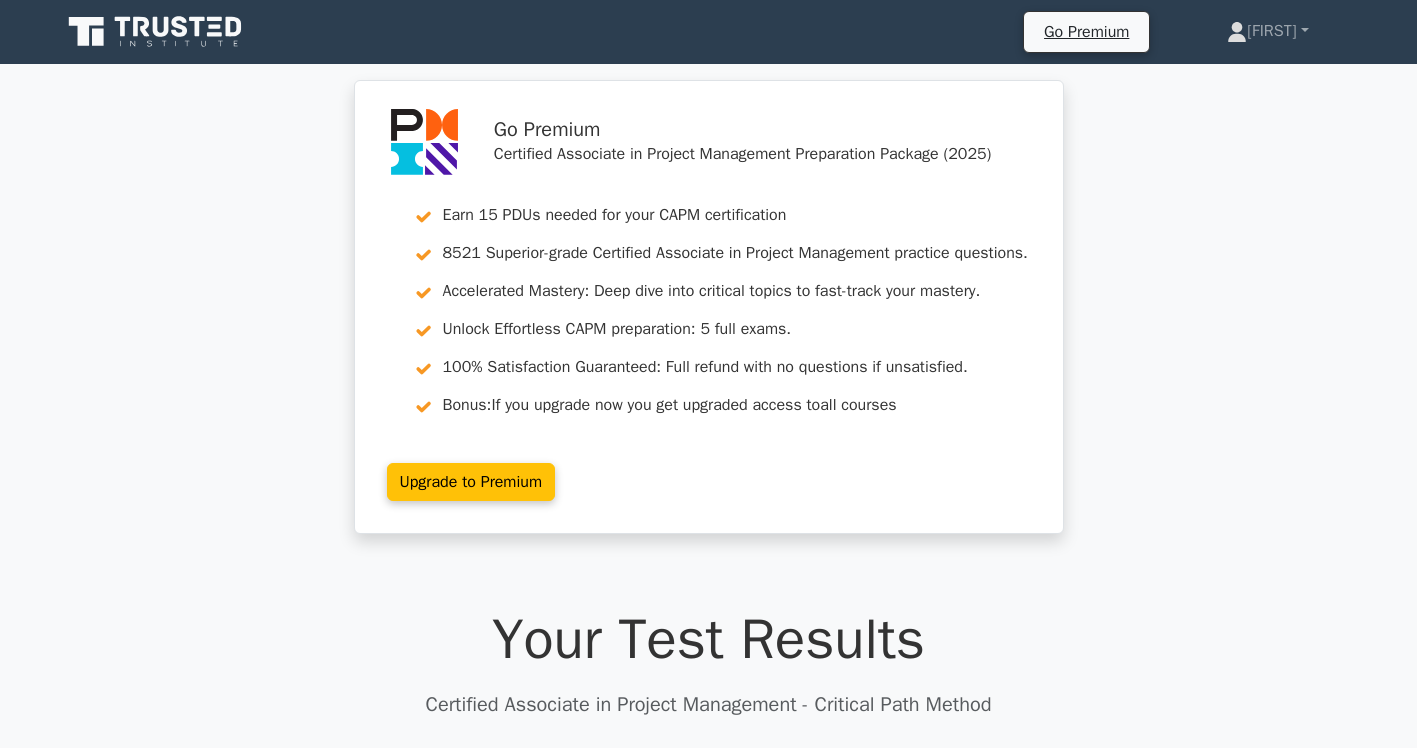 scroll, scrollTop: 0, scrollLeft: 0, axis: both 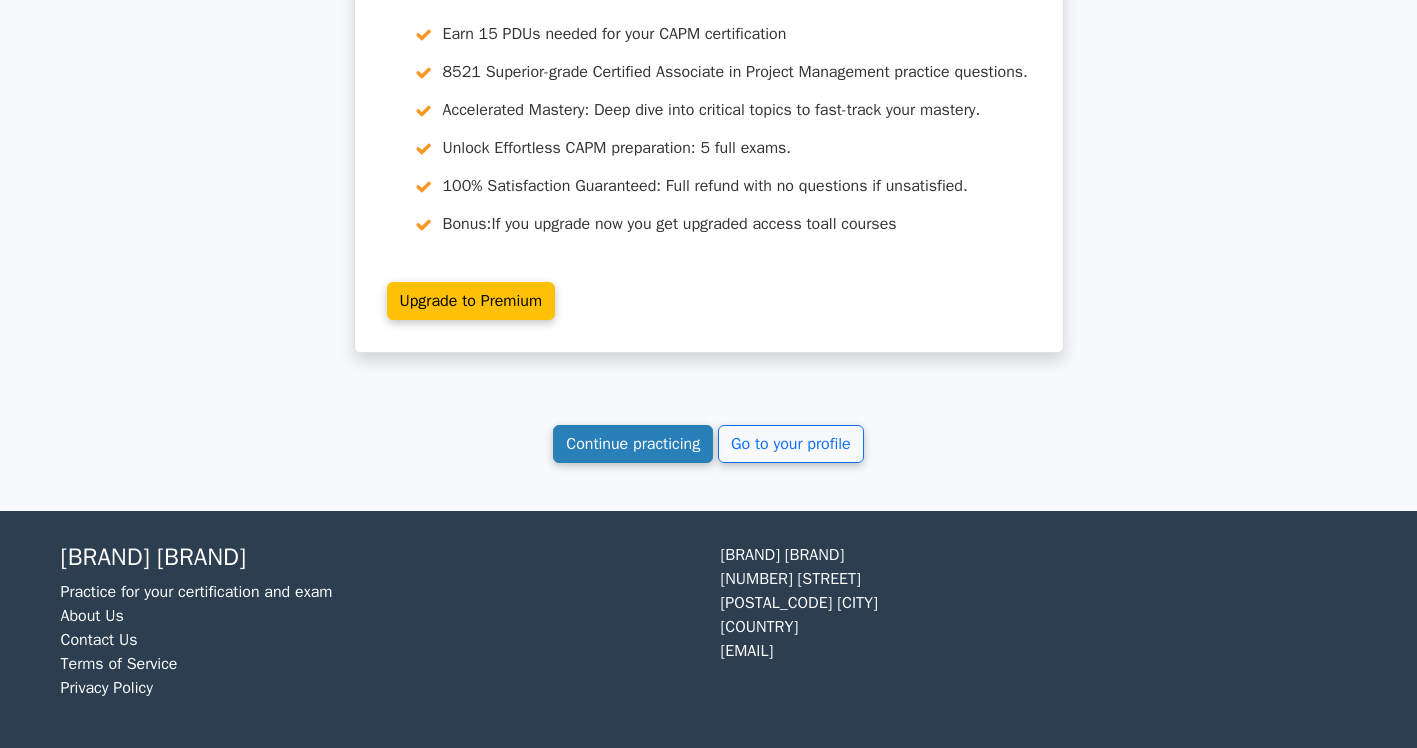 click on "Continue practicing" at bounding box center (633, 444) 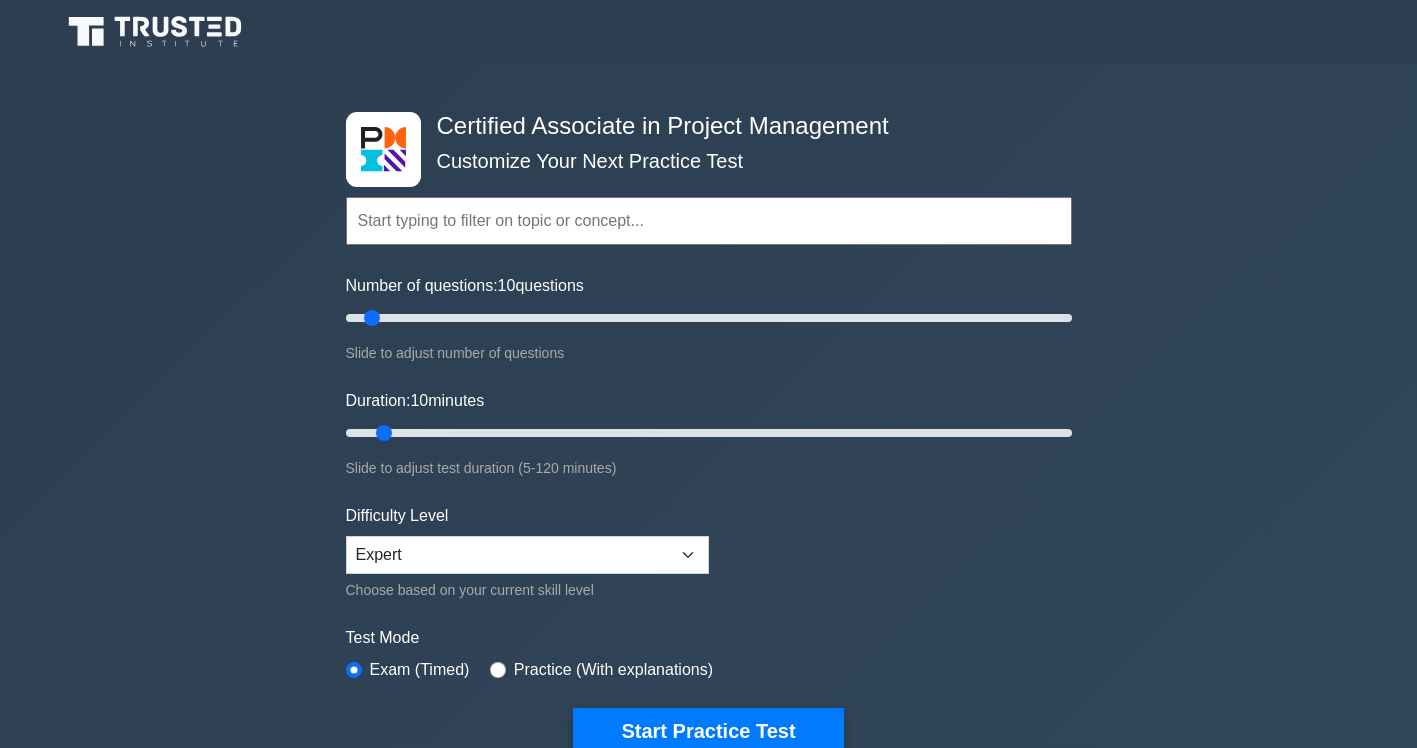scroll, scrollTop: 53, scrollLeft: 0, axis: vertical 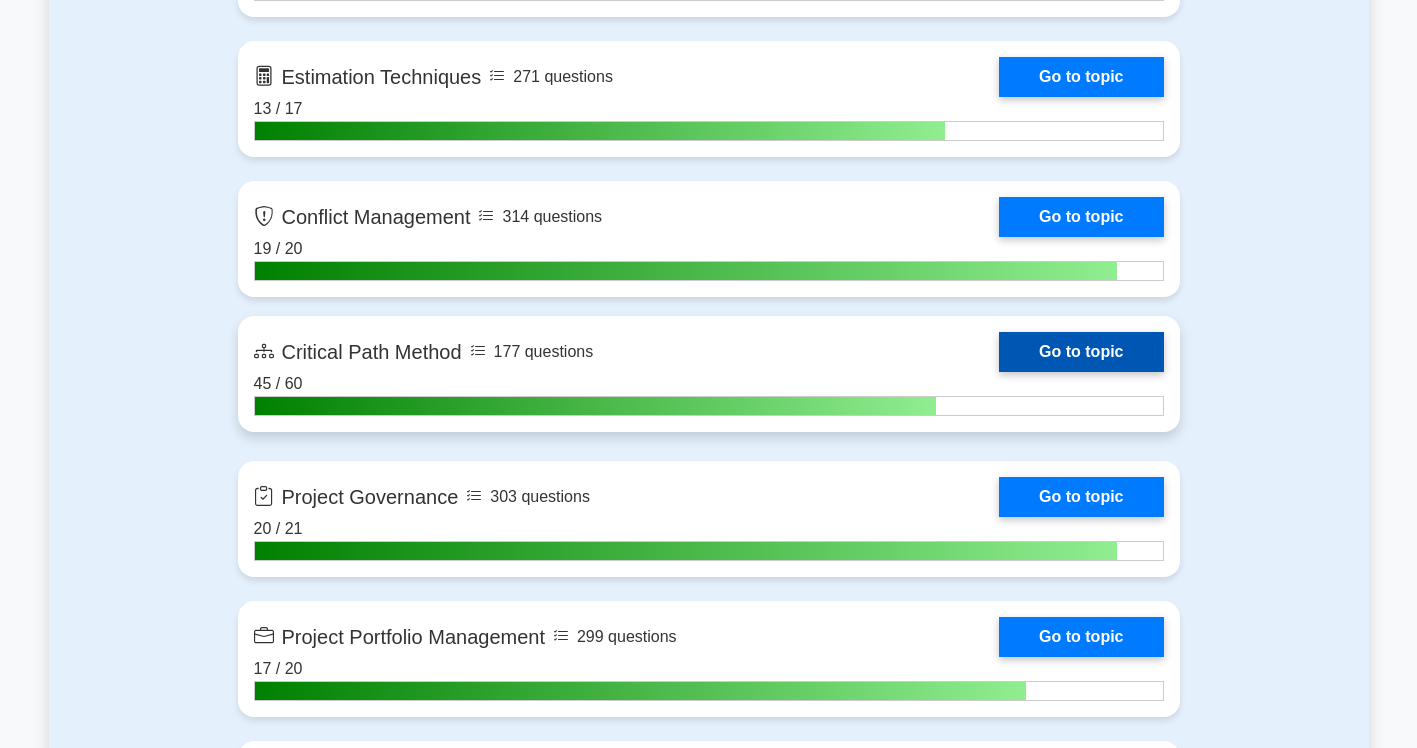 click on "Go to topic" at bounding box center [1081, 352] 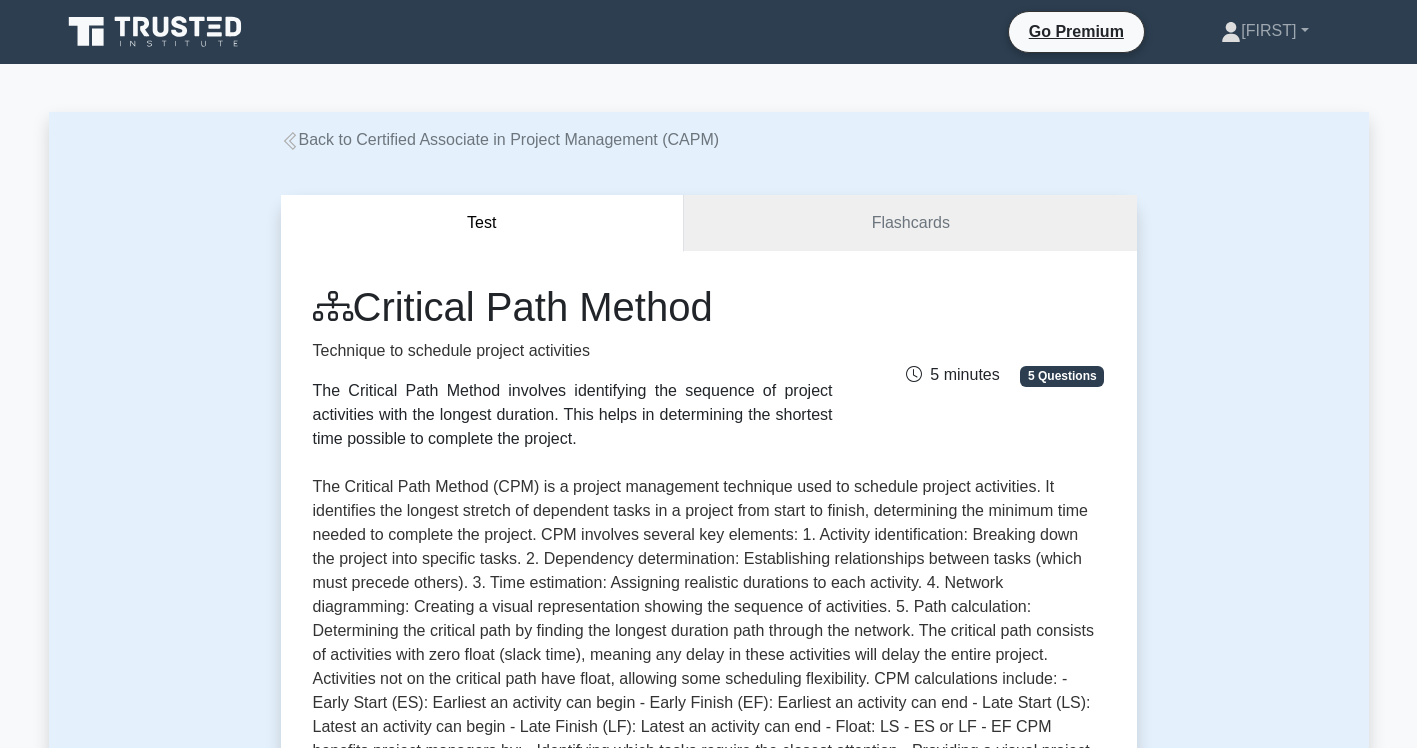 scroll, scrollTop: 521, scrollLeft: 0, axis: vertical 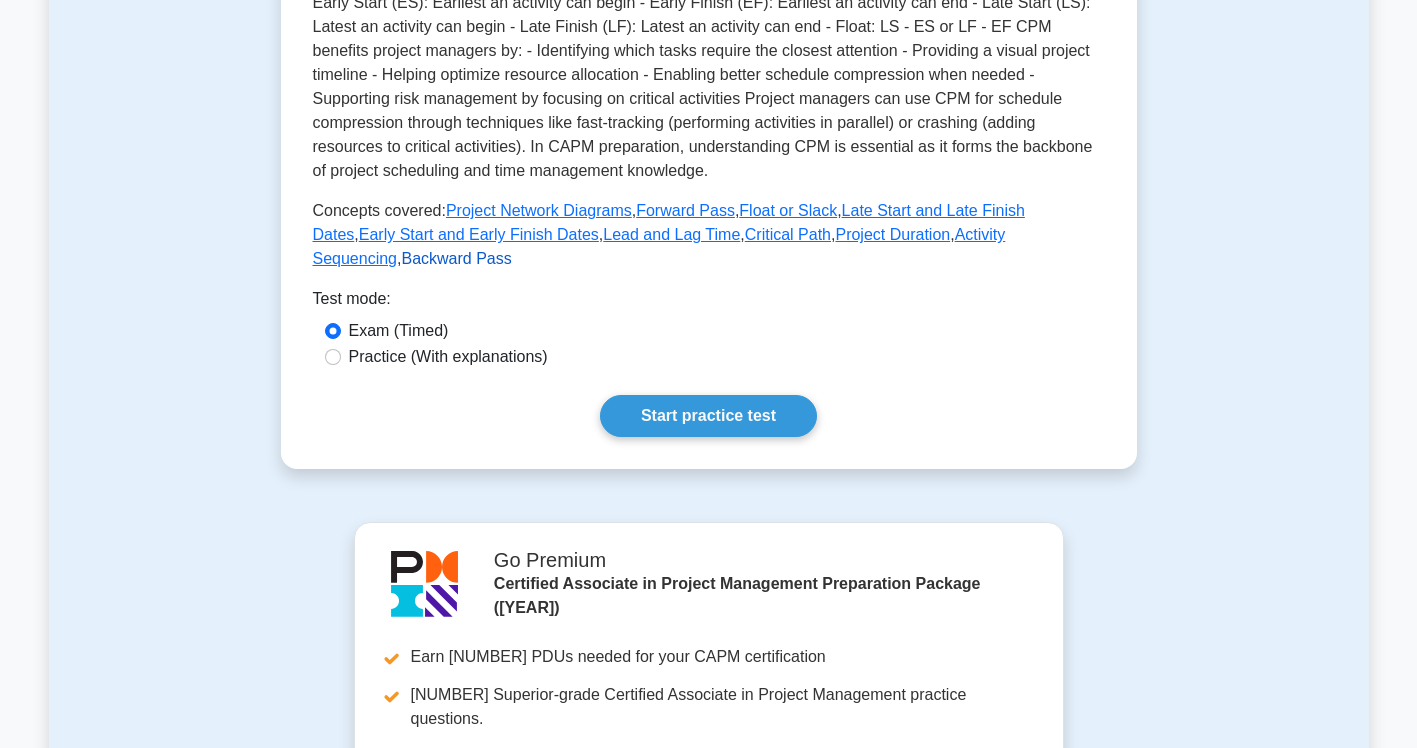 click on "Backward Pass" at bounding box center [456, 258] 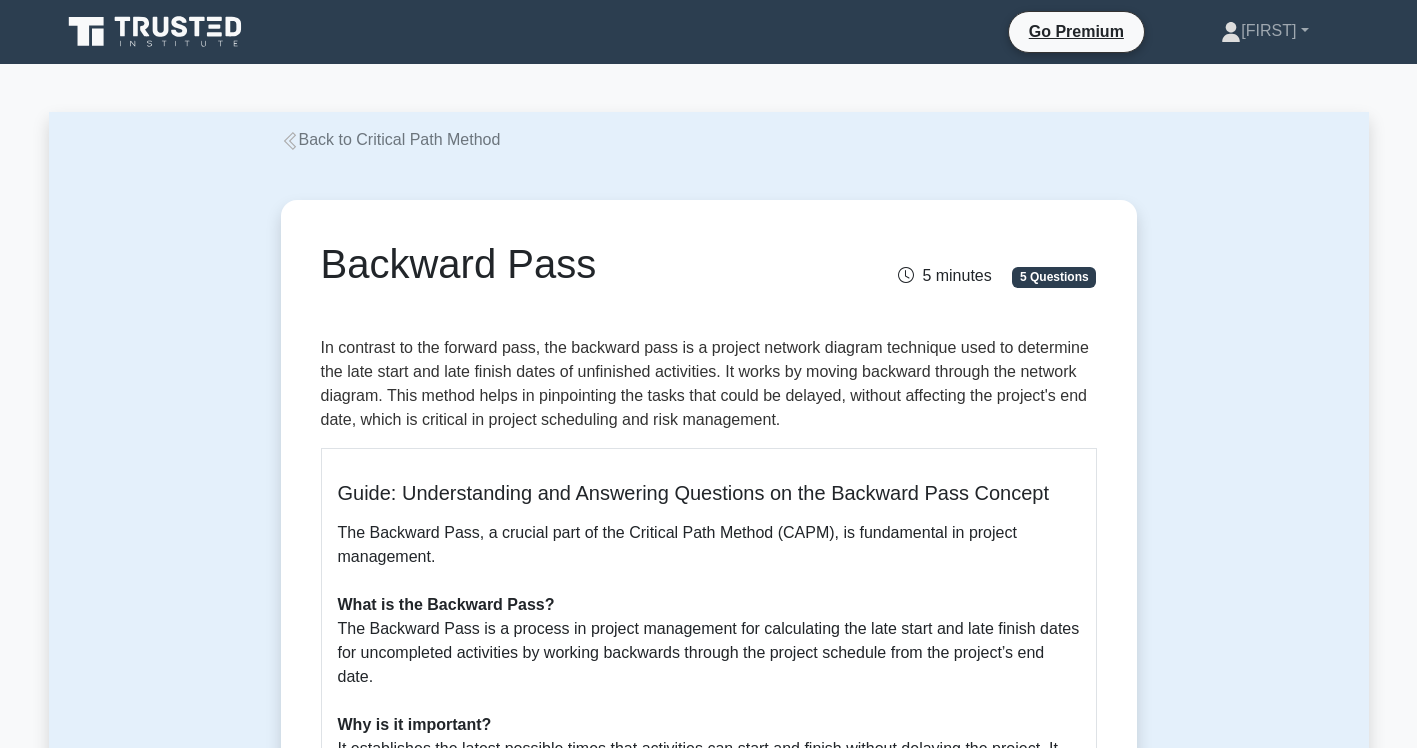 scroll, scrollTop: 184, scrollLeft: 0, axis: vertical 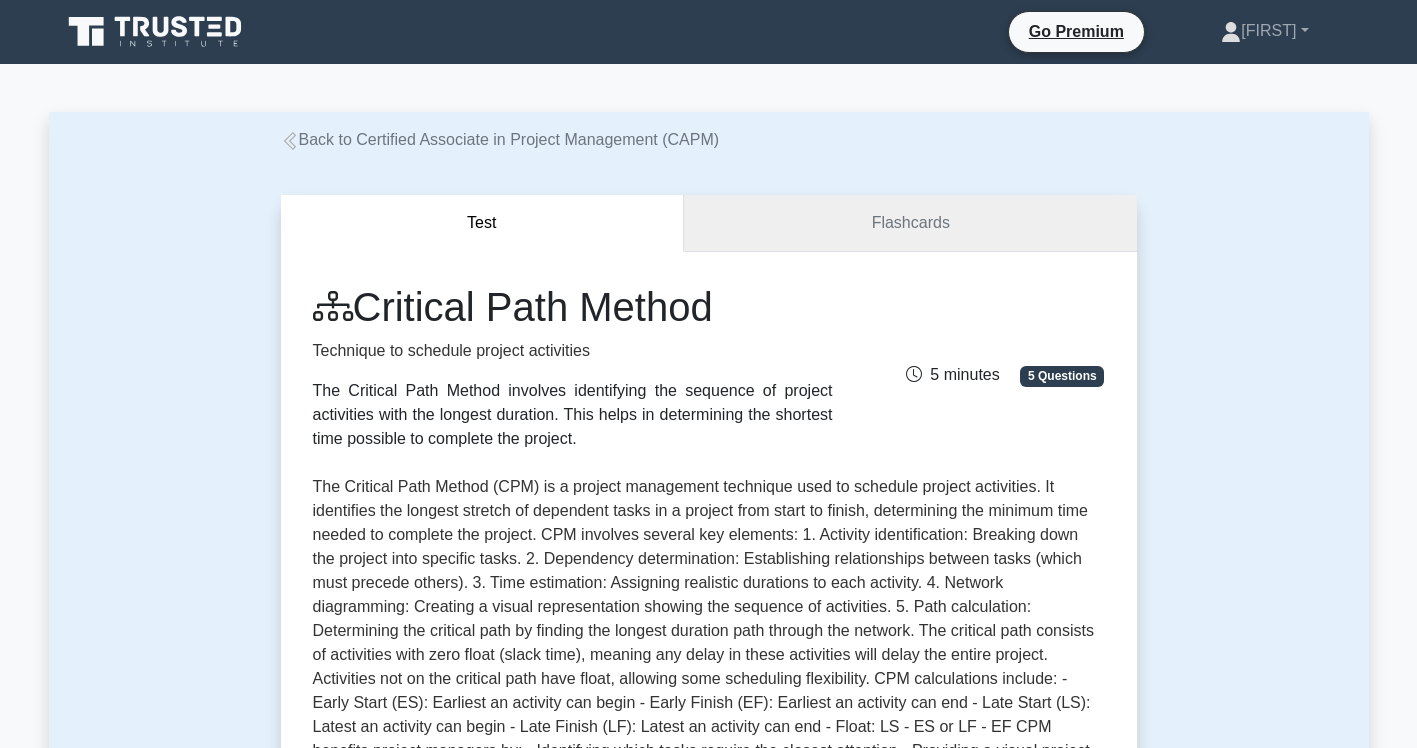 click on "Flashcards" at bounding box center [910, 223] 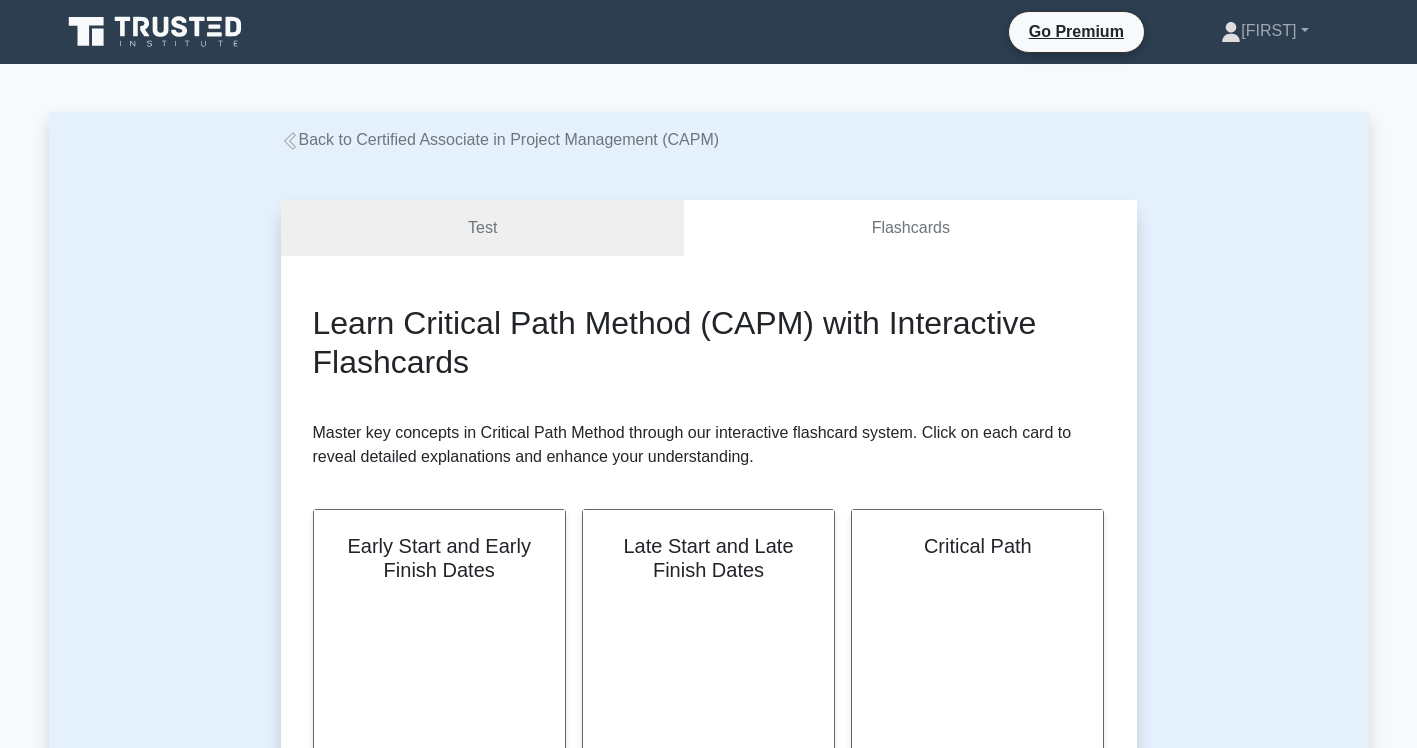 scroll, scrollTop: 700, scrollLeft: 0, axis: vertical 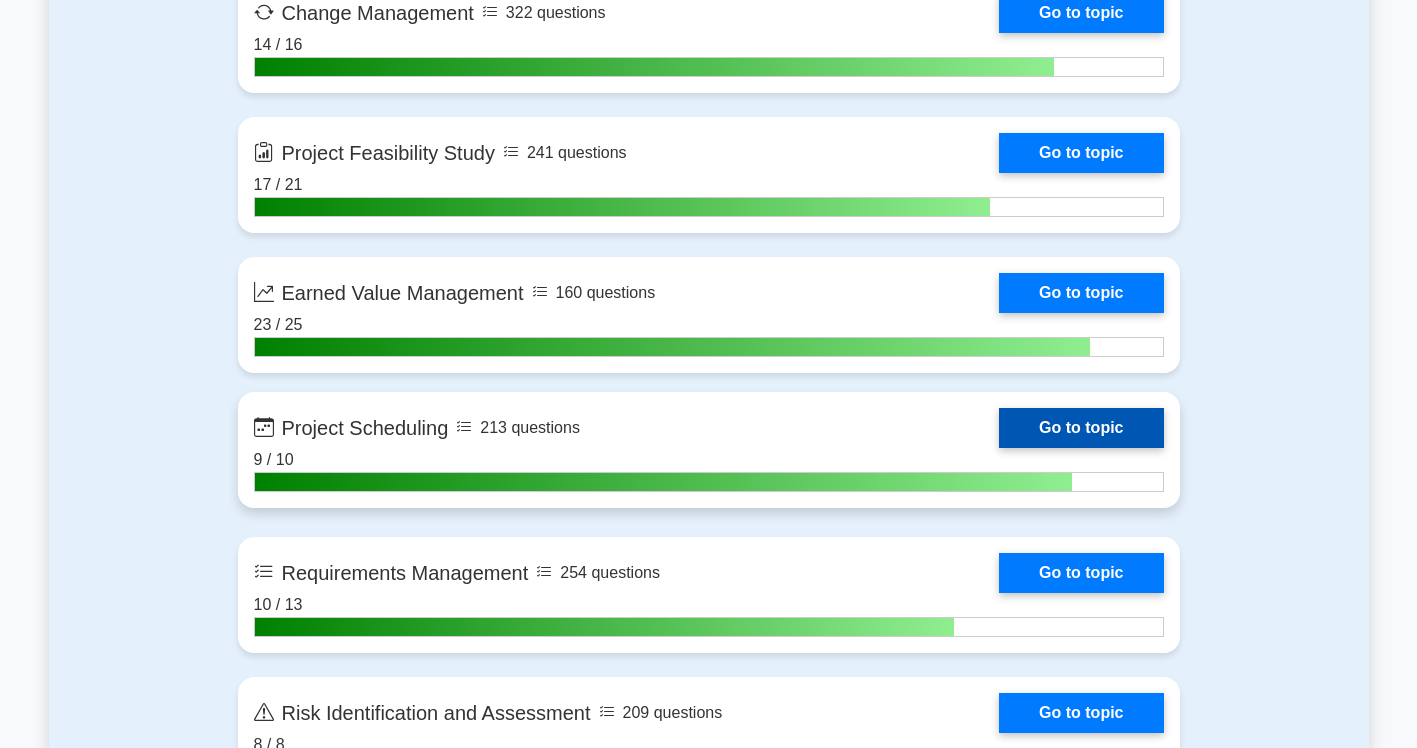 click on "Go to topic" at bounding box center [1081, 428] 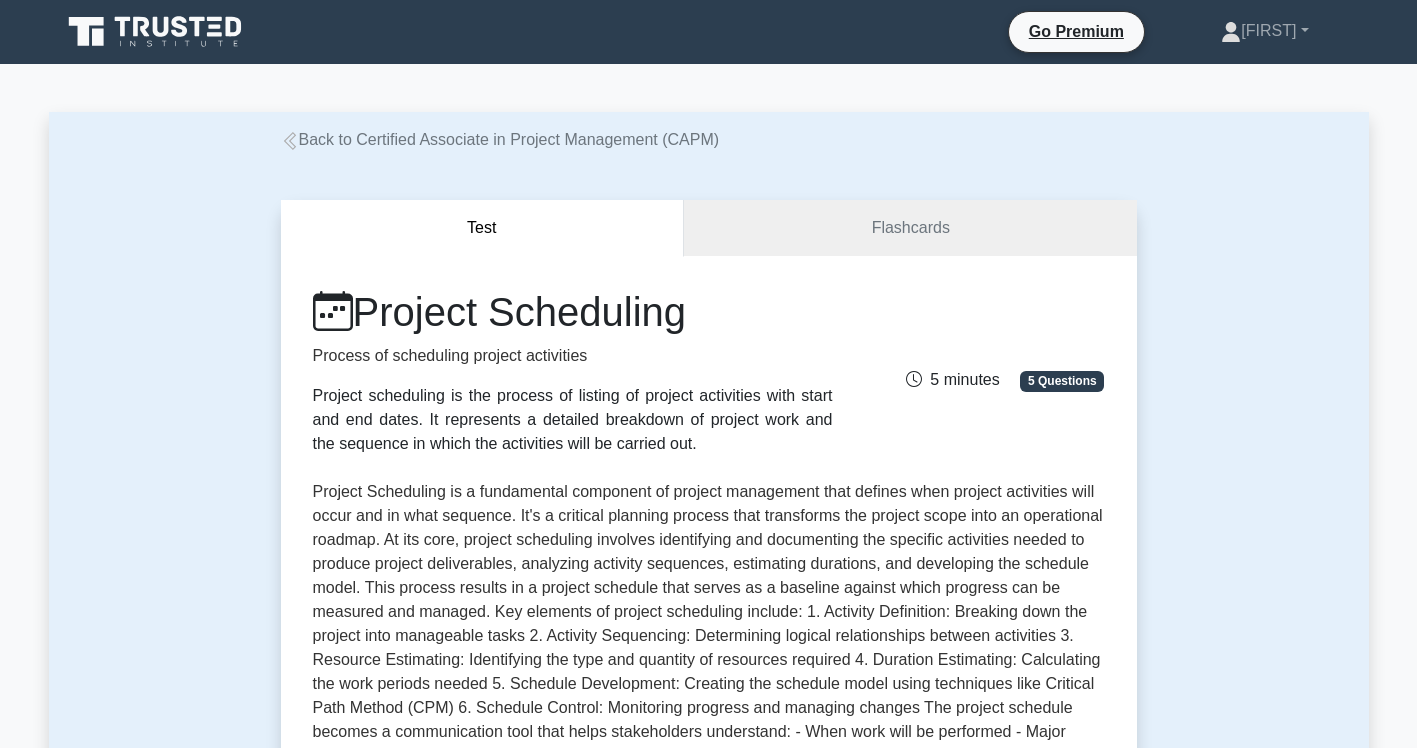 scroll, scrollTop: 0, scrollLeft: 0, axis: both 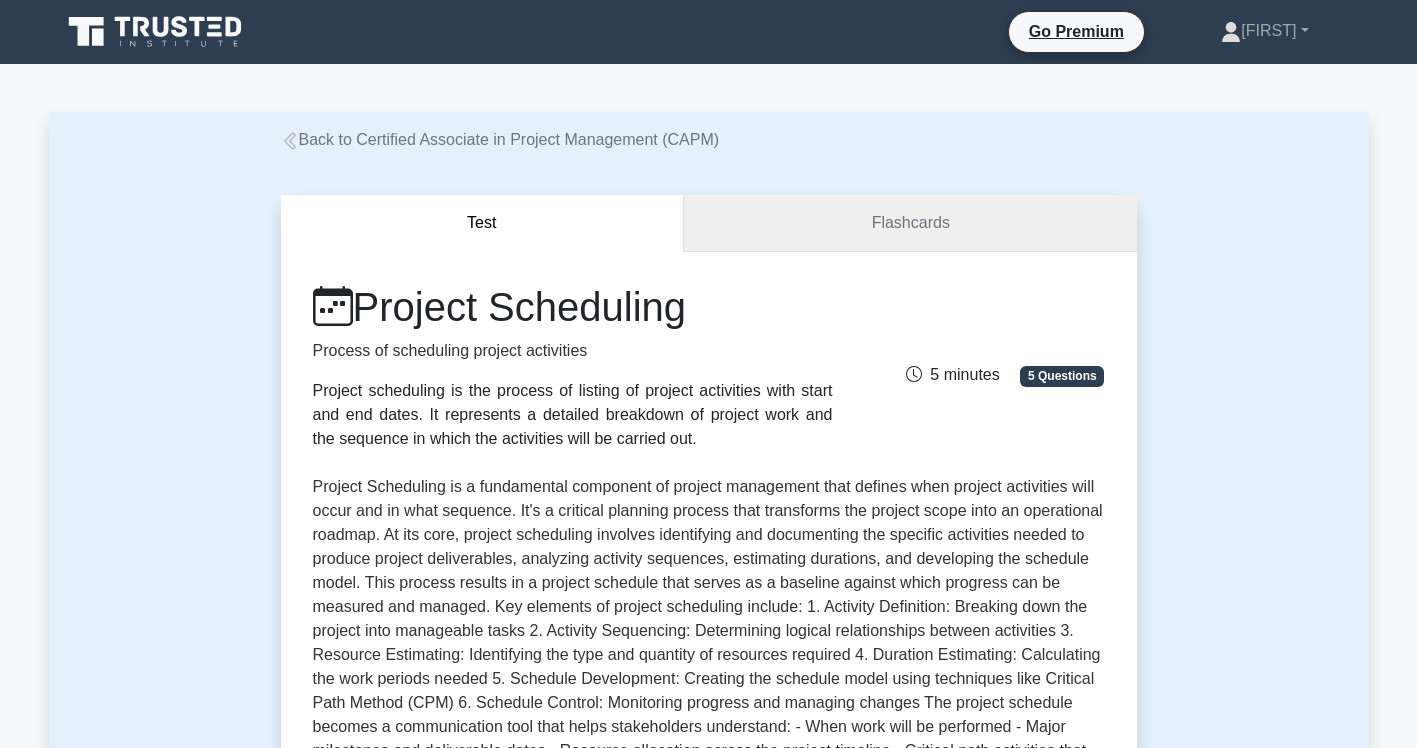 click on "Flashcards" at bounding box center [910, 223] 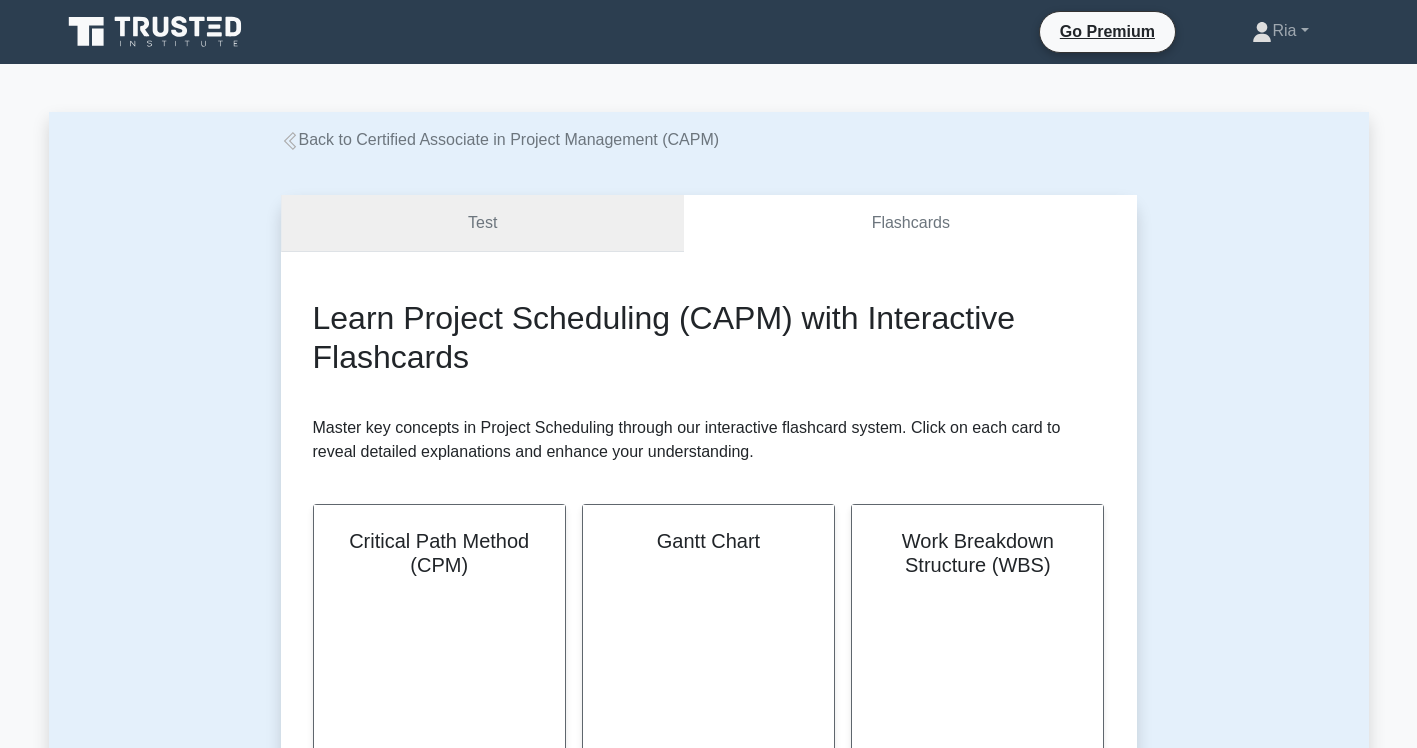 scroll, scrollTop: 0, scrollLeft: 0, axis: both 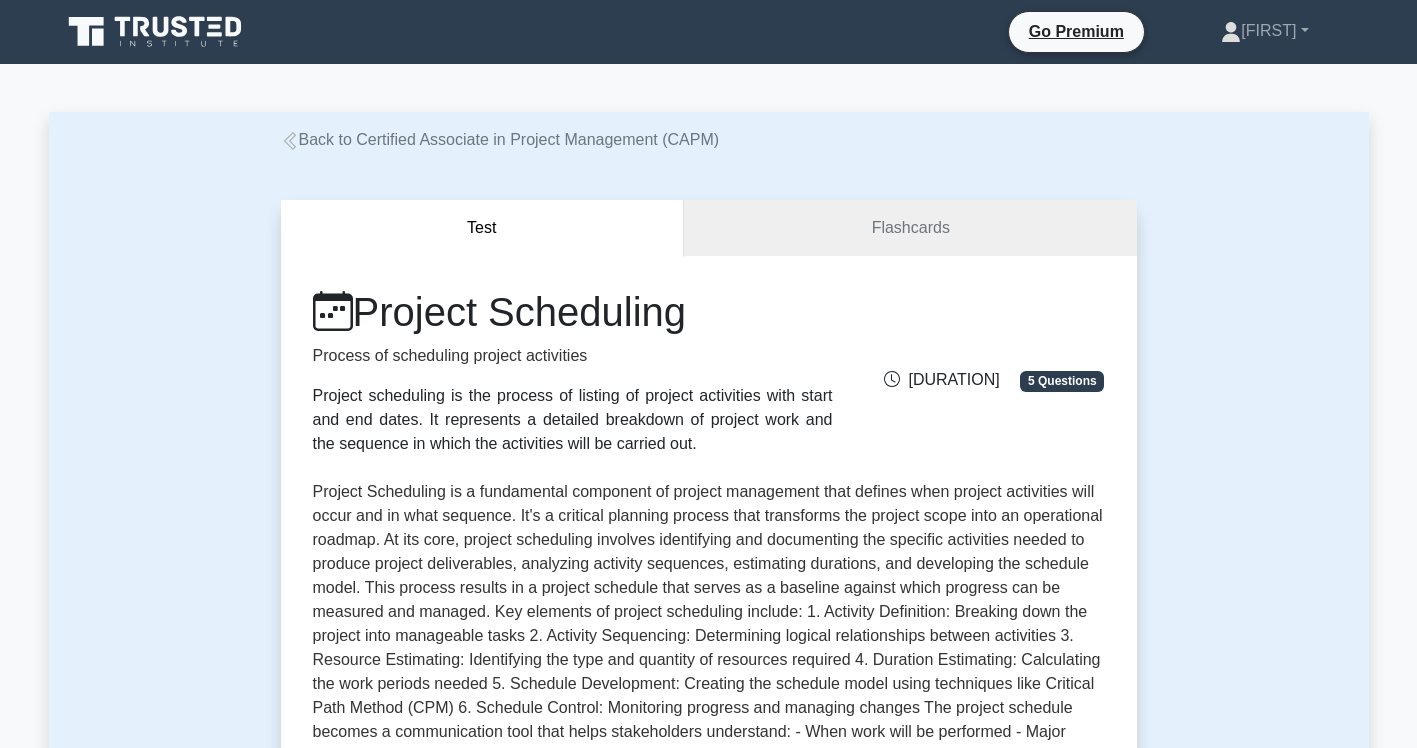 click on "Back to Certified Associate in Project Management (CAPM)" at bounding box center (500, 139) 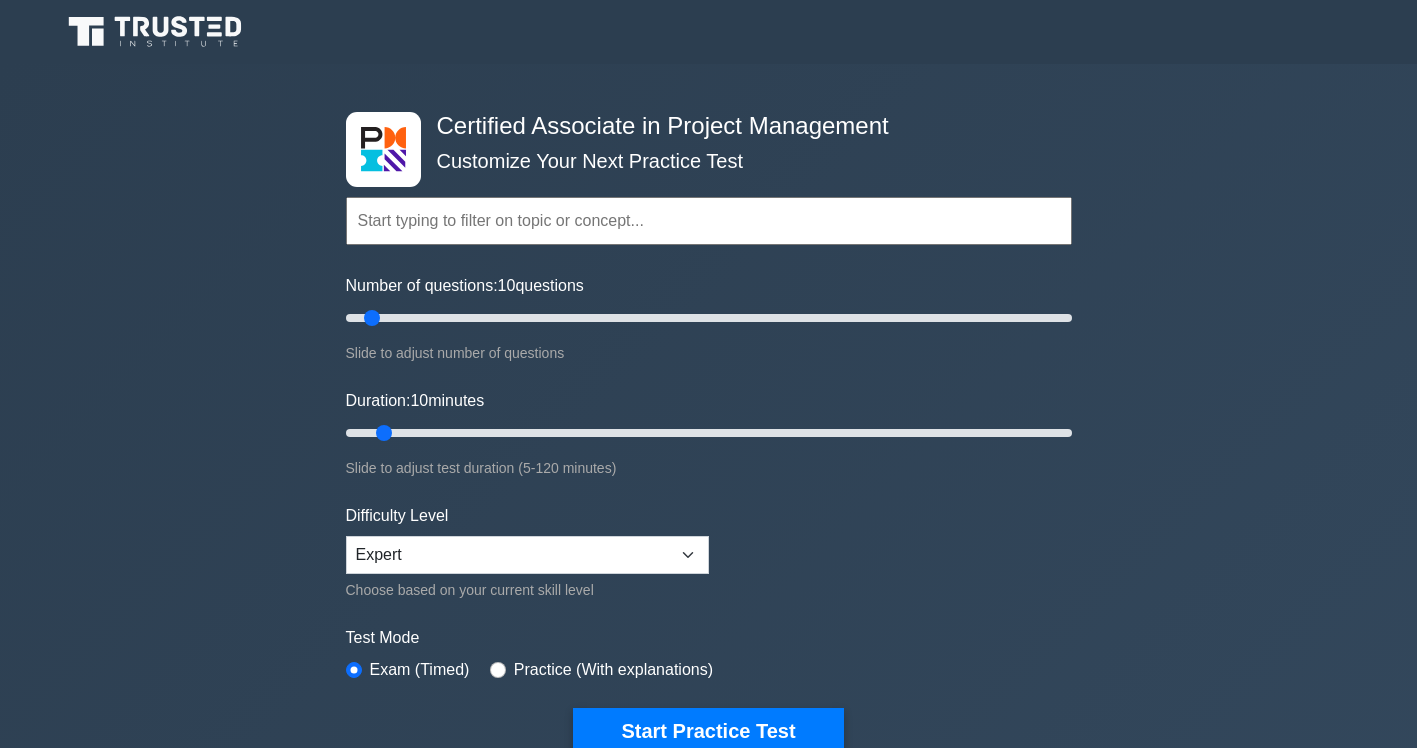 scroll, scrollTop: 0, scrollLeft: 0, axis: both 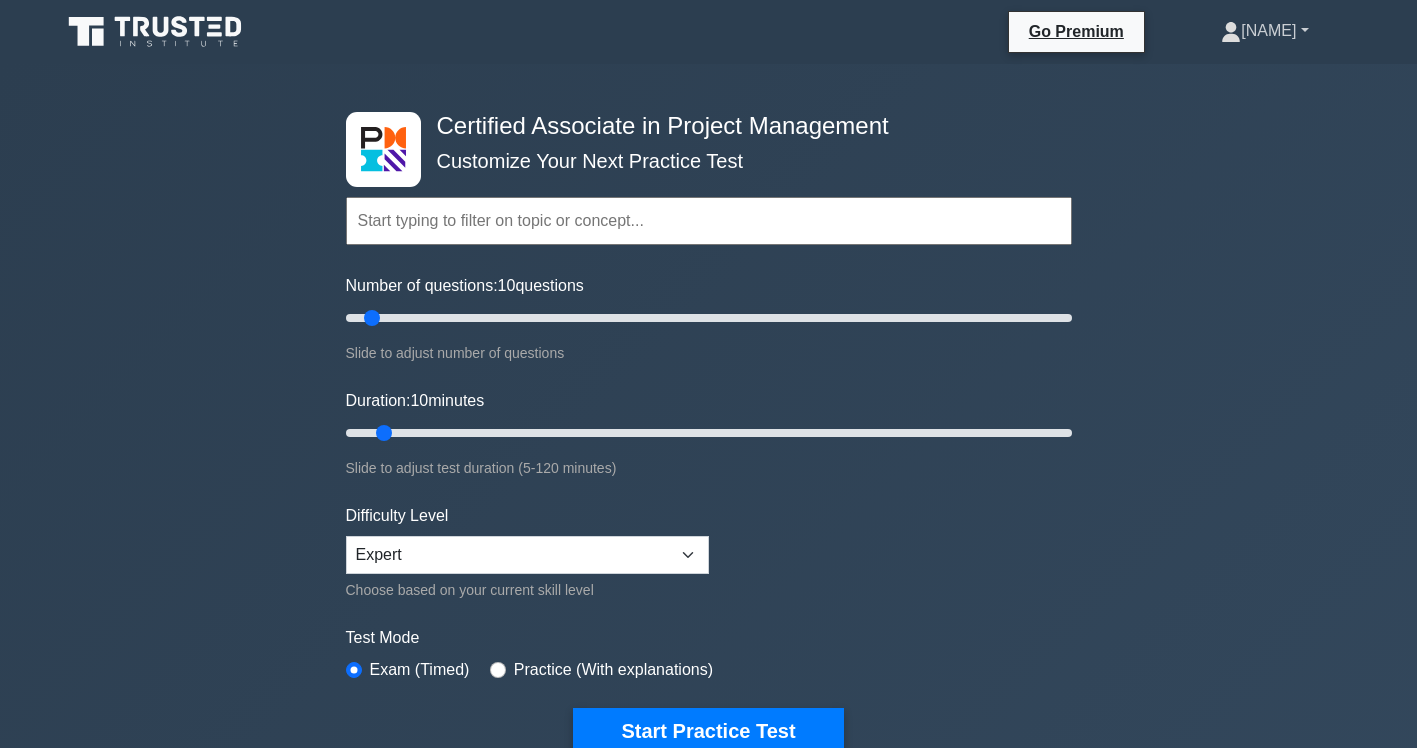 click on "Ria" at bounding box center (1264, 31) 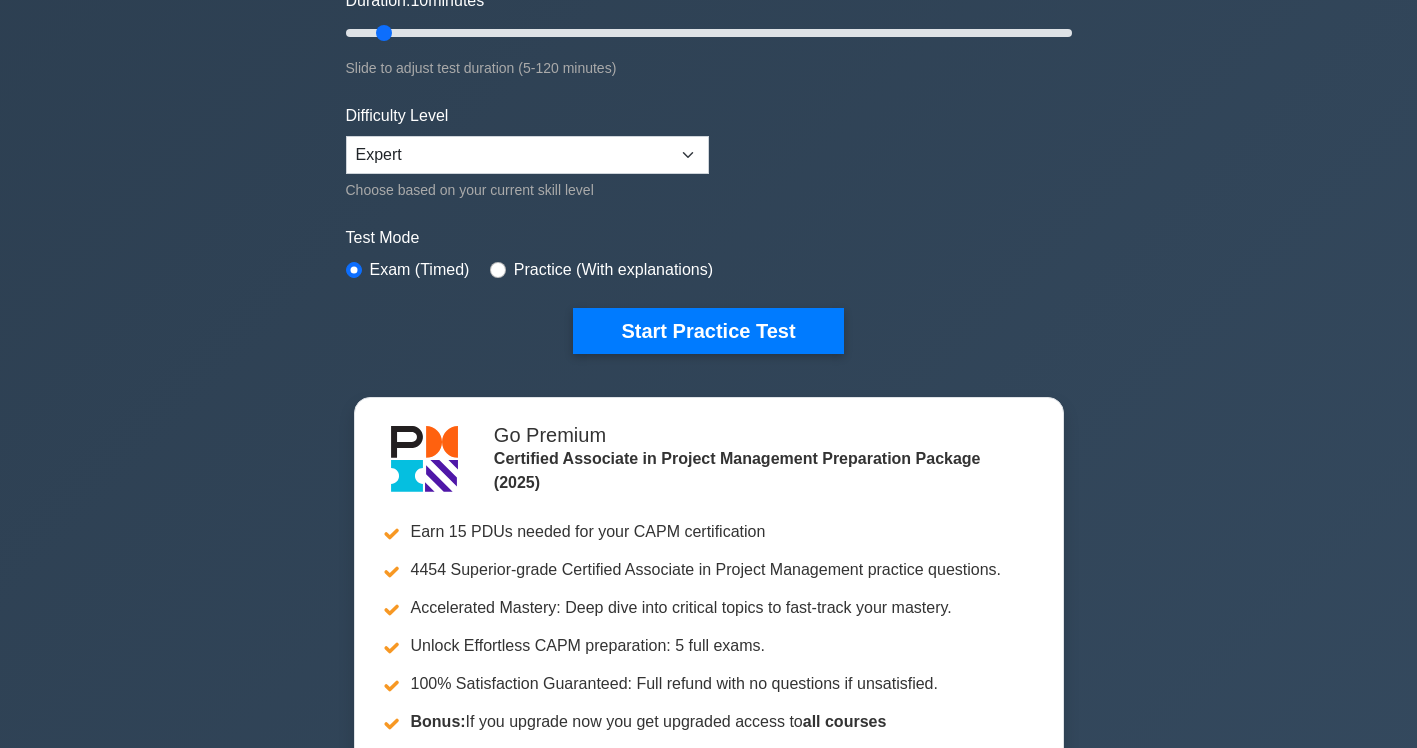 scroll, scrollTop: 0, scrollLeft: 0, axis: both 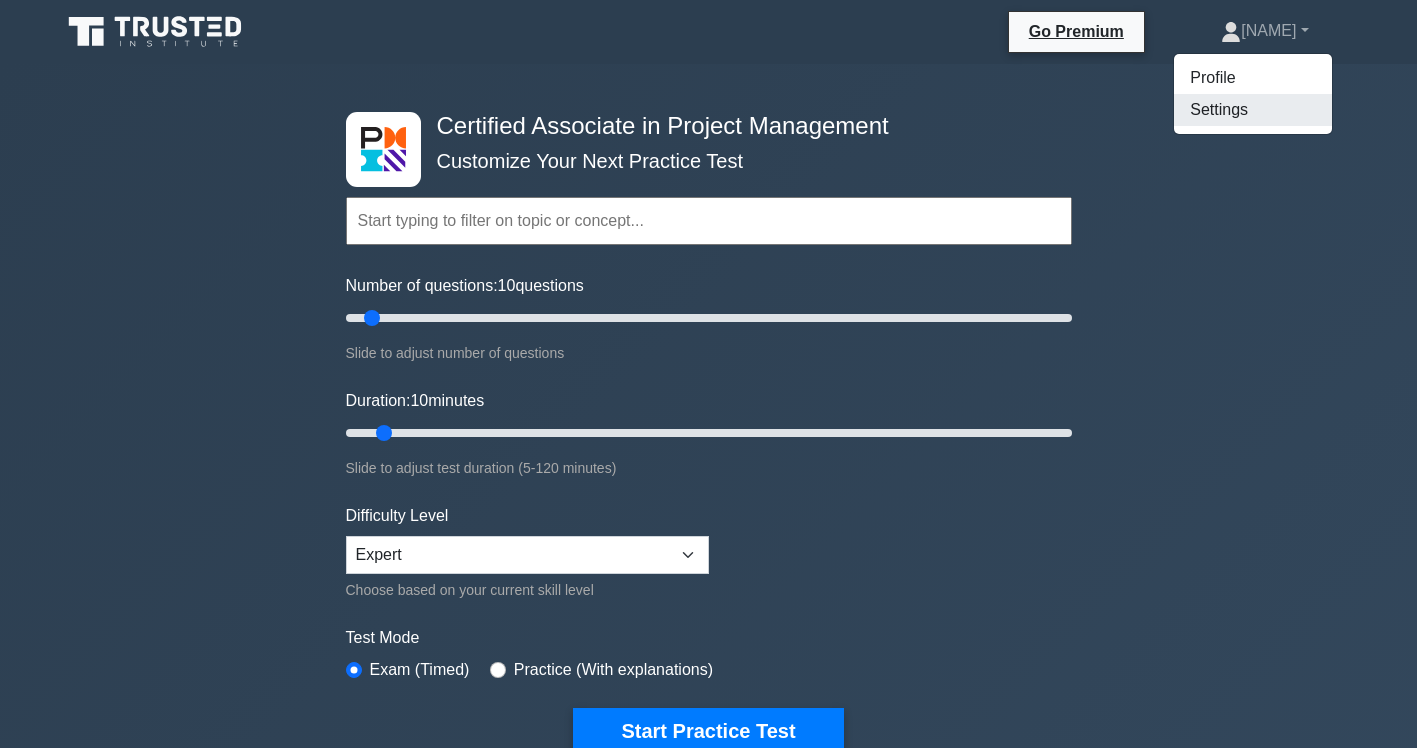 click on "Settings" at bounding box center [1253, 110] 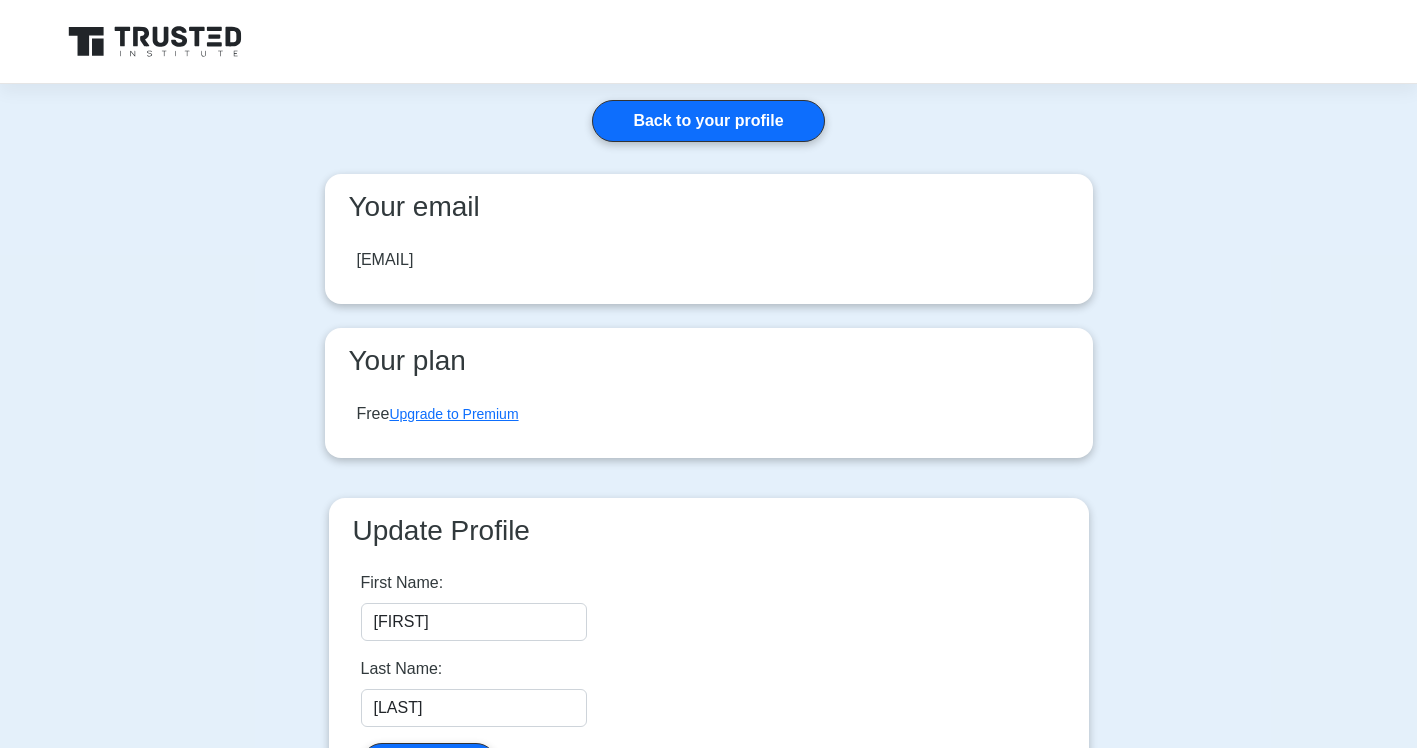 scroll, scrollTop: 0, scrollLeft: 0, axis: both 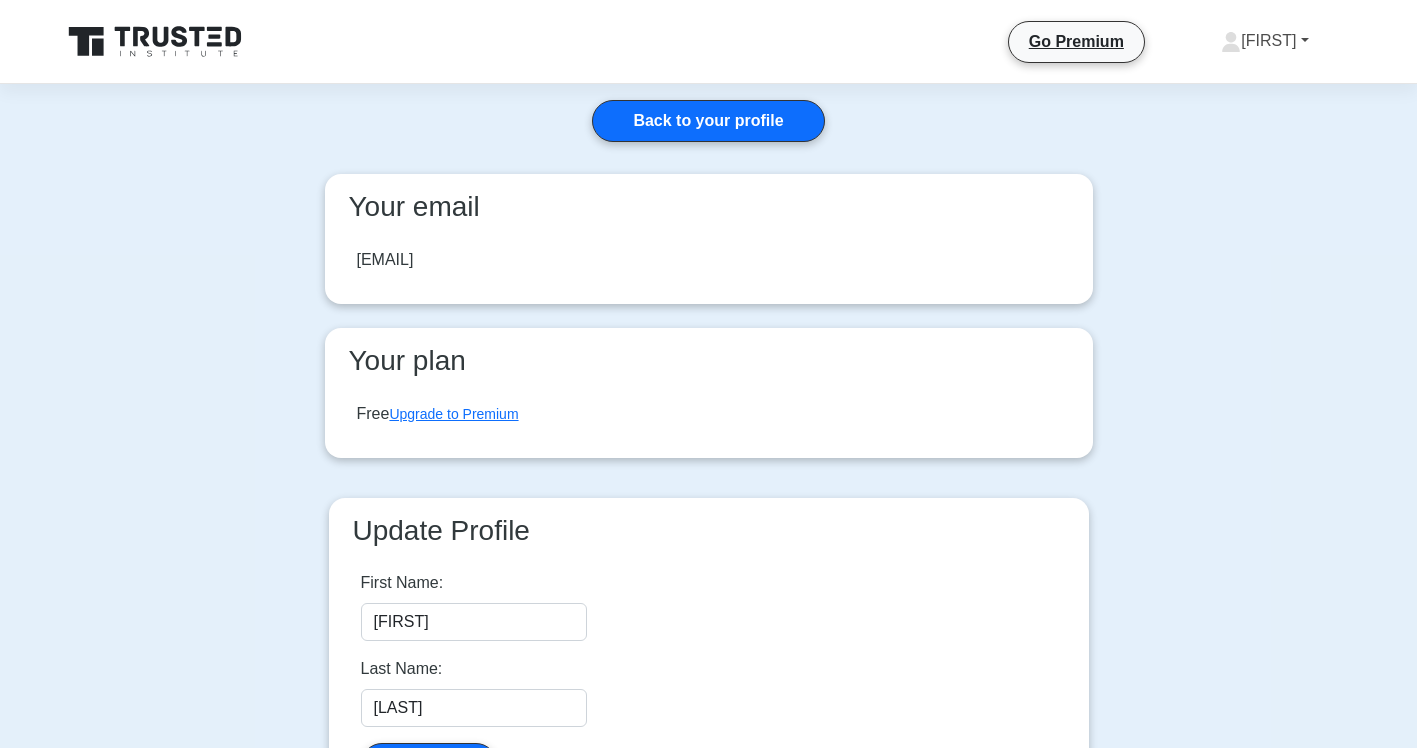click on "Ria" at bounding box center (1264, 41) 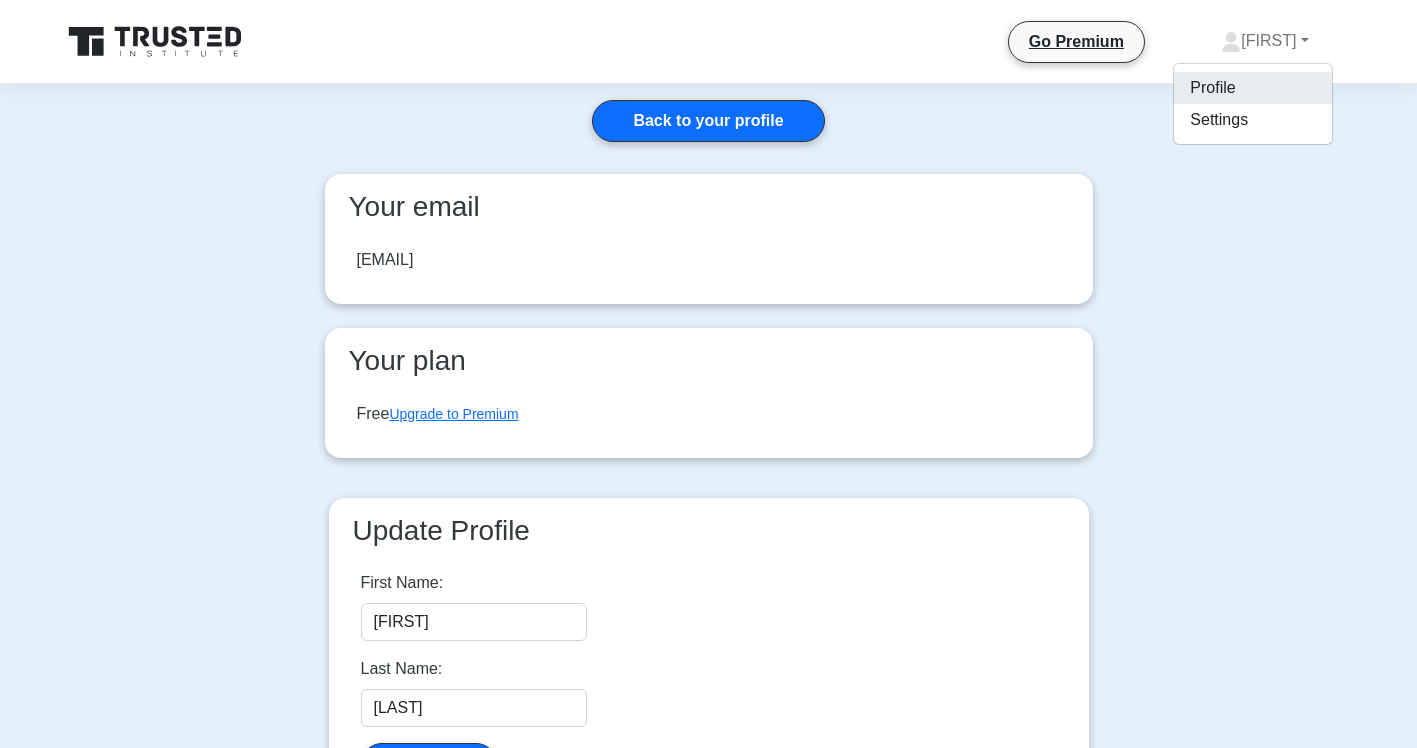 click on "Profile" at bounding box center [1253, 88] 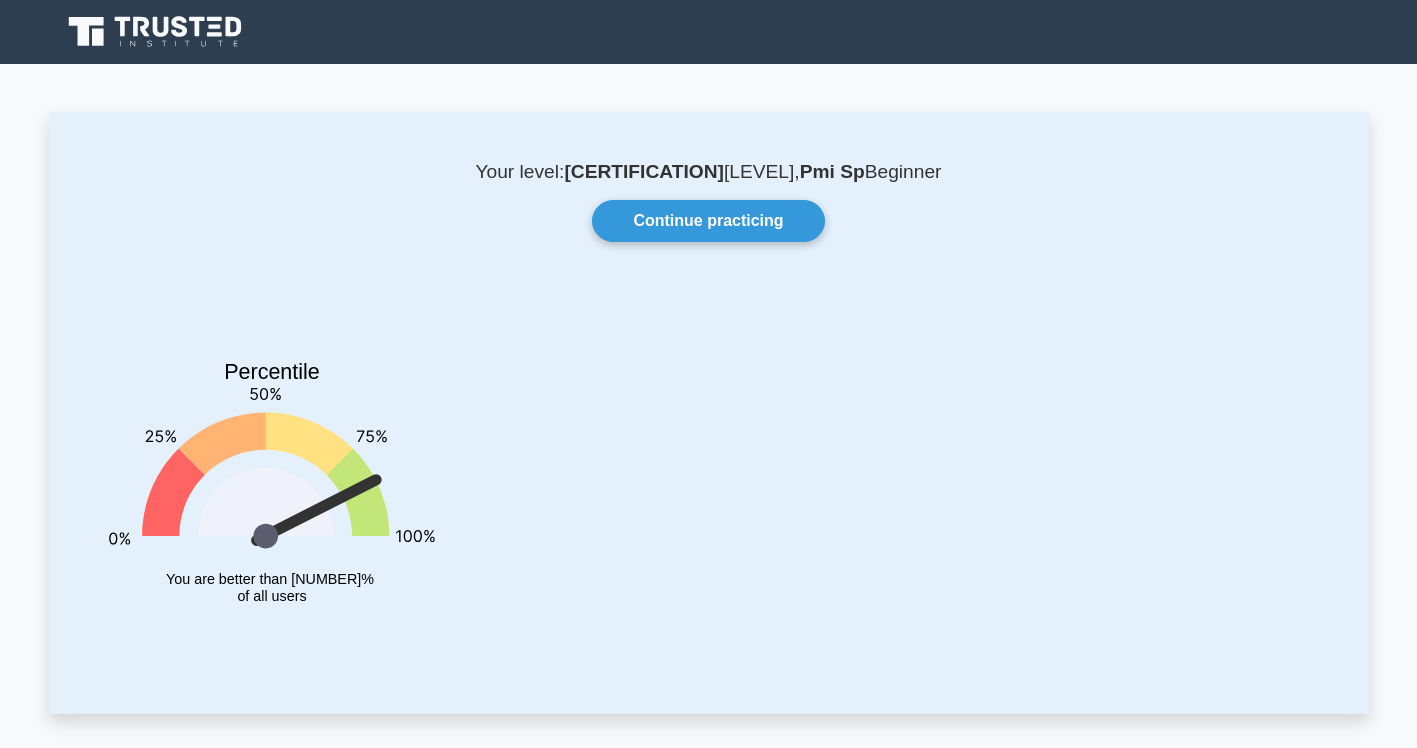 scroll, scrollTop: 0, scrollLeft: 0, axis: both 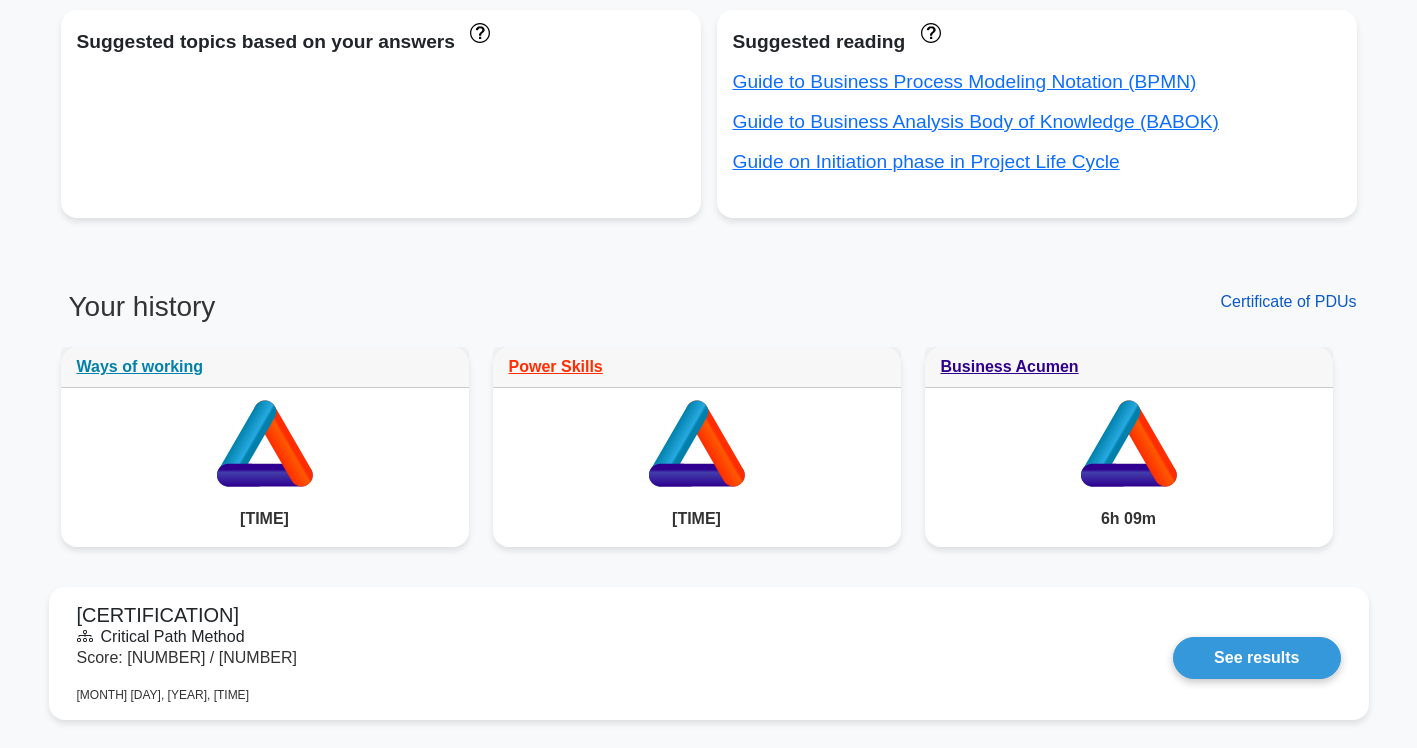 click on "Certificate of PDUs" at bounding box center (1288, 301) 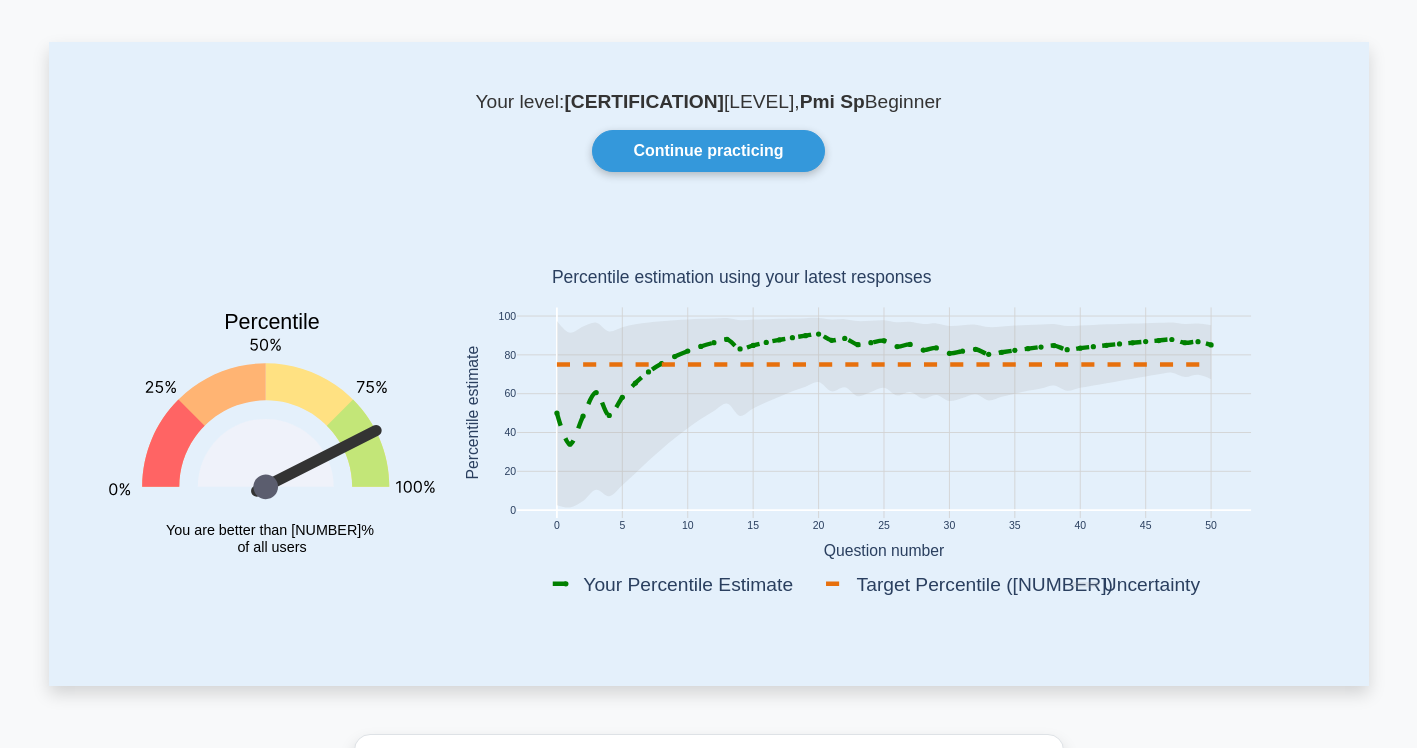 scroll, scrollTop: 0, scrollLeft: 0, axis: both 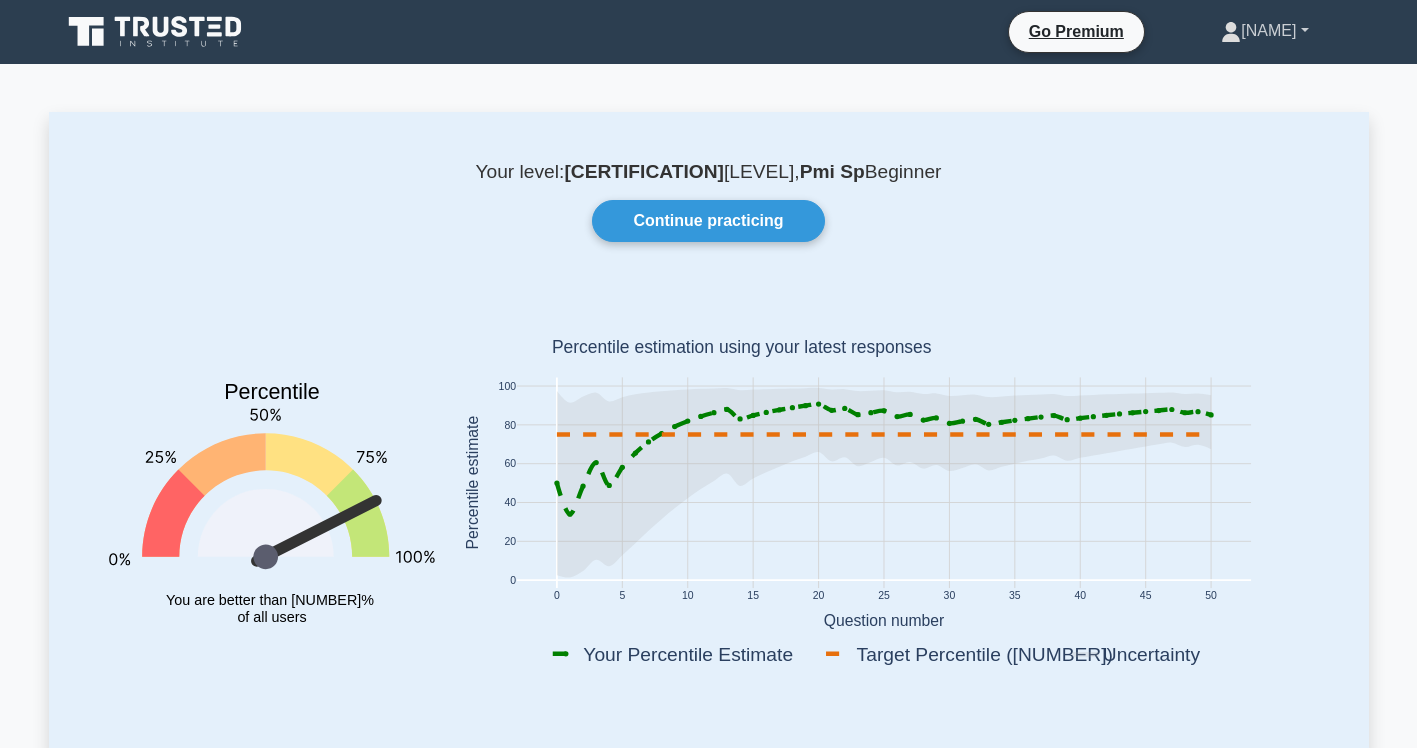 click on "[FIRST]" at bounding box center [1264, 31] 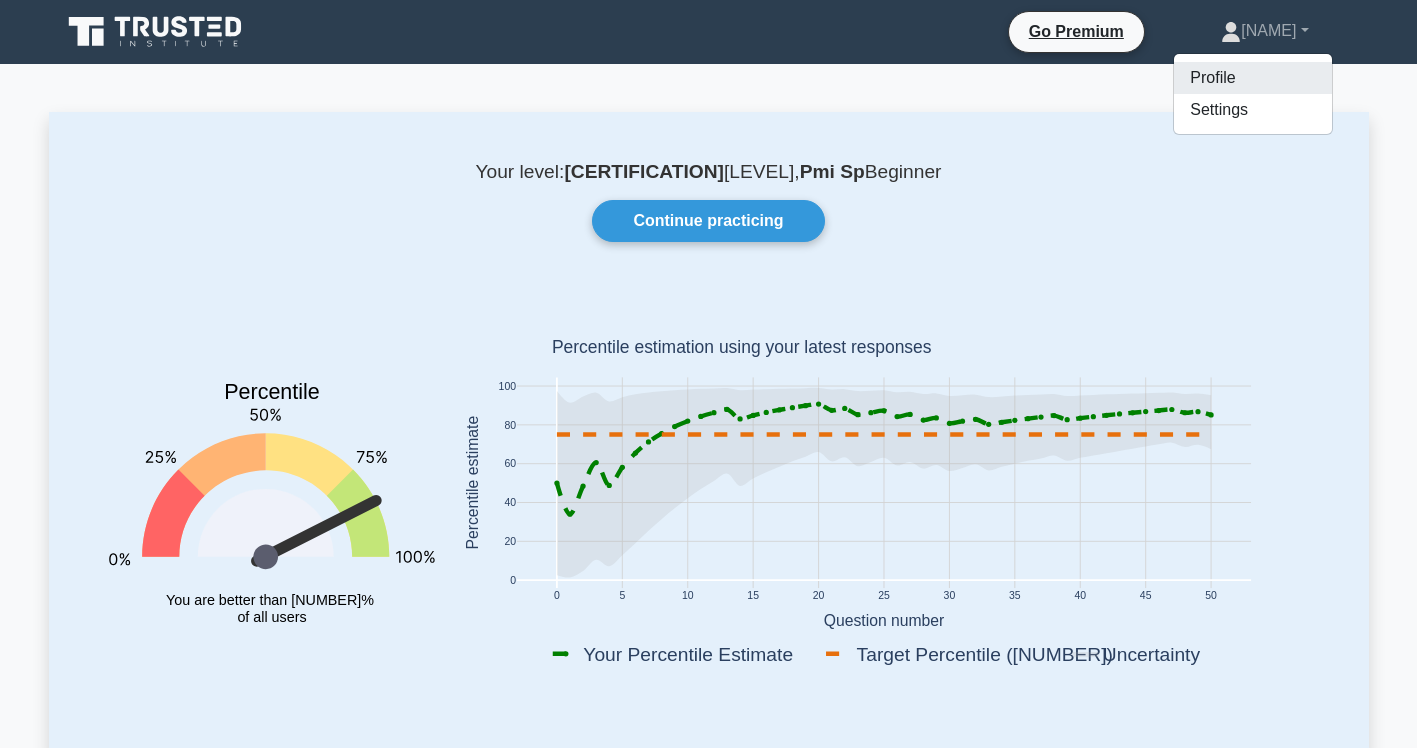 click on "Profile" at bounding box center [1253, 78] 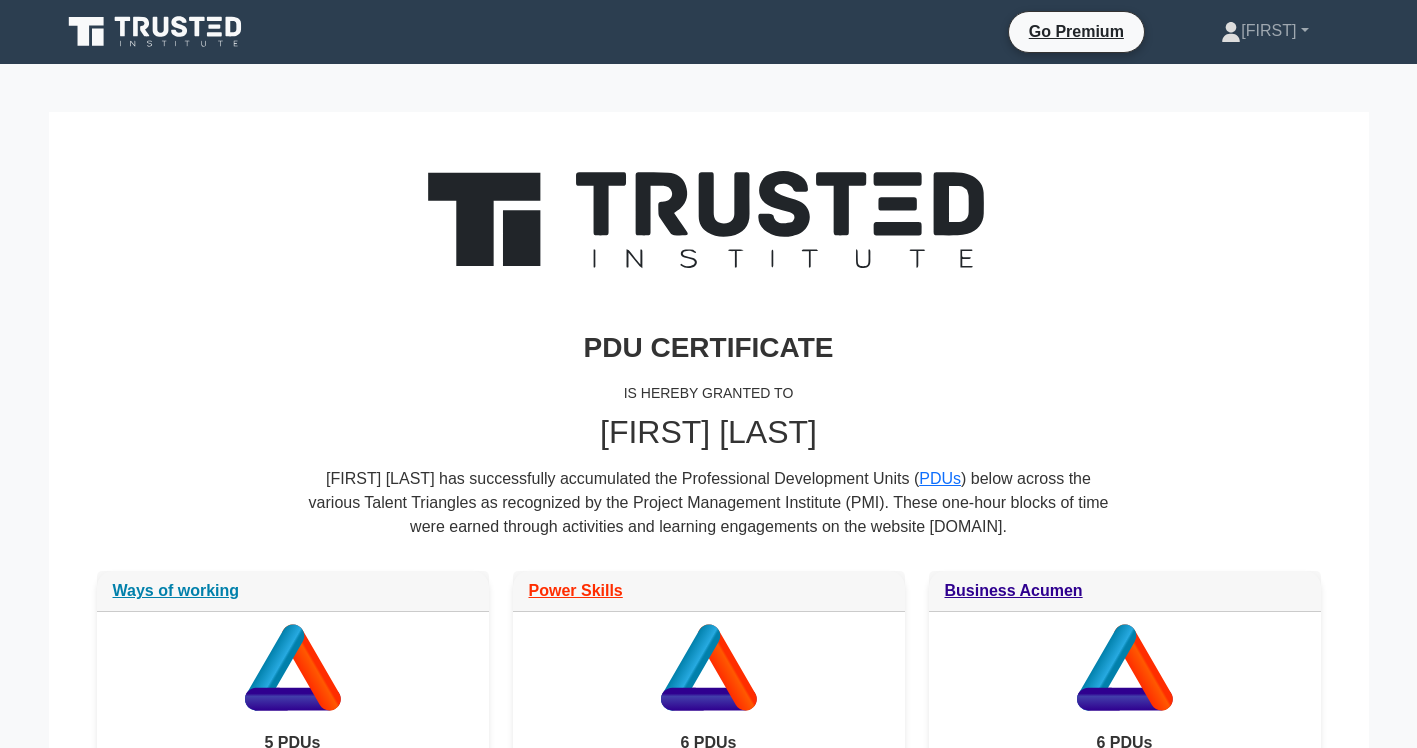 scroll, scrollTop: 0, scrollLeft: 0, axis: both 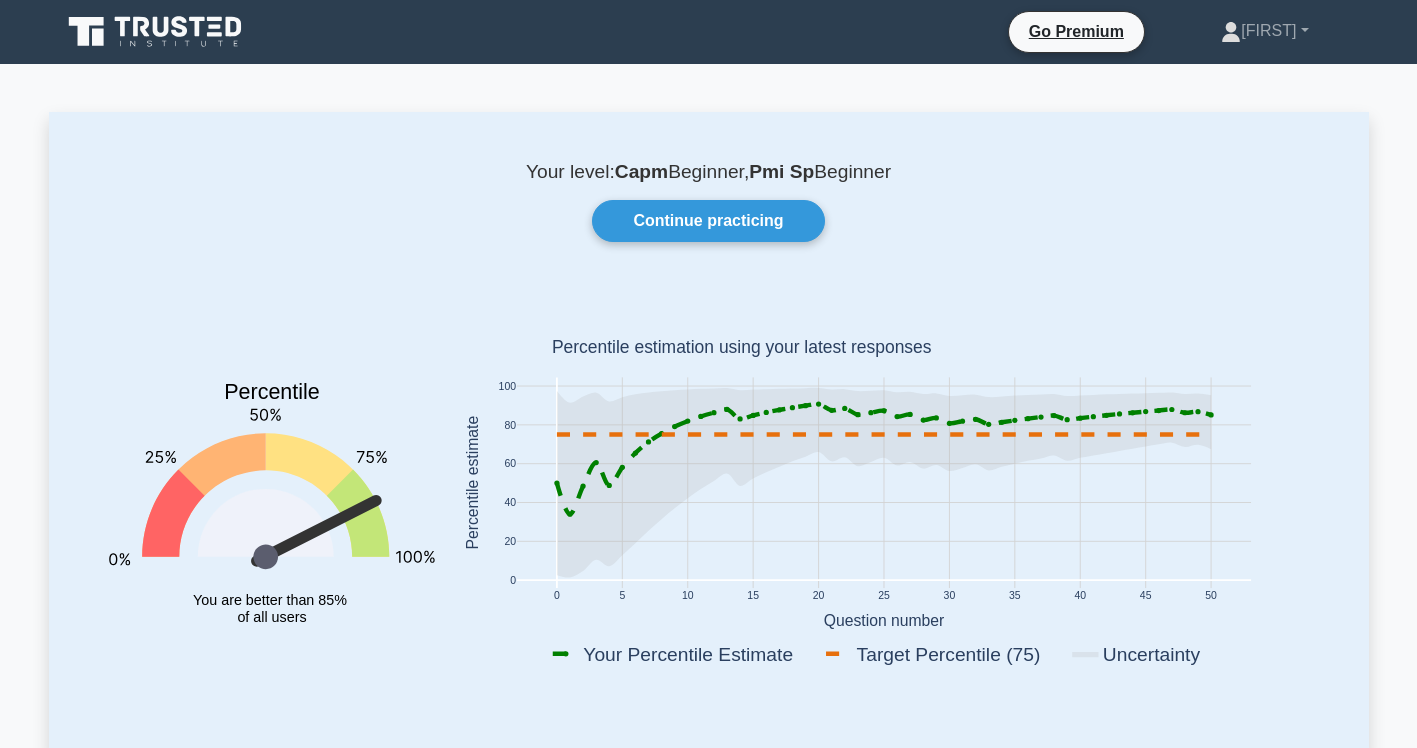 click at bounding box center (161, 27) 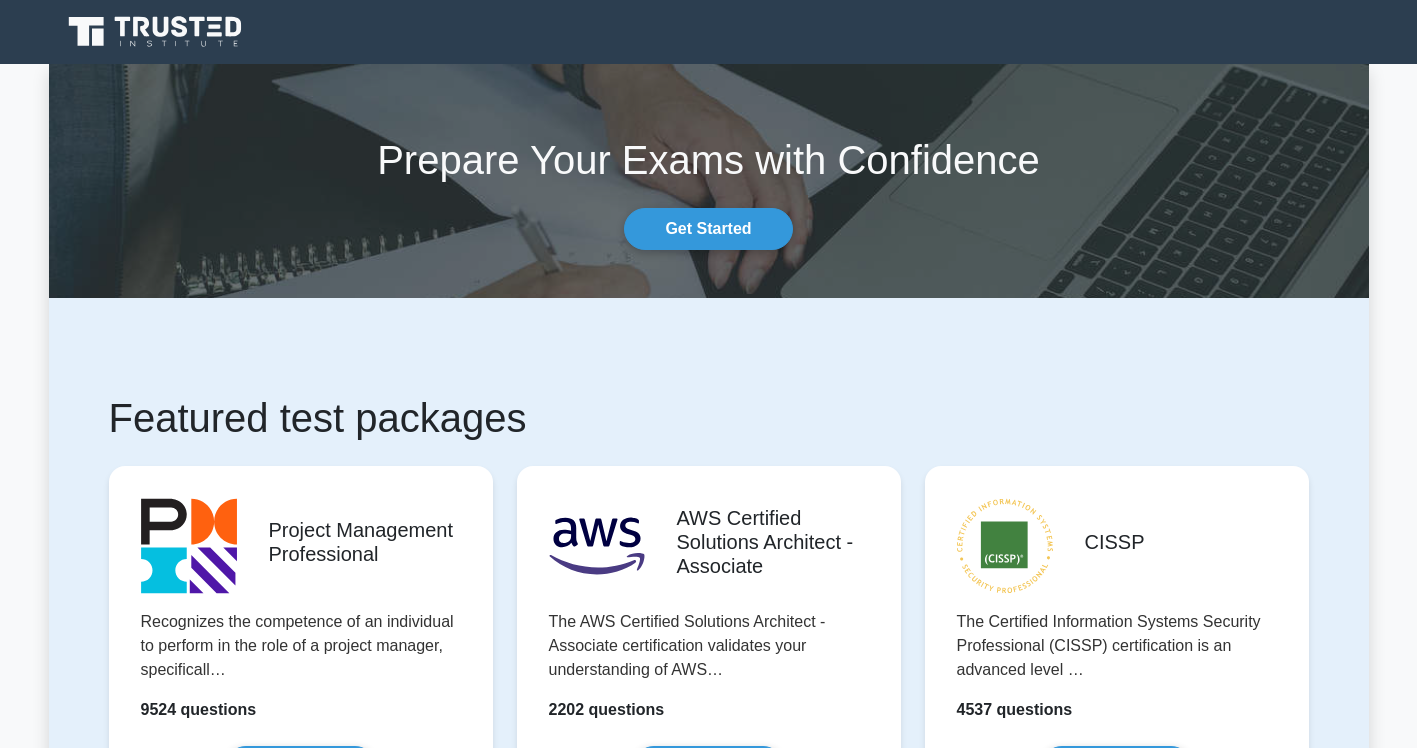 scroll, scrollTop: 0, scrollLeft: 0, axis: both 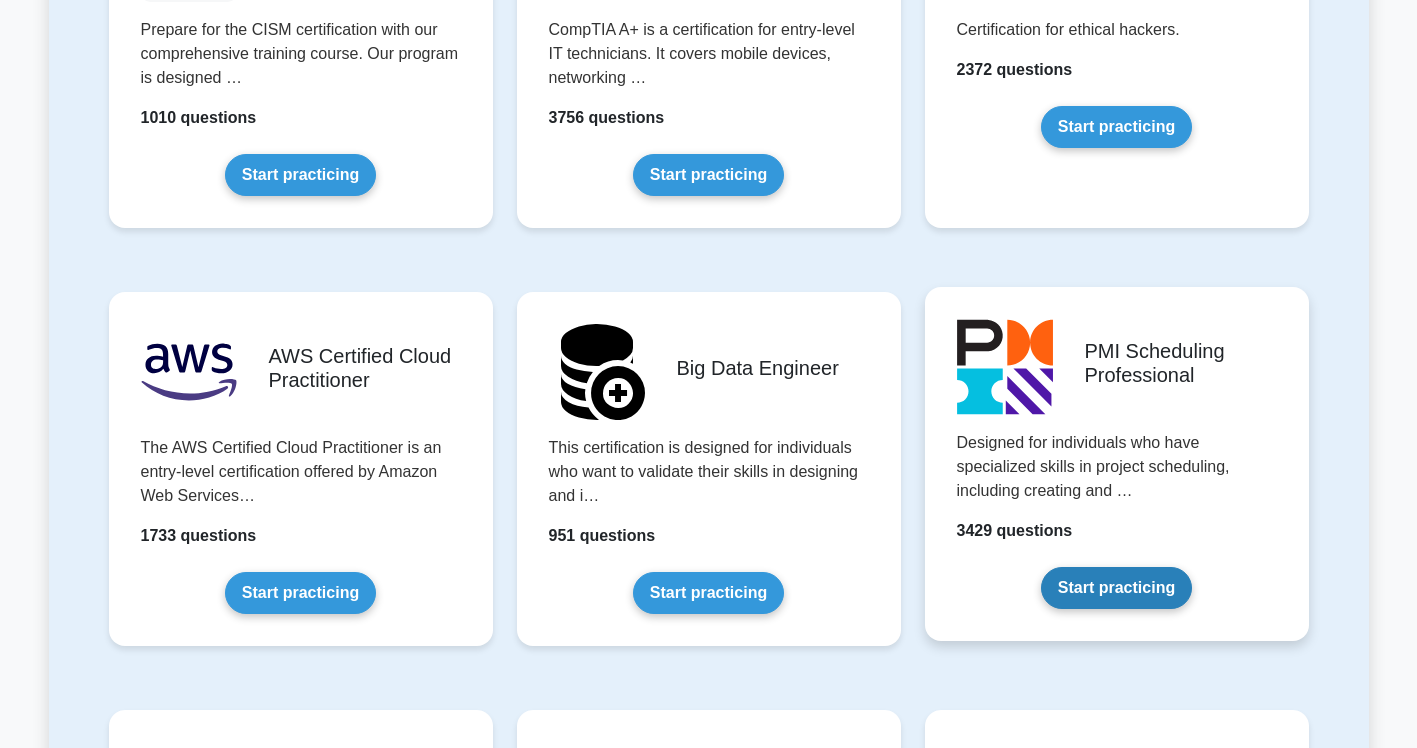 click on "Start practicing" at bounding box center [1116, 588] 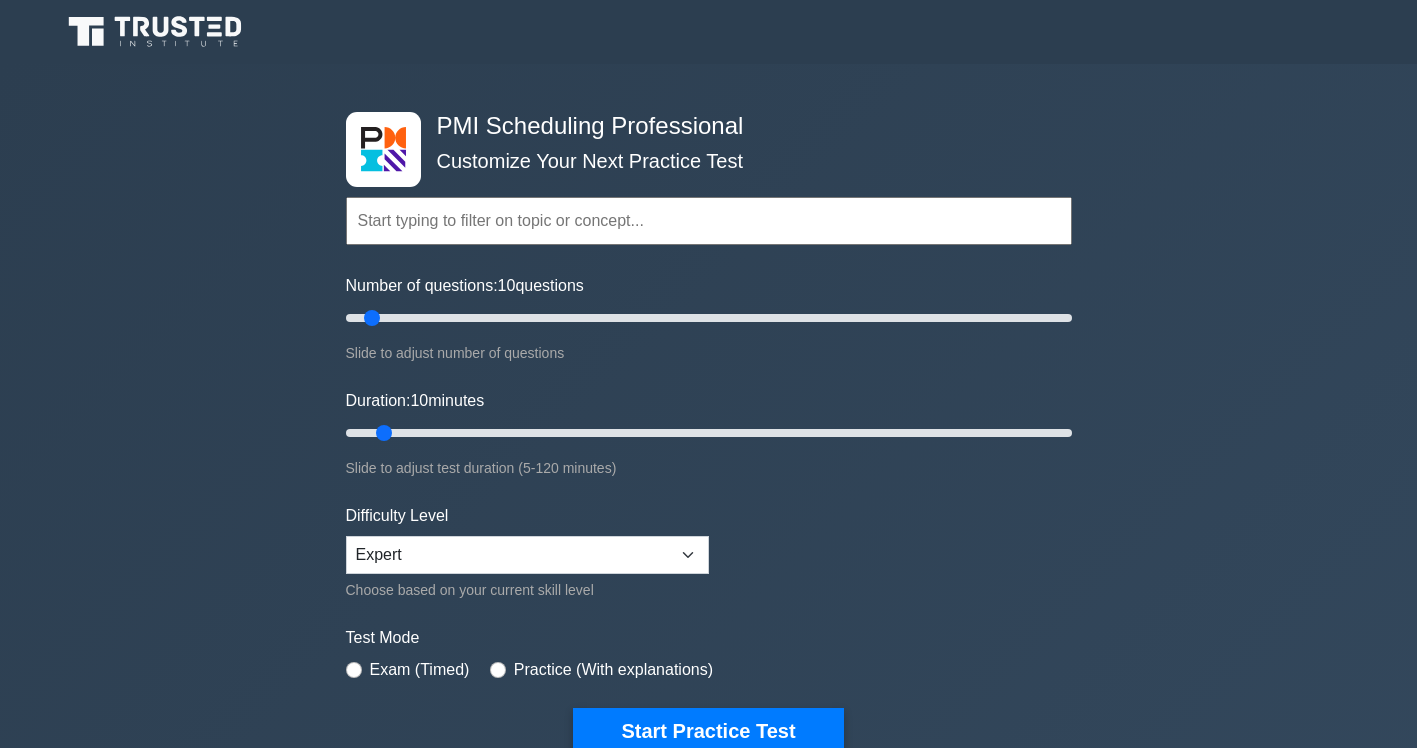 scroll, scrollTop: 0, scrollLeft: 0, axis: both 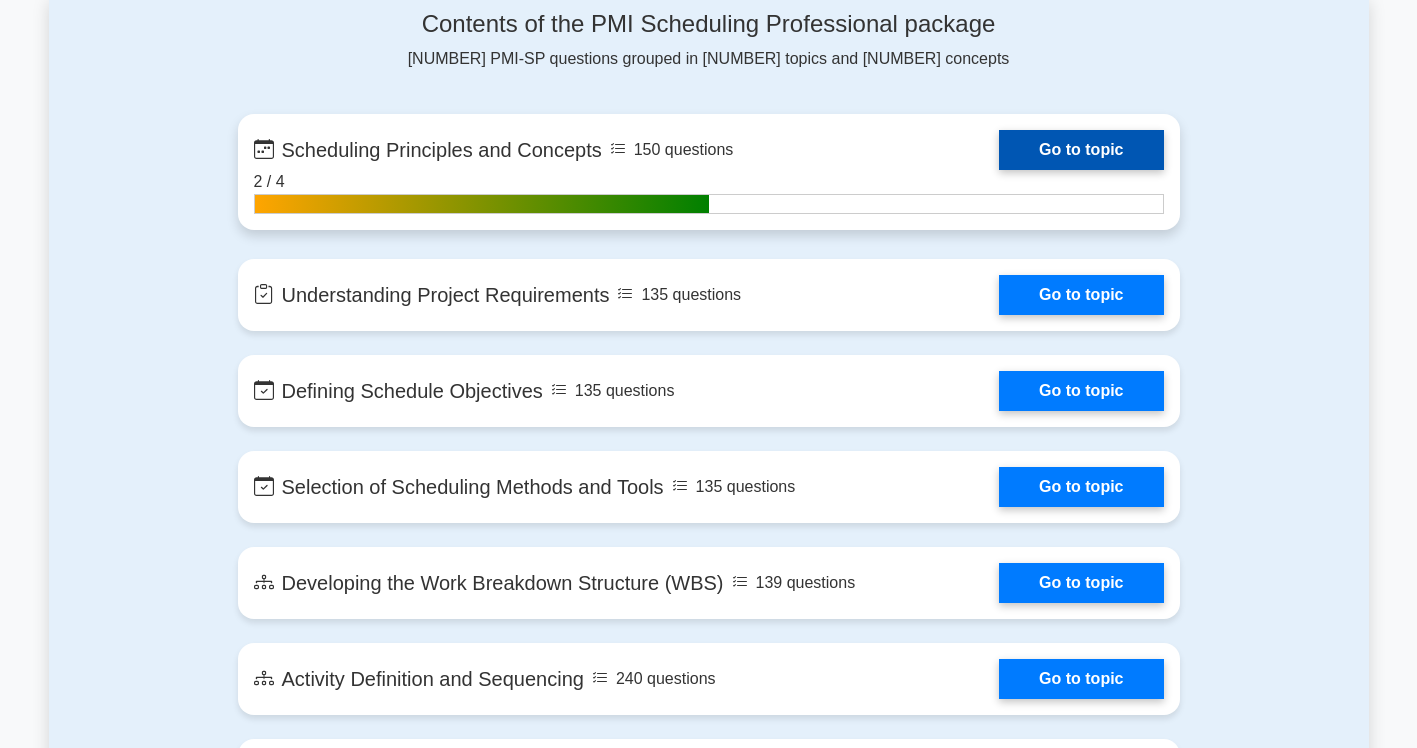 click on "Go to topic" at bounding box center [1081, 150] 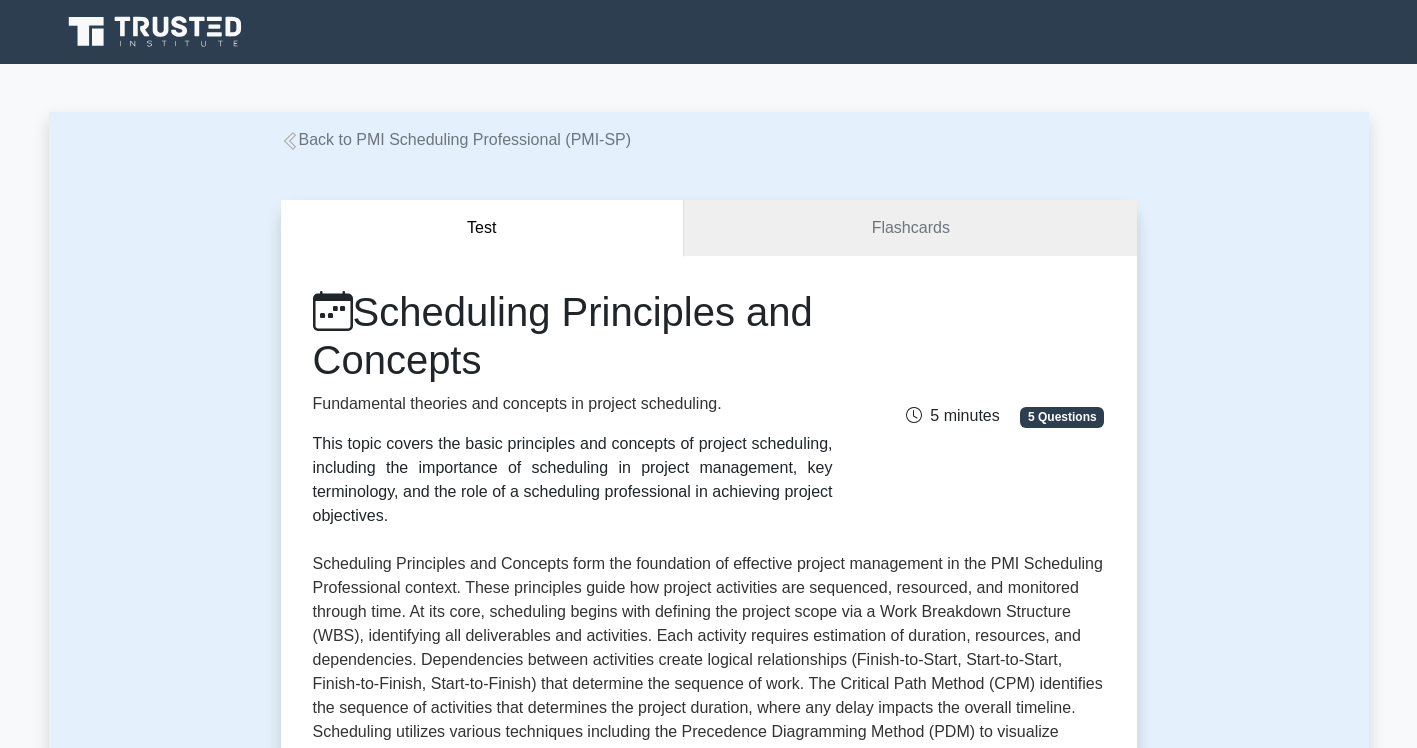 scroll, scrollTop: 0, scrollLeft: 0, axis: both 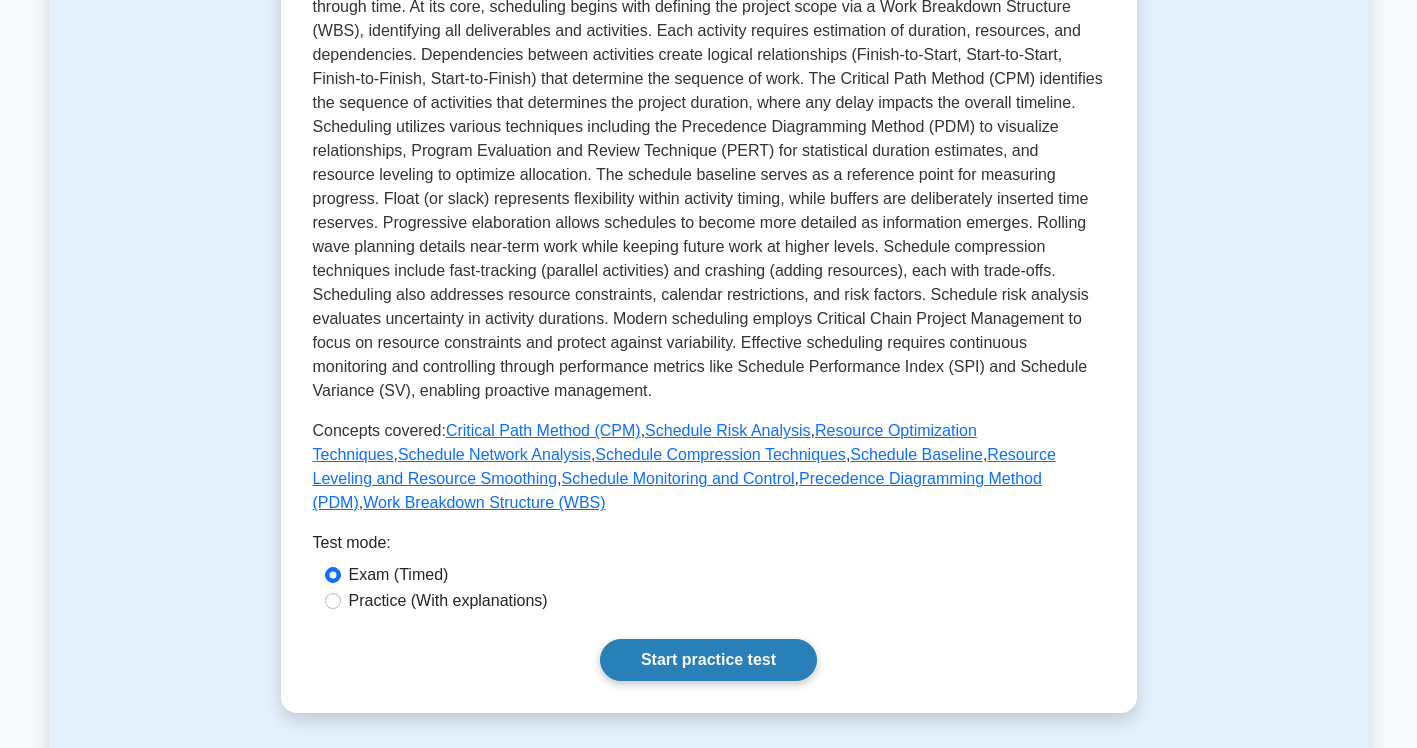 click on "Start practice test" at bounding box center [708, 660] 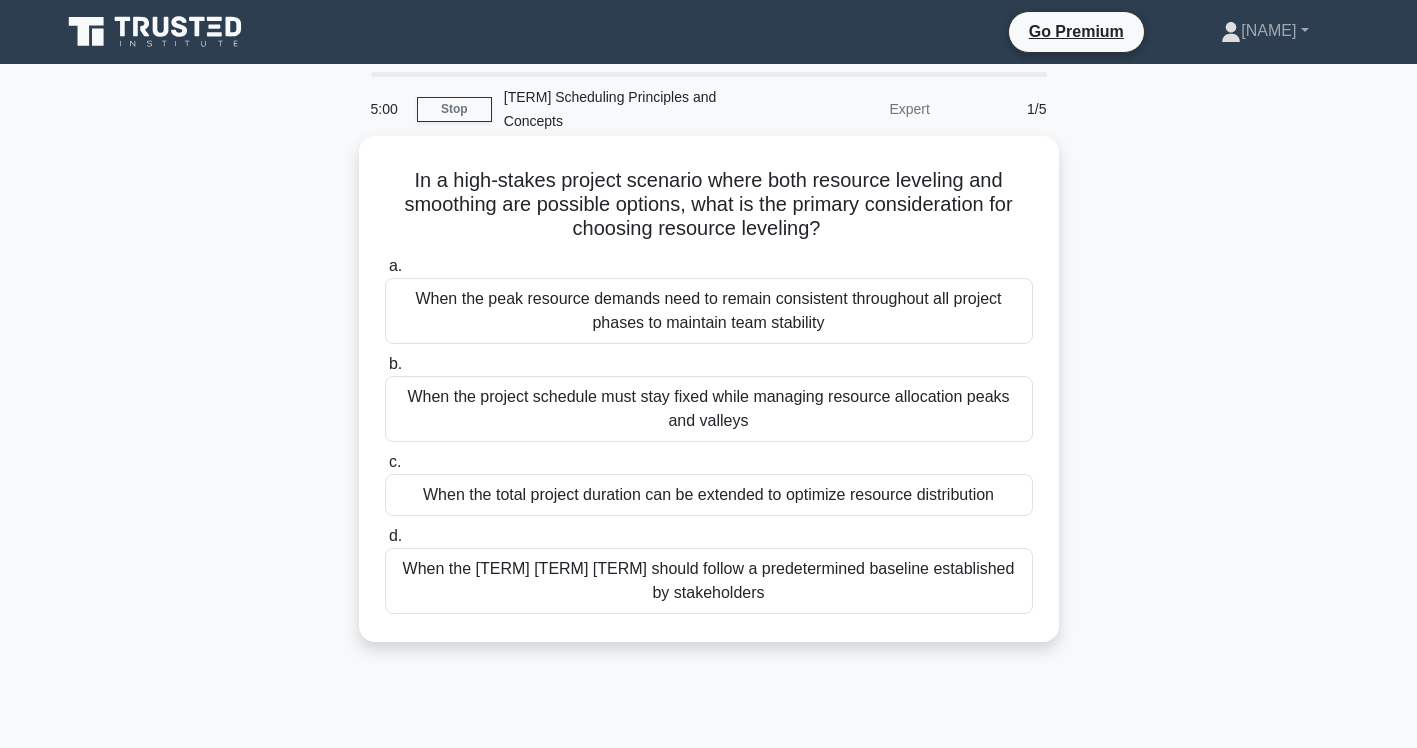 scroll, scrollTop: 0, scrollLeft: 0, axis: both 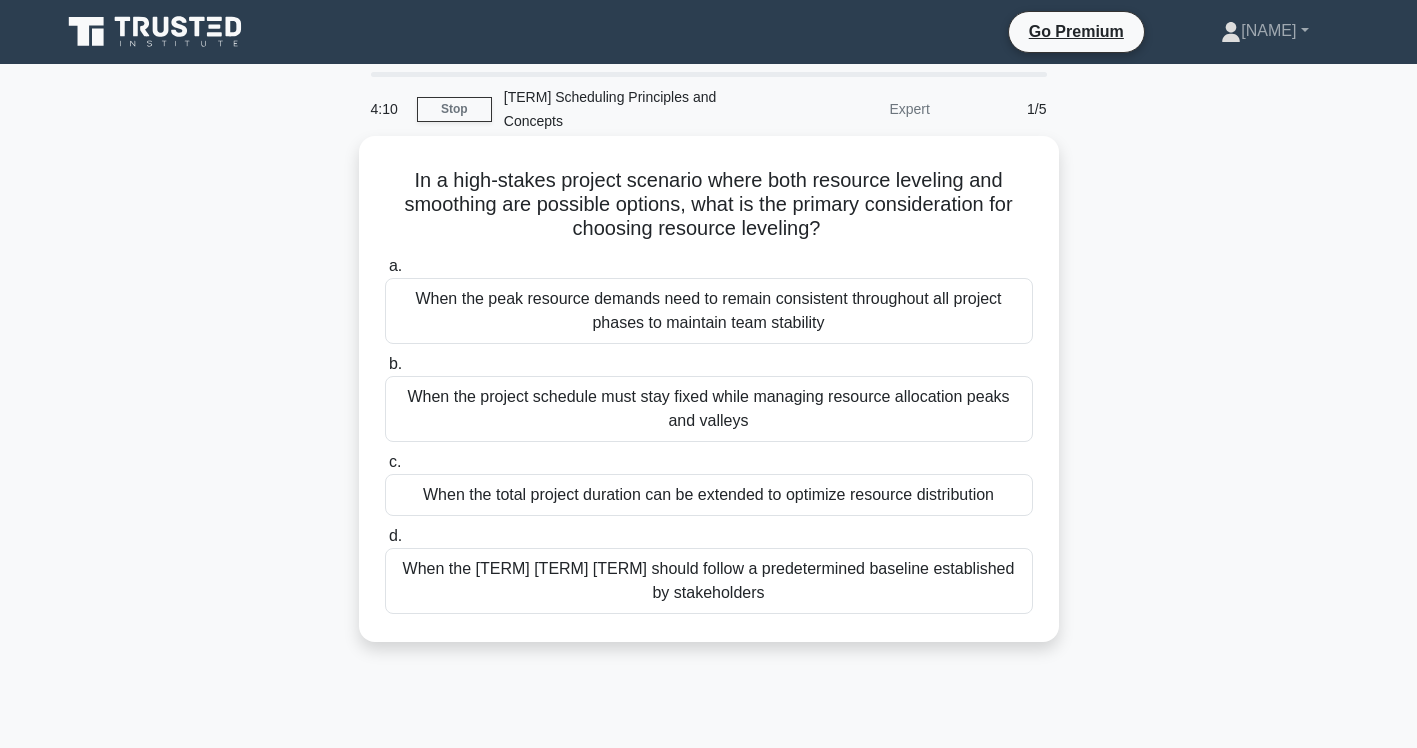 click on "When the peak resource demands need to remain consistent throughout all project phases to maintain team stability" at bounding box center [709, 311] 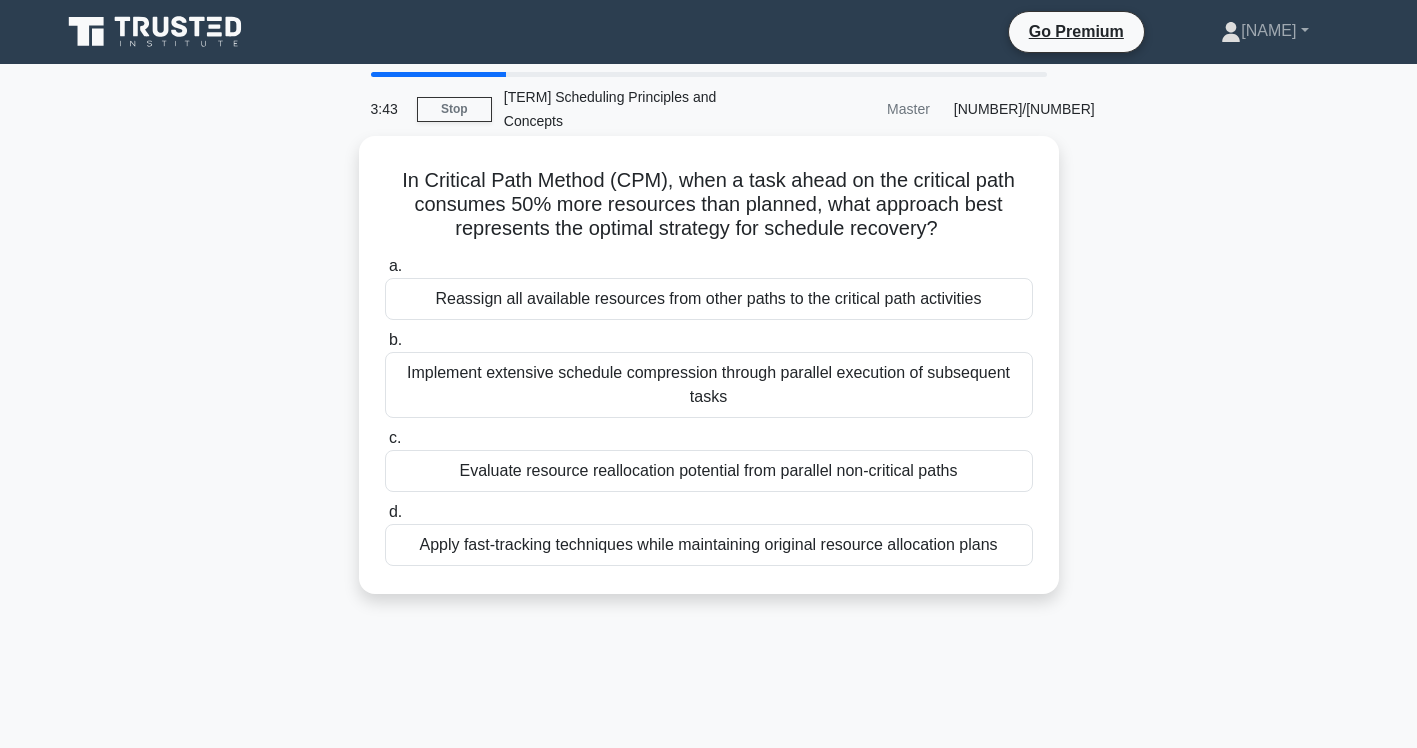click on "Evaluate resource reallocation potential from parallel non-critical paths" at bounding box center (709, 471) 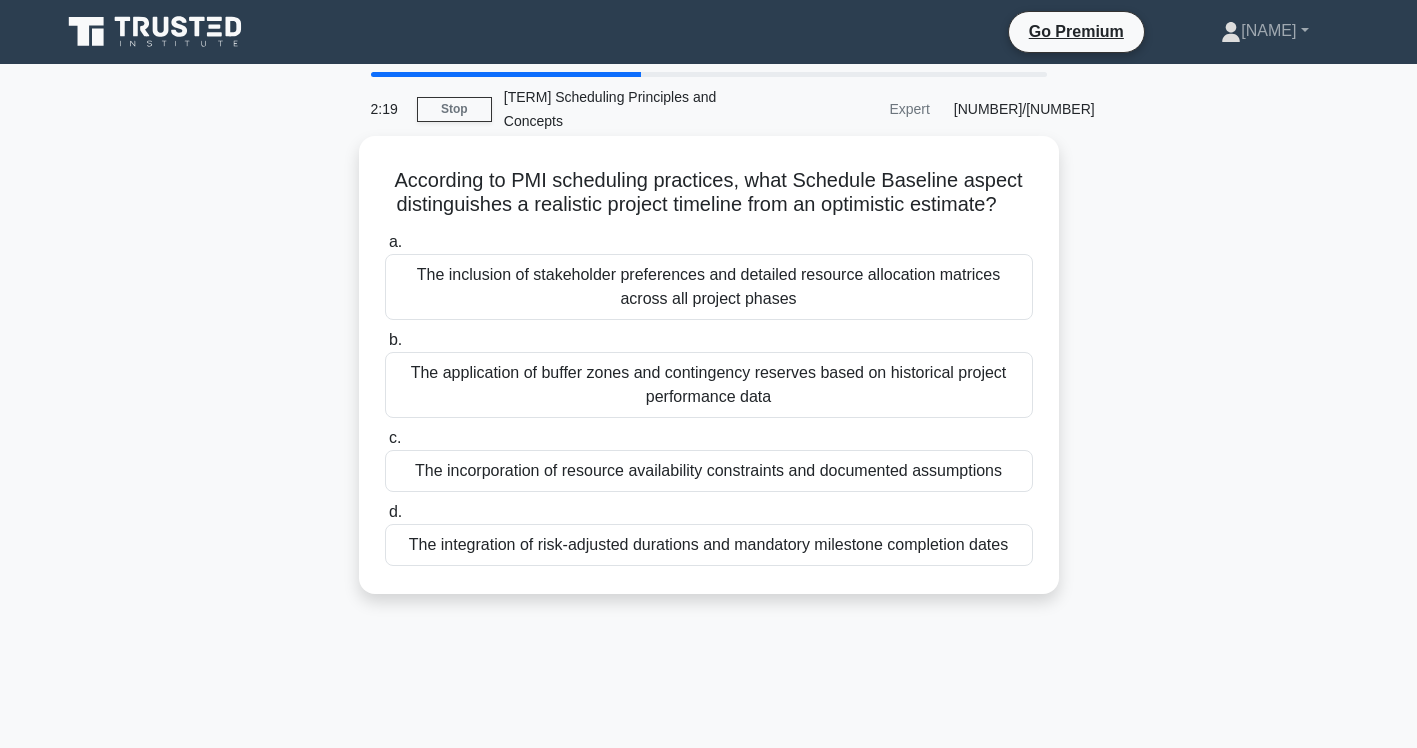 click on "The integration of risk-adjusted durations and mandatory milestone completion dates" at bounding box center (709, 545) 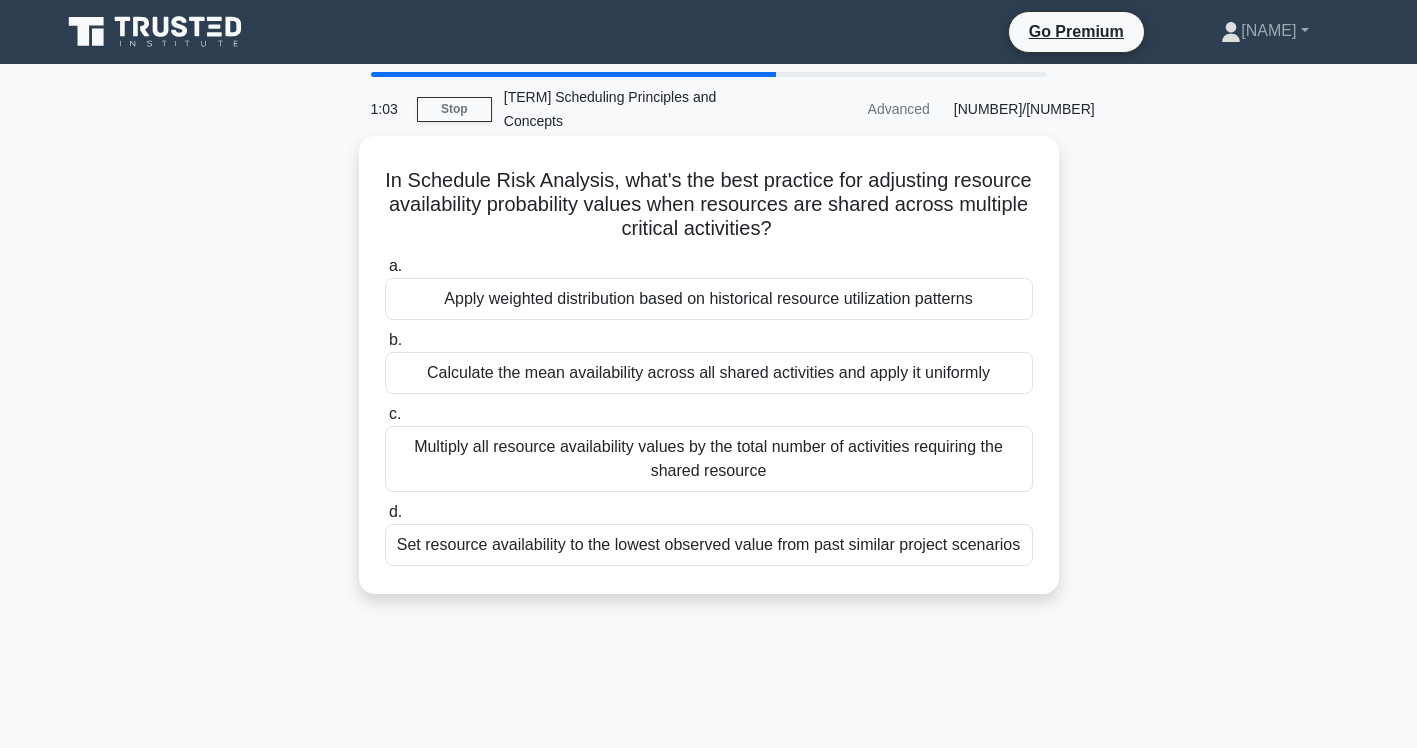 click on "Apply weighted distribution based on historical resource utilization patterns" at bounding box center (709, 299) 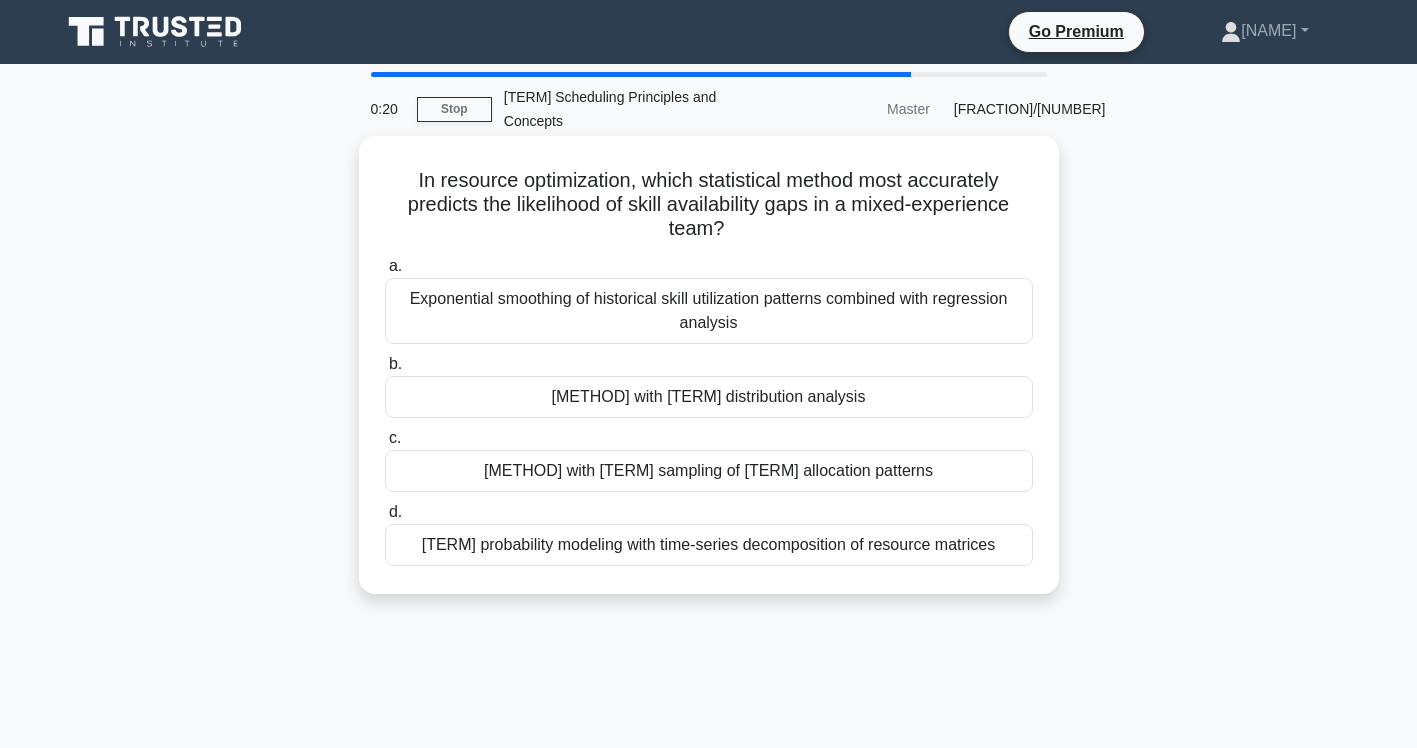 click on "Monte Carlo simulation with skill distribution analysis" at bounding box center [709, 397] 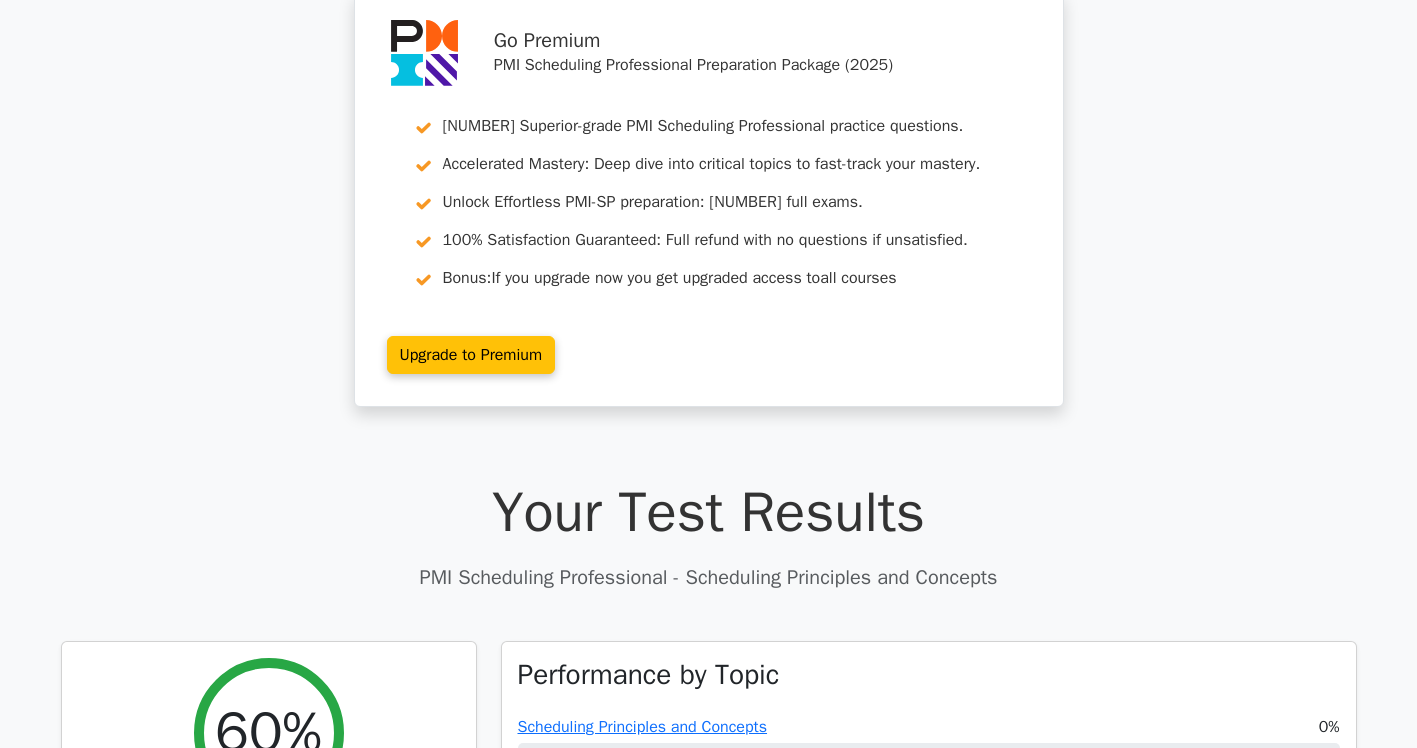 scroll, scrollTop: 0, scrollLeft: 0, axis: both 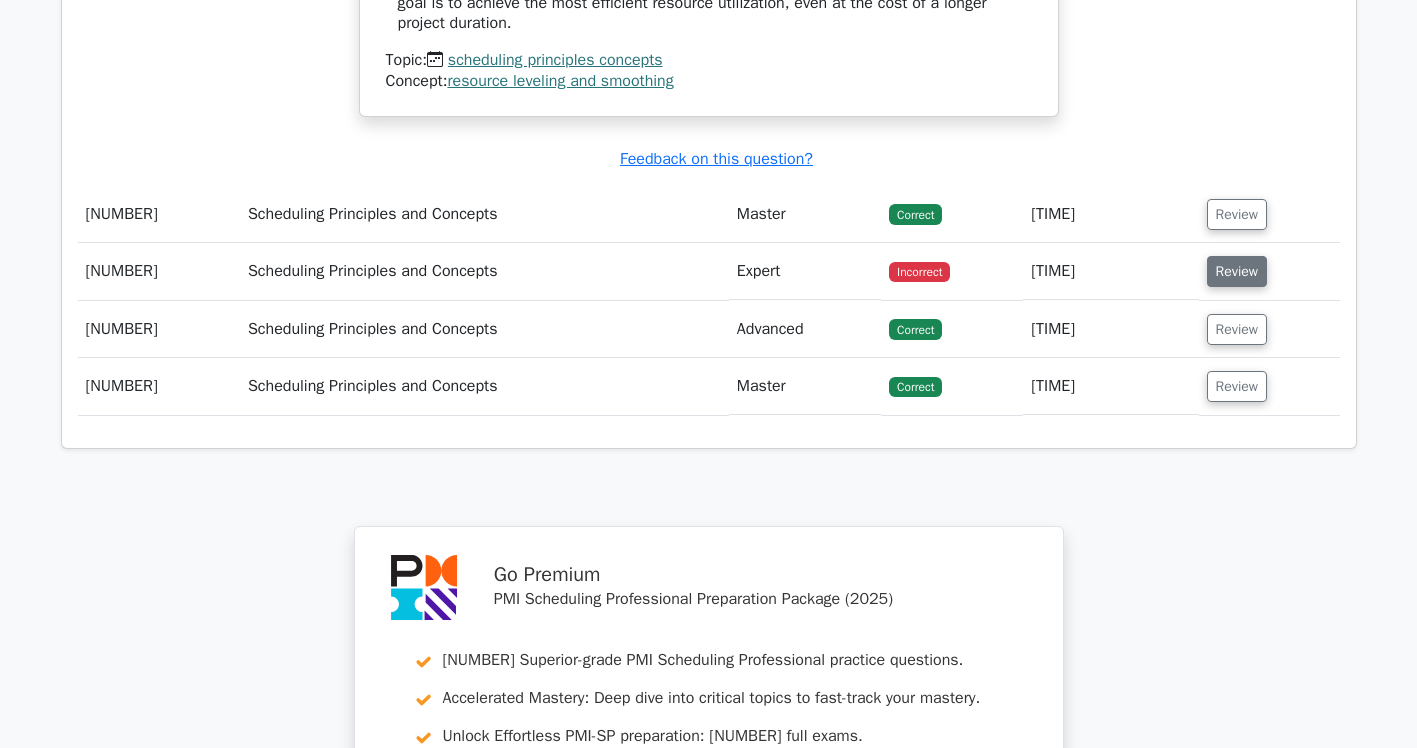 click on "Review" at bounding box center (1237, 271) 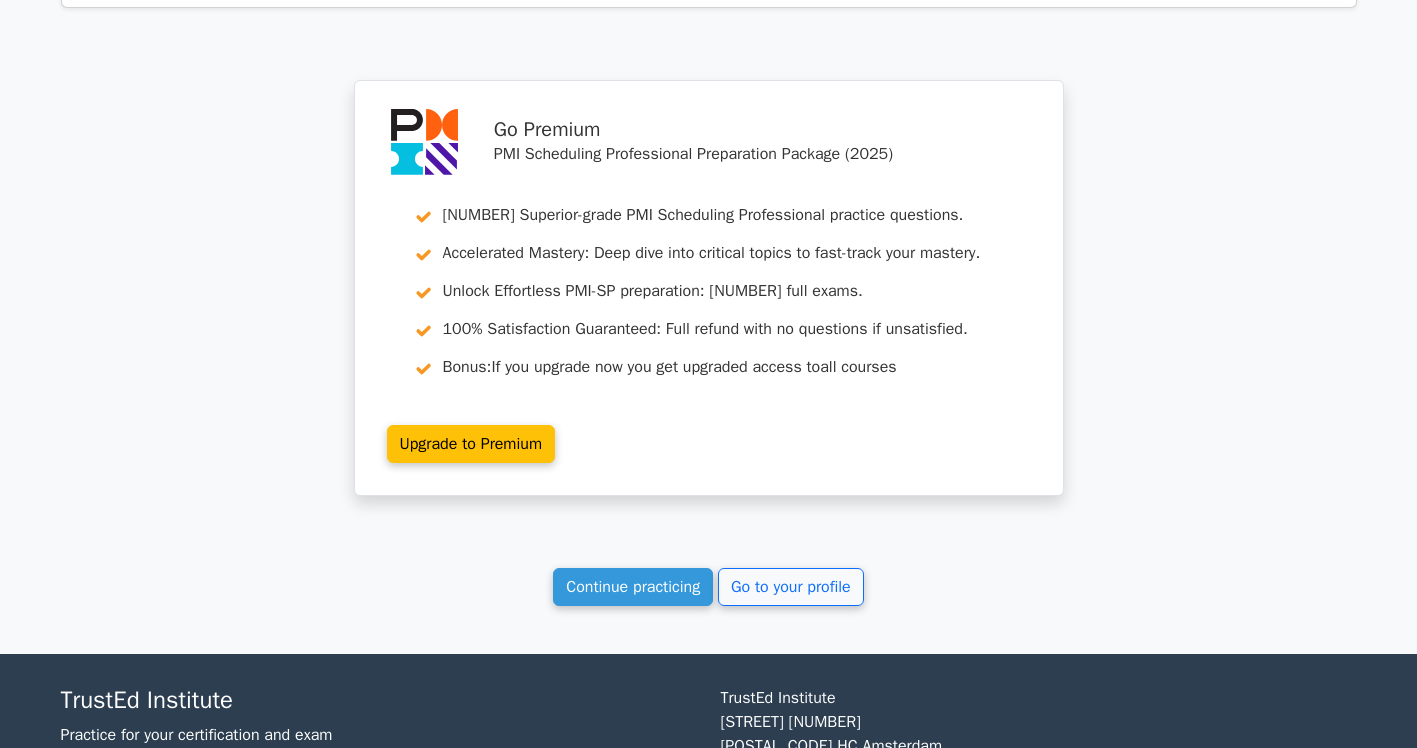 scroll, scrollTop: 4066, scrollLeft: 0, axis: vertical 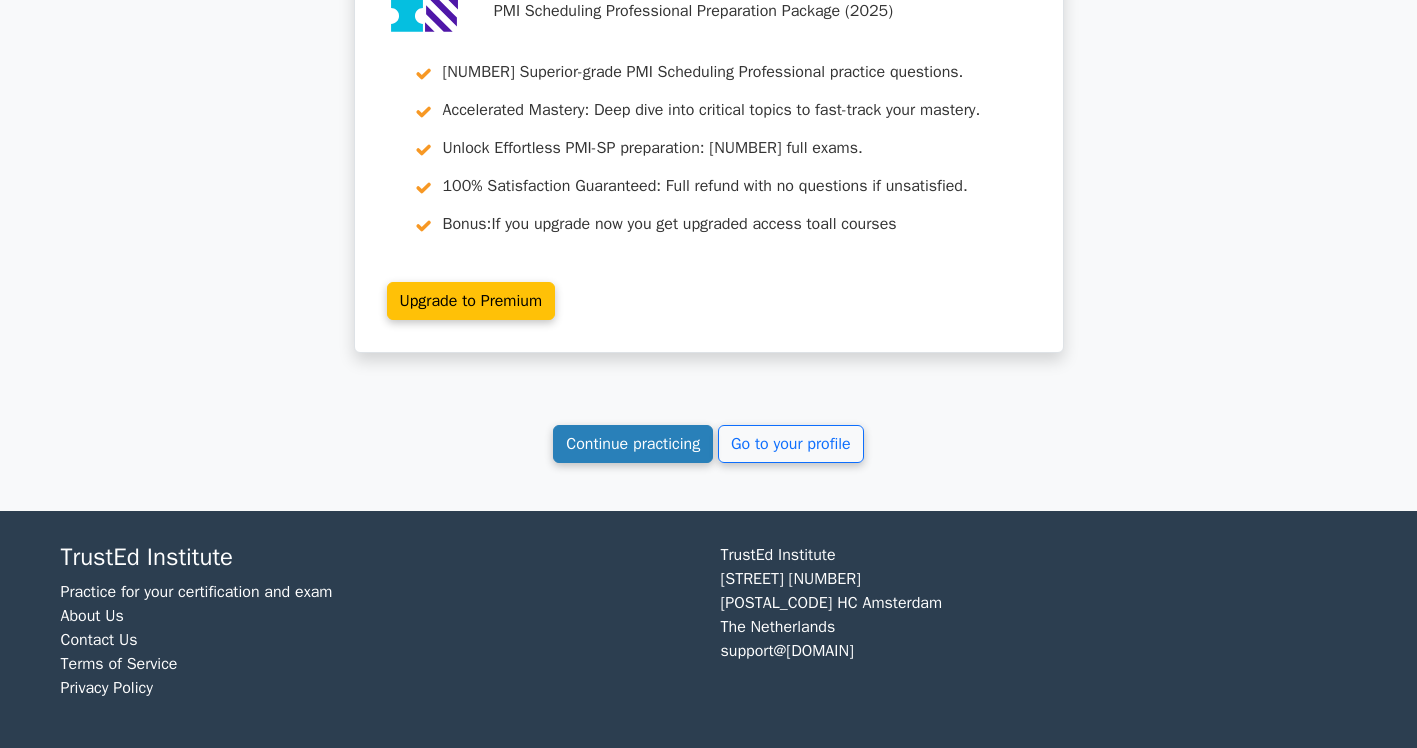 click on "Continue practicing" at bounding box center (633, 444) 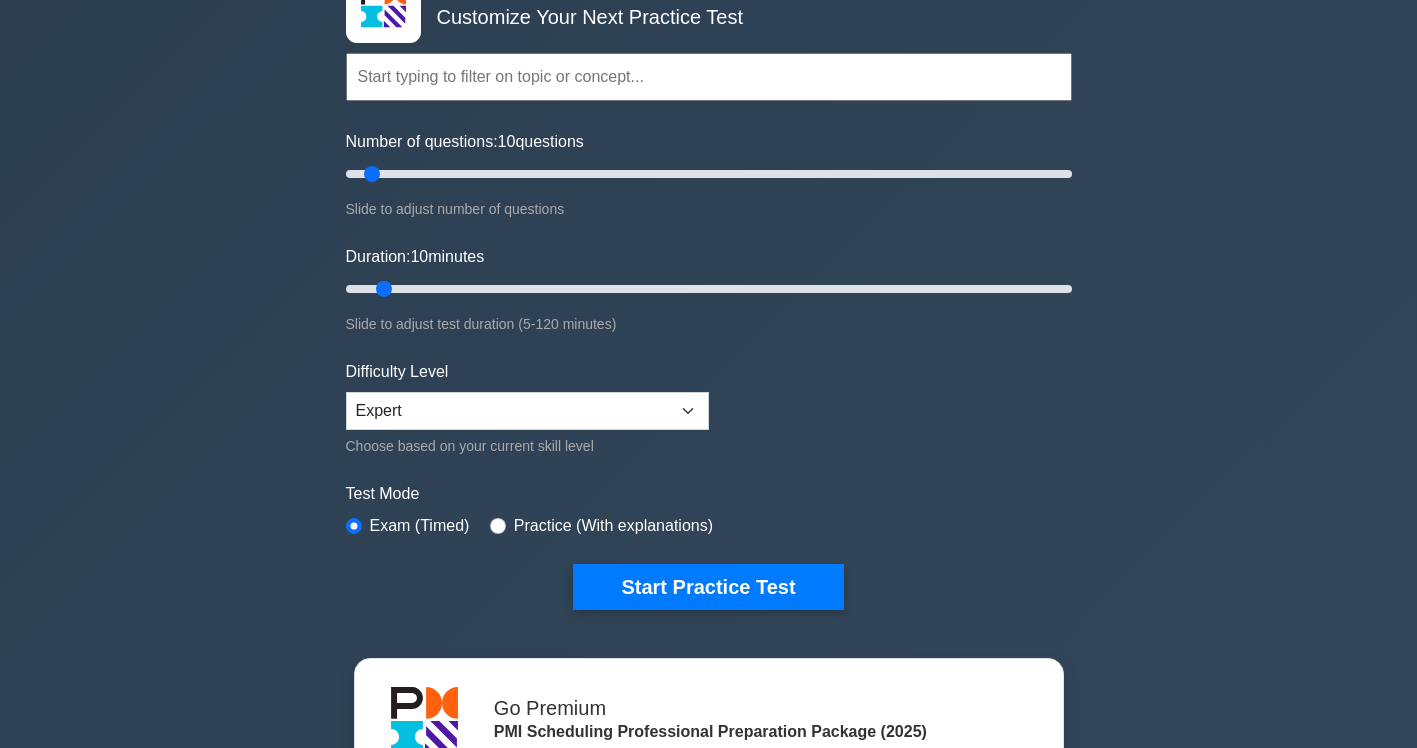 scroll, scrollTop: 0, scrollLeft: 0, axis: both 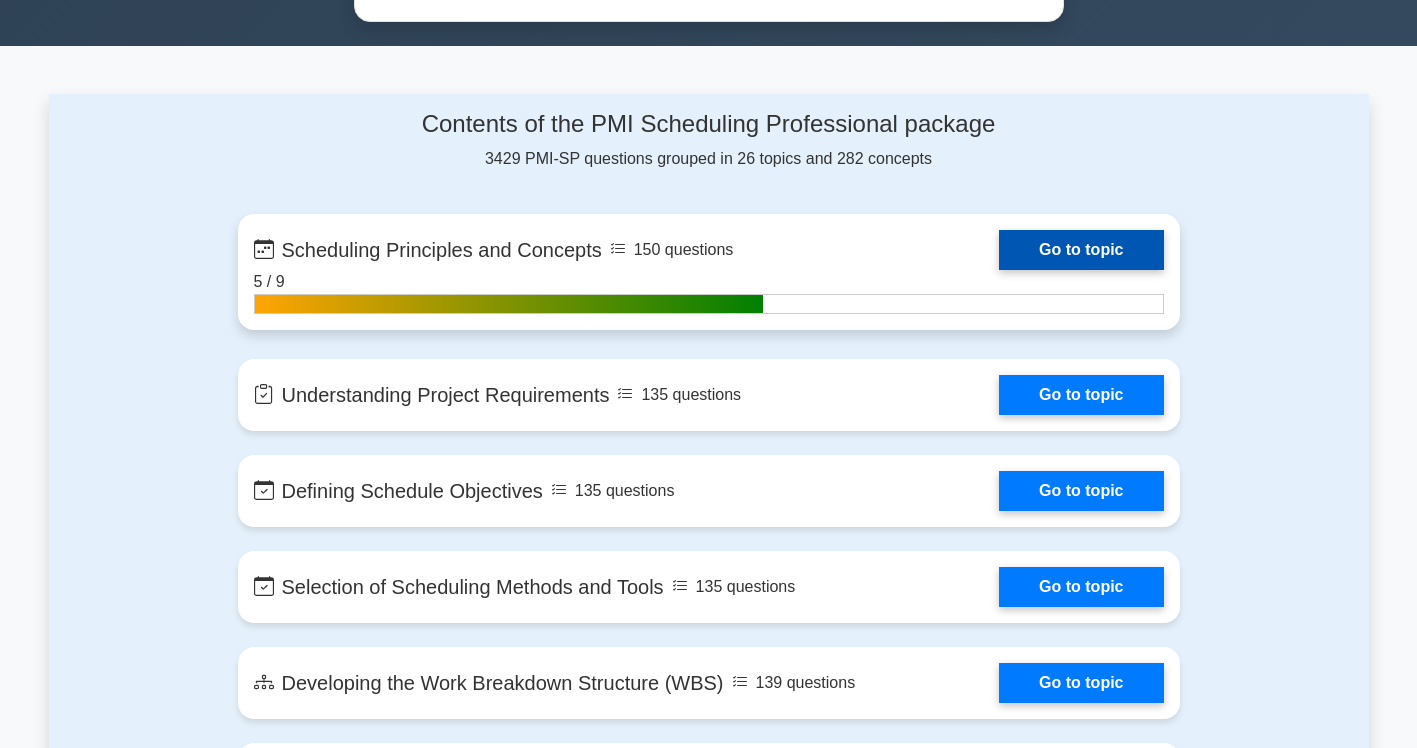 click on "Go to topic" at bounding box center (1081, 250) 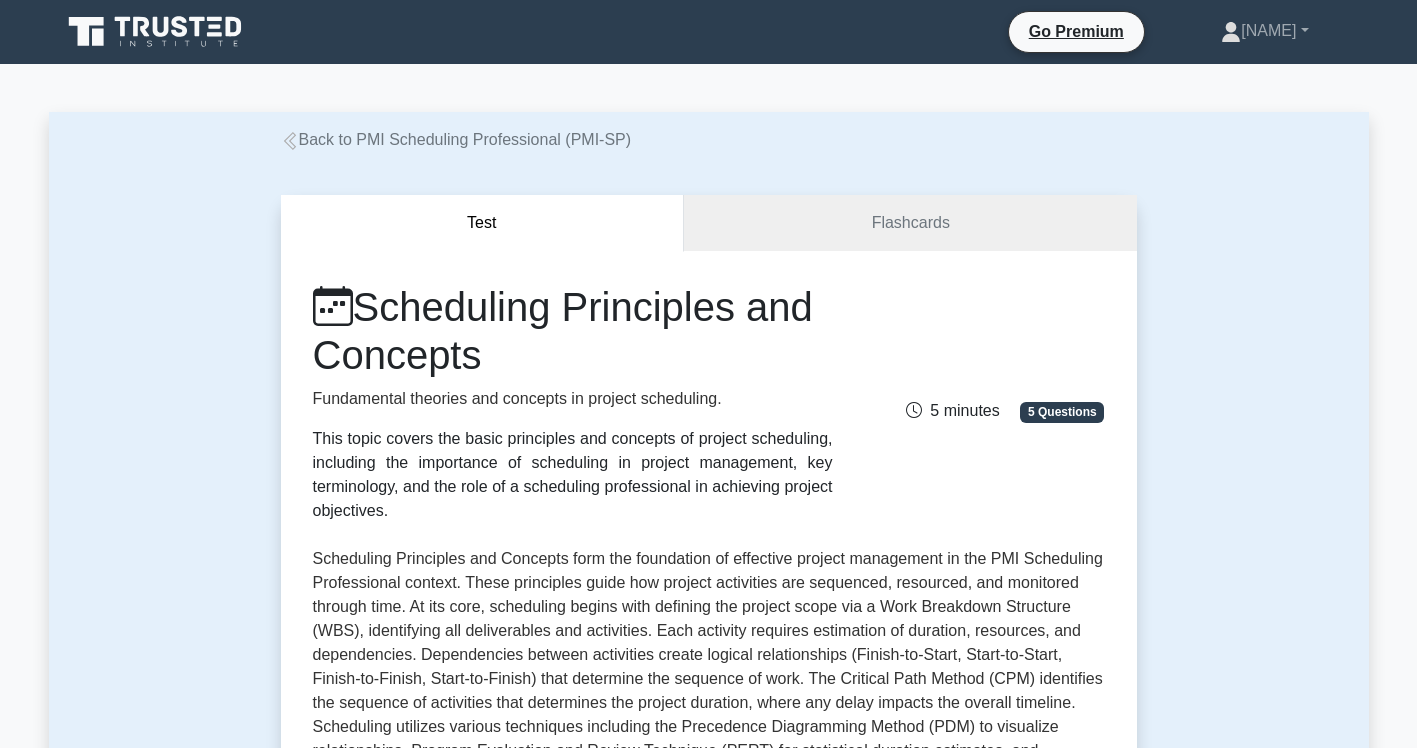 scroll, scrollTop: 100, scrollLeft: 0, axis: vertical 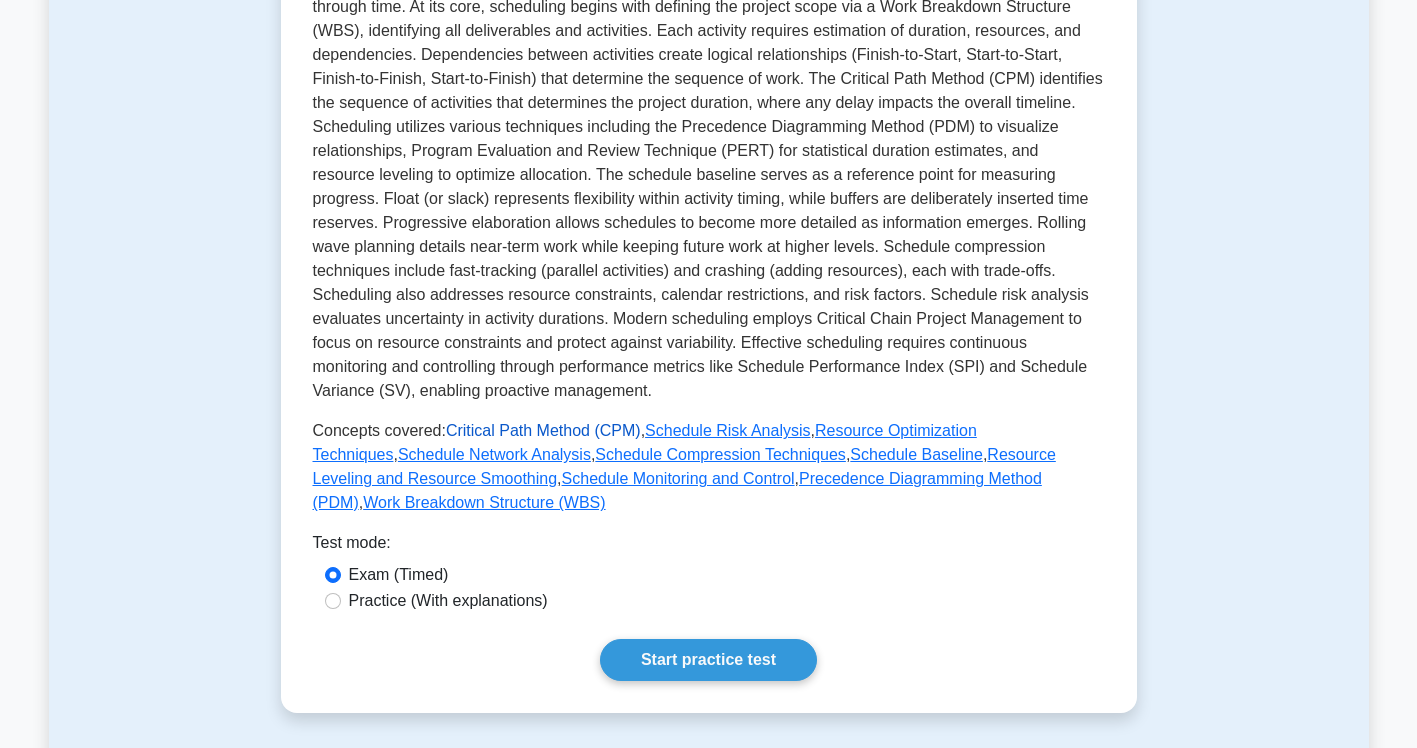 click on "Critical Path Method (CPM)" at bounding box center (543, 430) 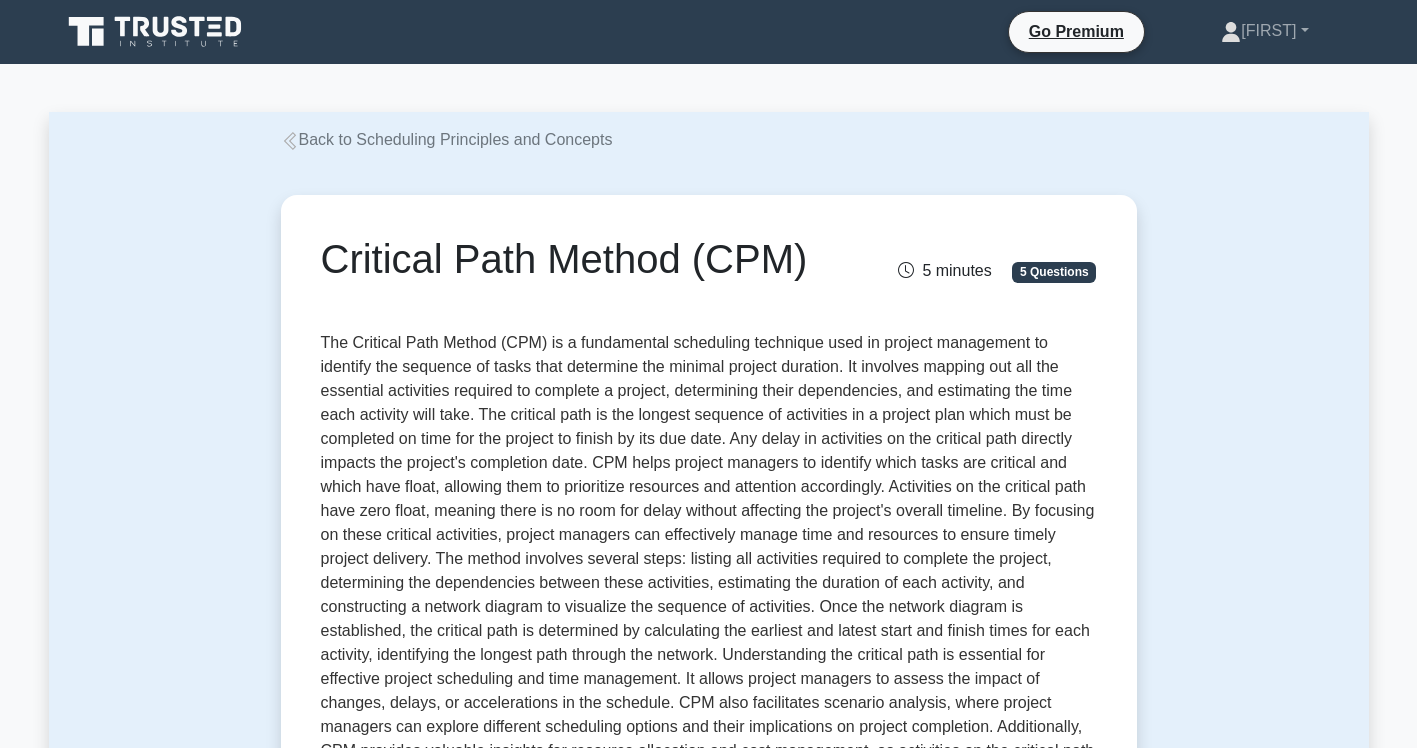 scroll, scrollTop: 81, scrollLeft: 0, axis: vertical 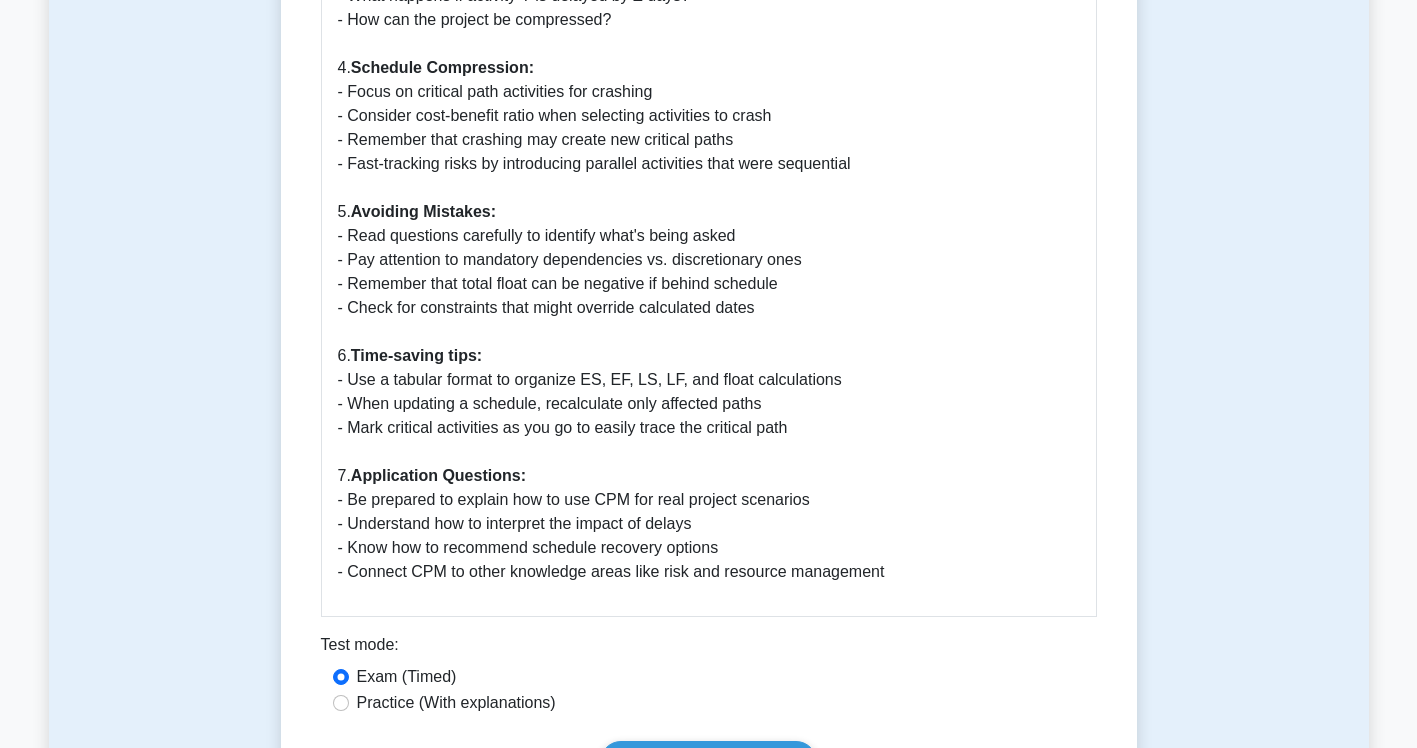drag, startPoint x: 619, startPoint y: 322, endPoint x: 665, endPoint y: 322, distance: 46 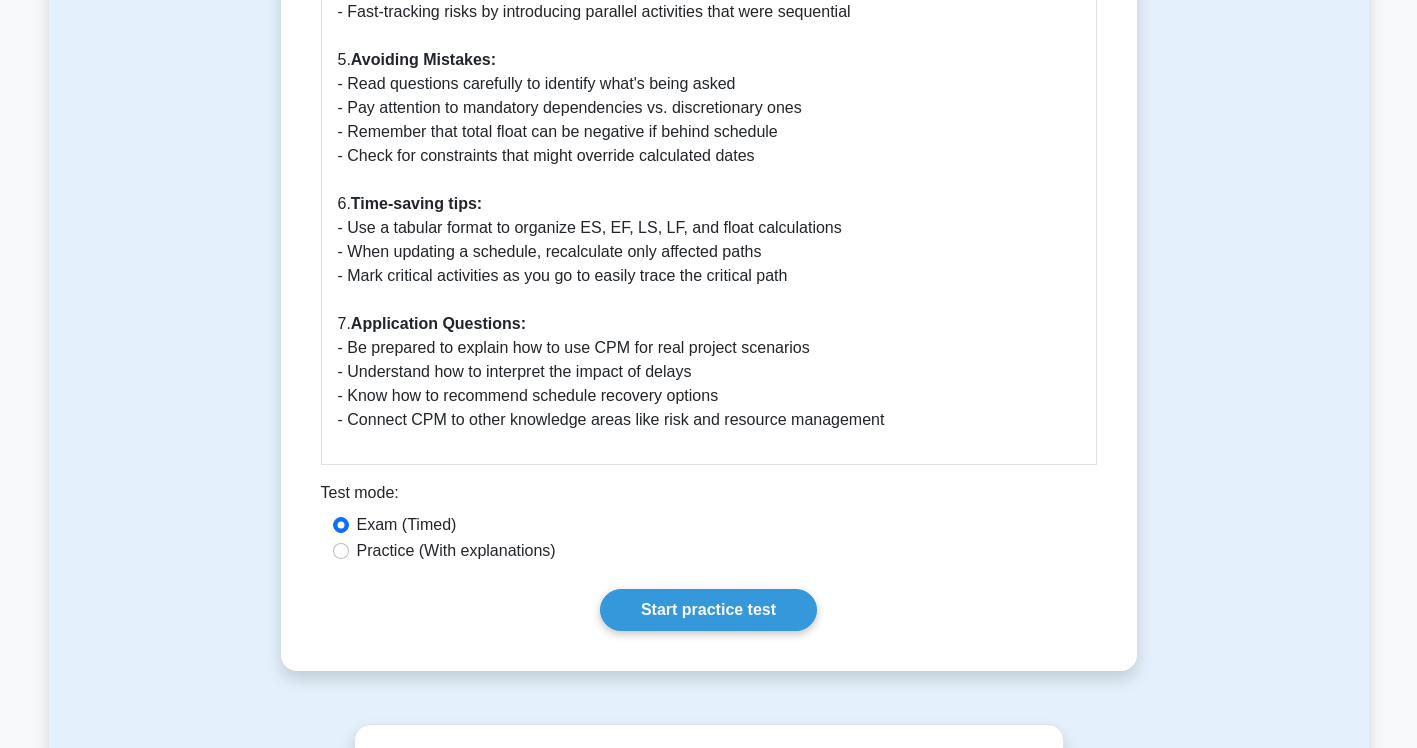 scroll, scrollTop: 2700, scrollLeft: 0, axis: vertical 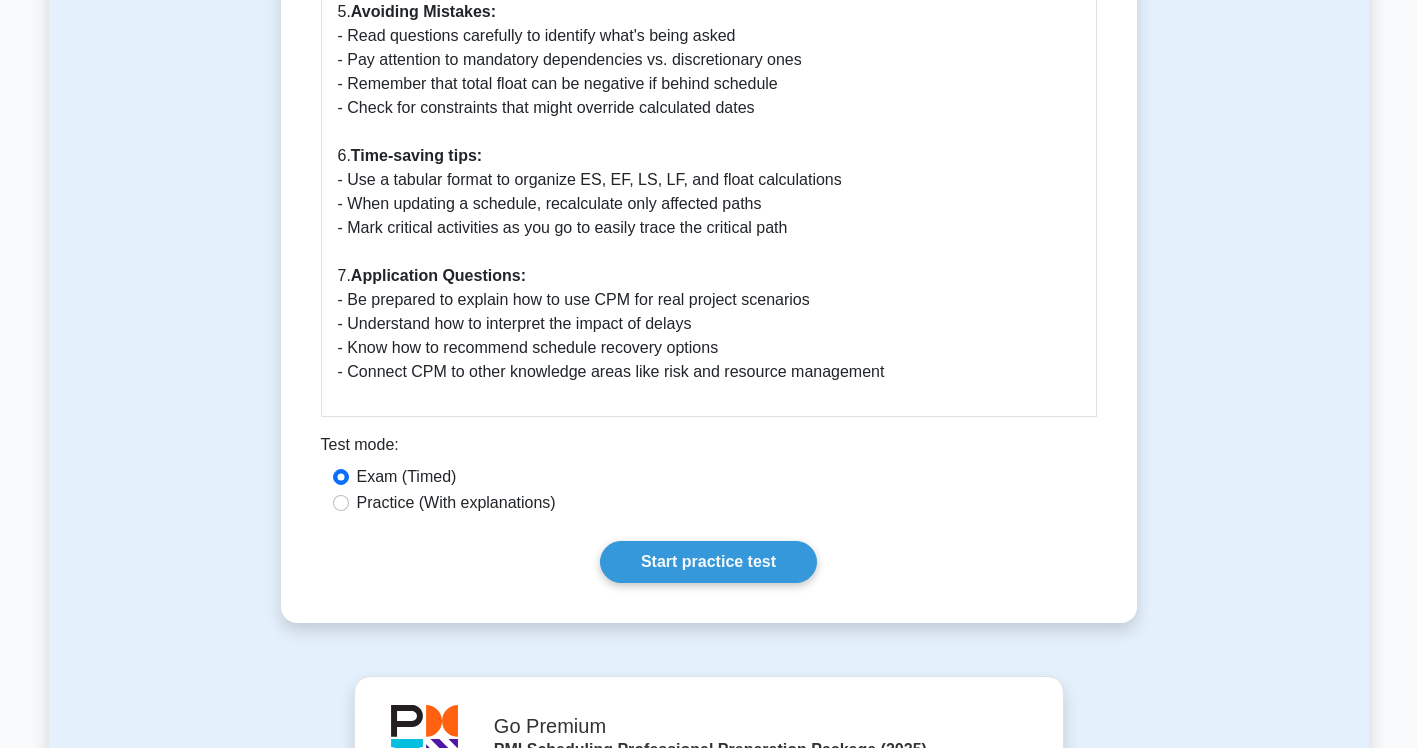 drag, startPoint x: 553, startPoint y: 246, endPoint x: 602, endPoint y: 245, distance: 49.010204 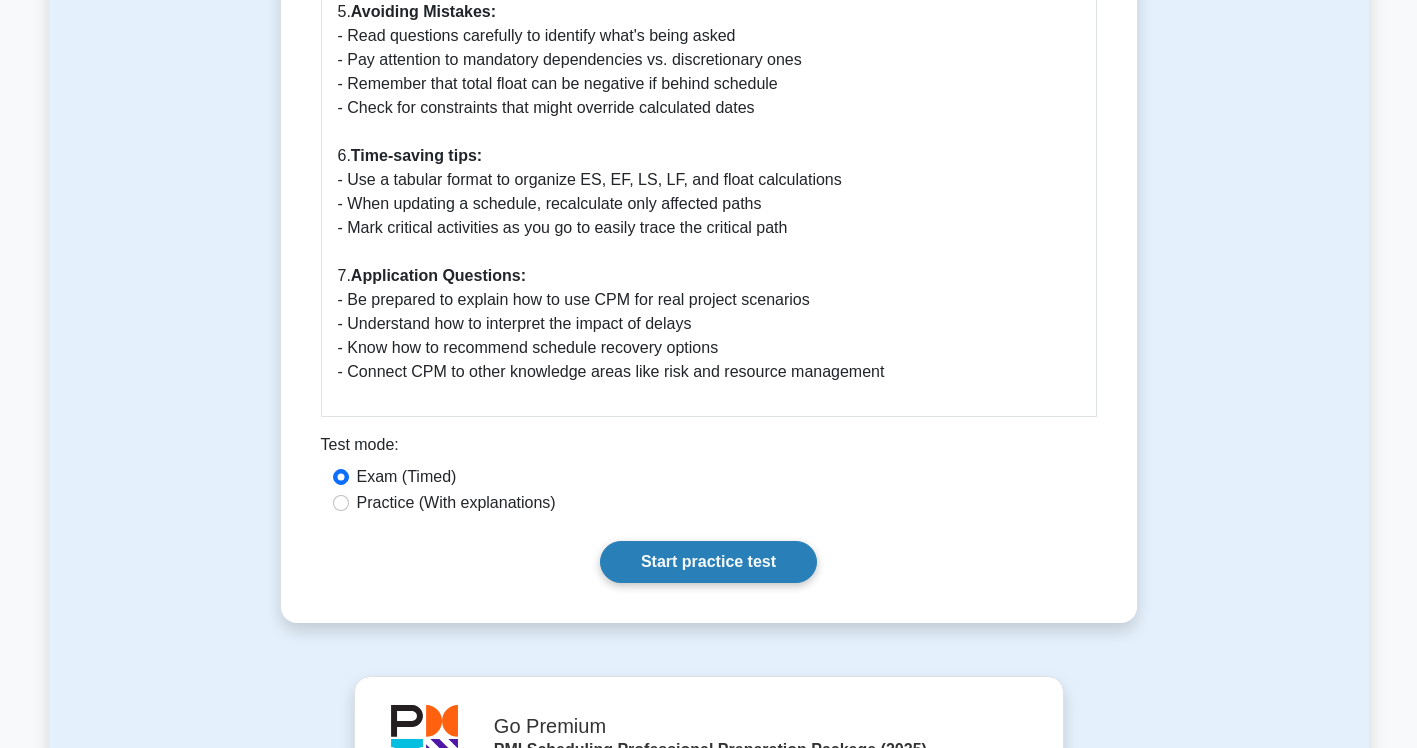 click on "Start practice test" at bounding box center [708, 562] 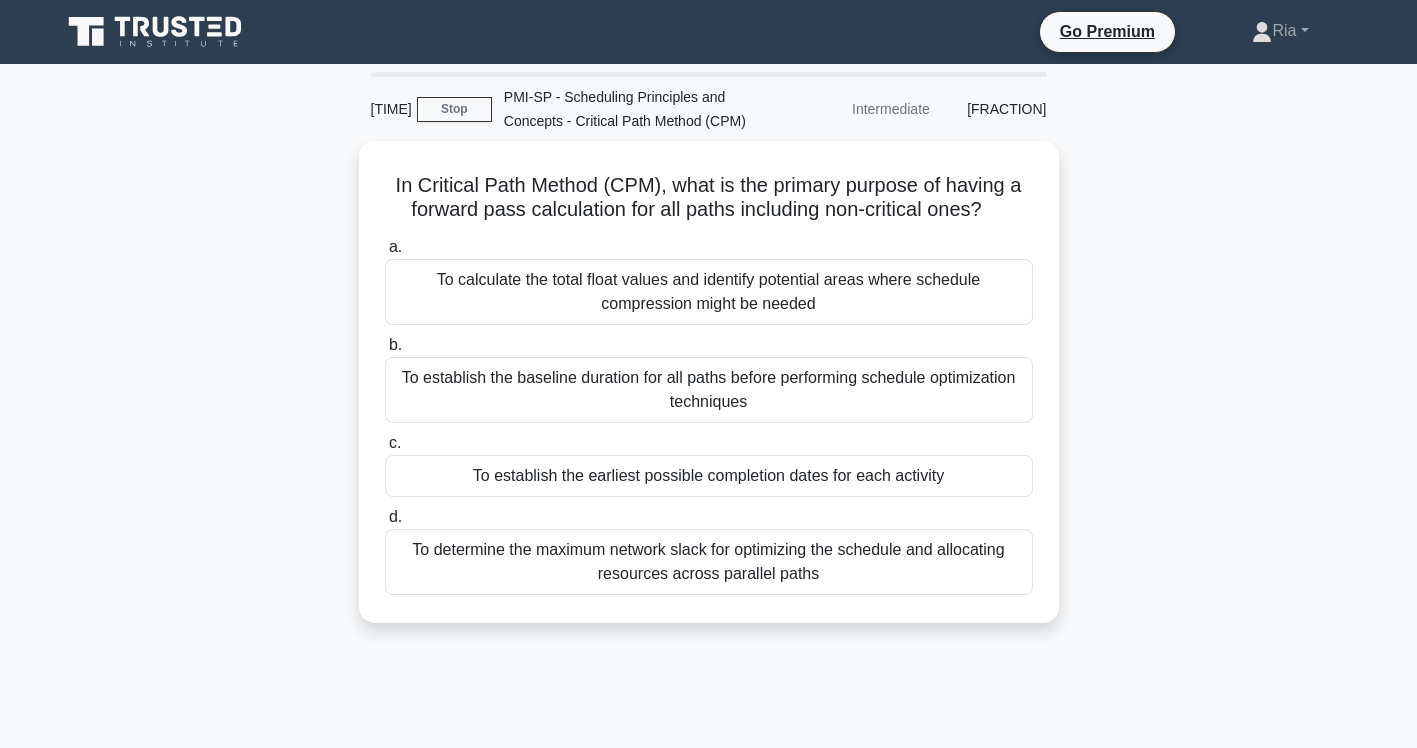 scroll, scrollTop: 0, scrollLeft: 0, axis: both 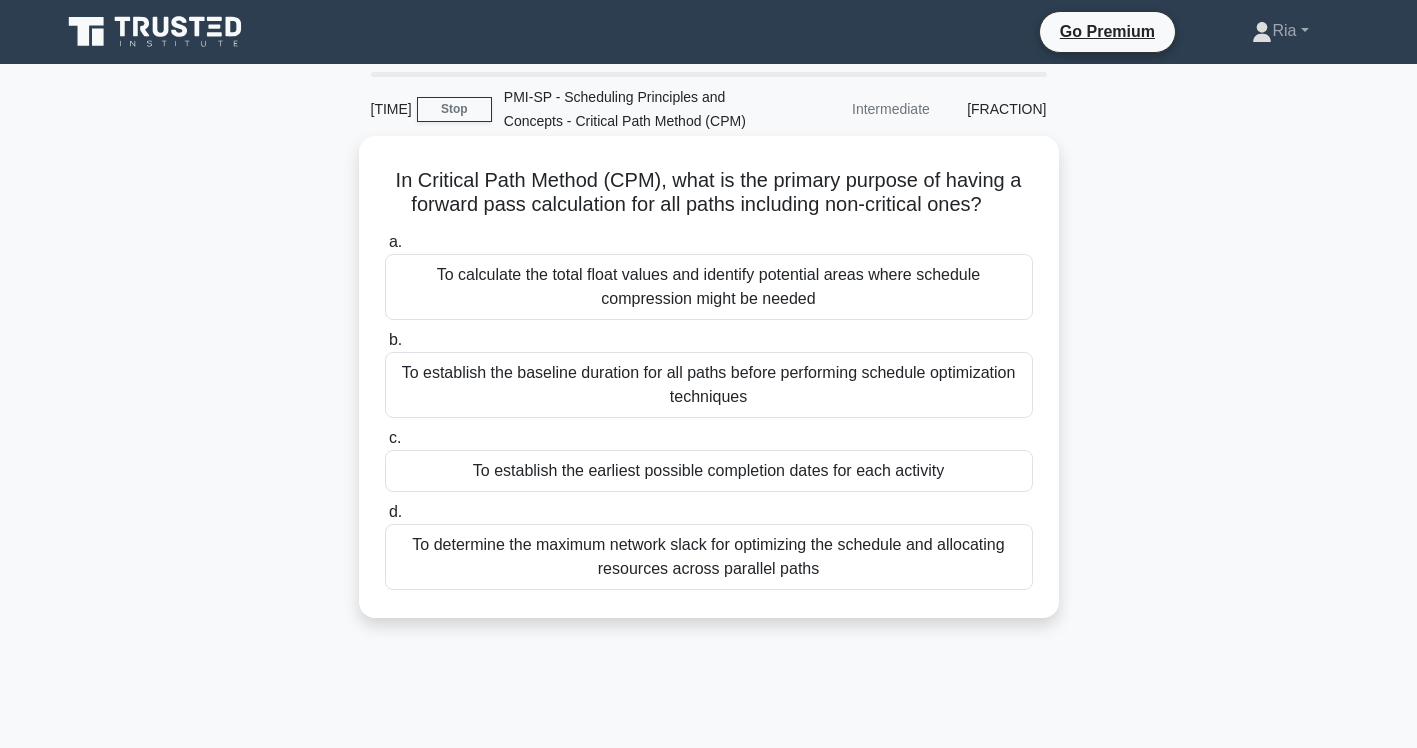 click on "To calculate the total float values and identify potential areas where schedule compression might be needed" at bounding box center (709, 287) 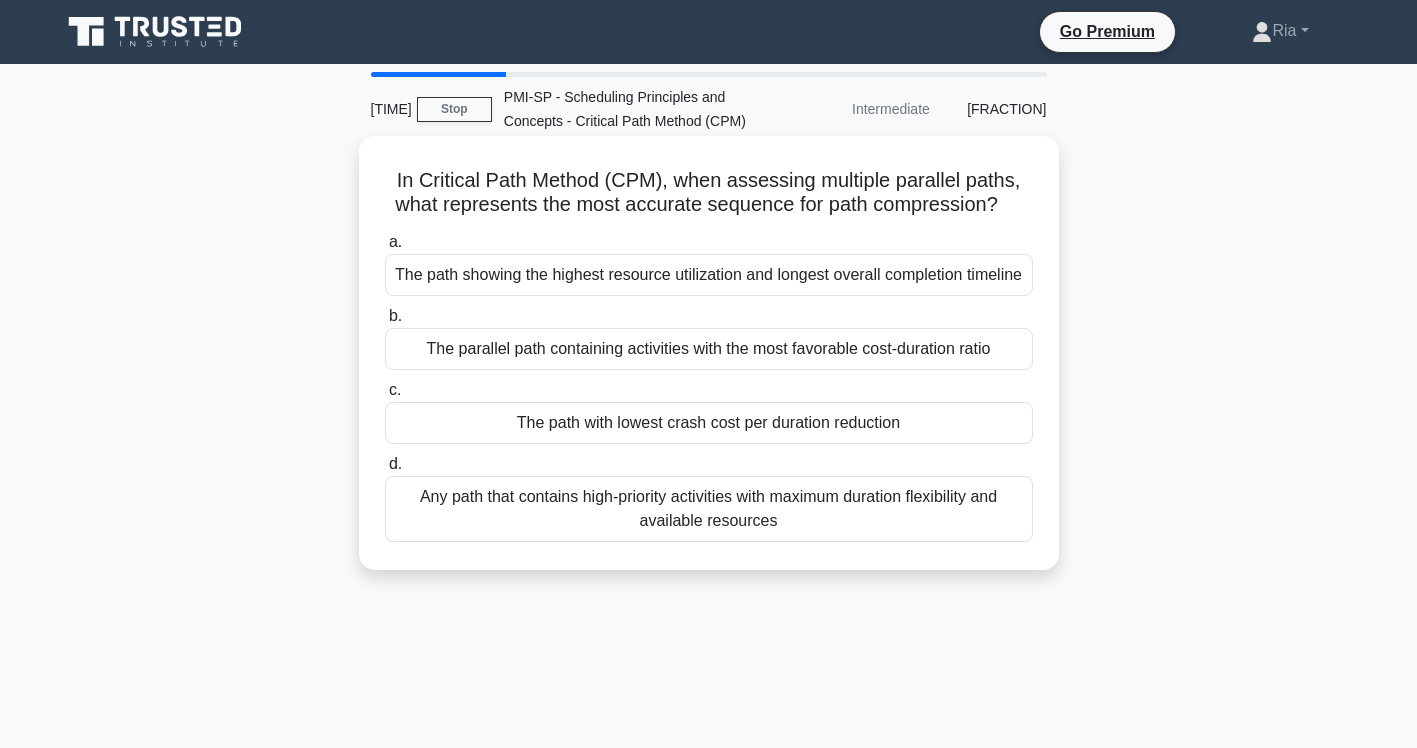 click on "Any path that contains high-priority activities with maximum duration flexibility and available resources" at bounding box center [709, 509] 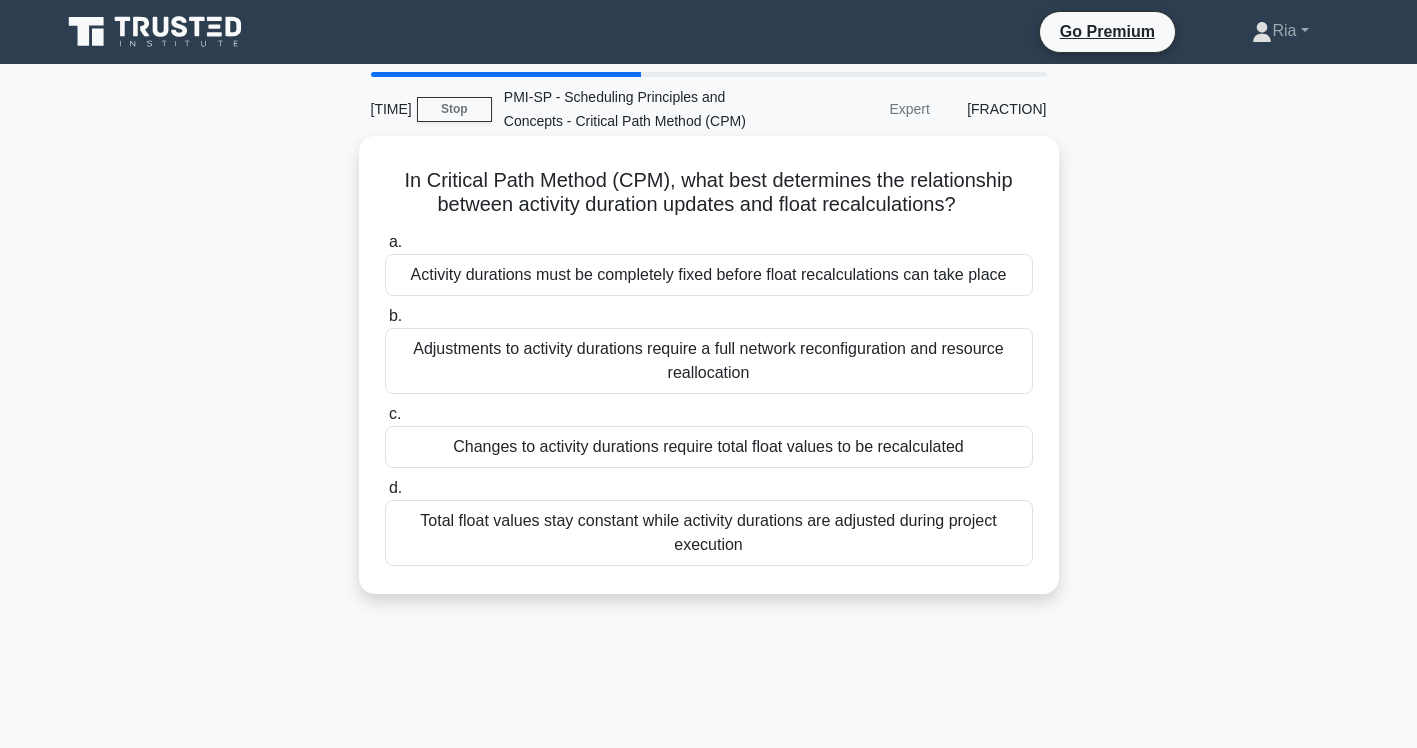 click on "Changes to activity durations require total float values to be recalculated" at bounding box center [709, 447] 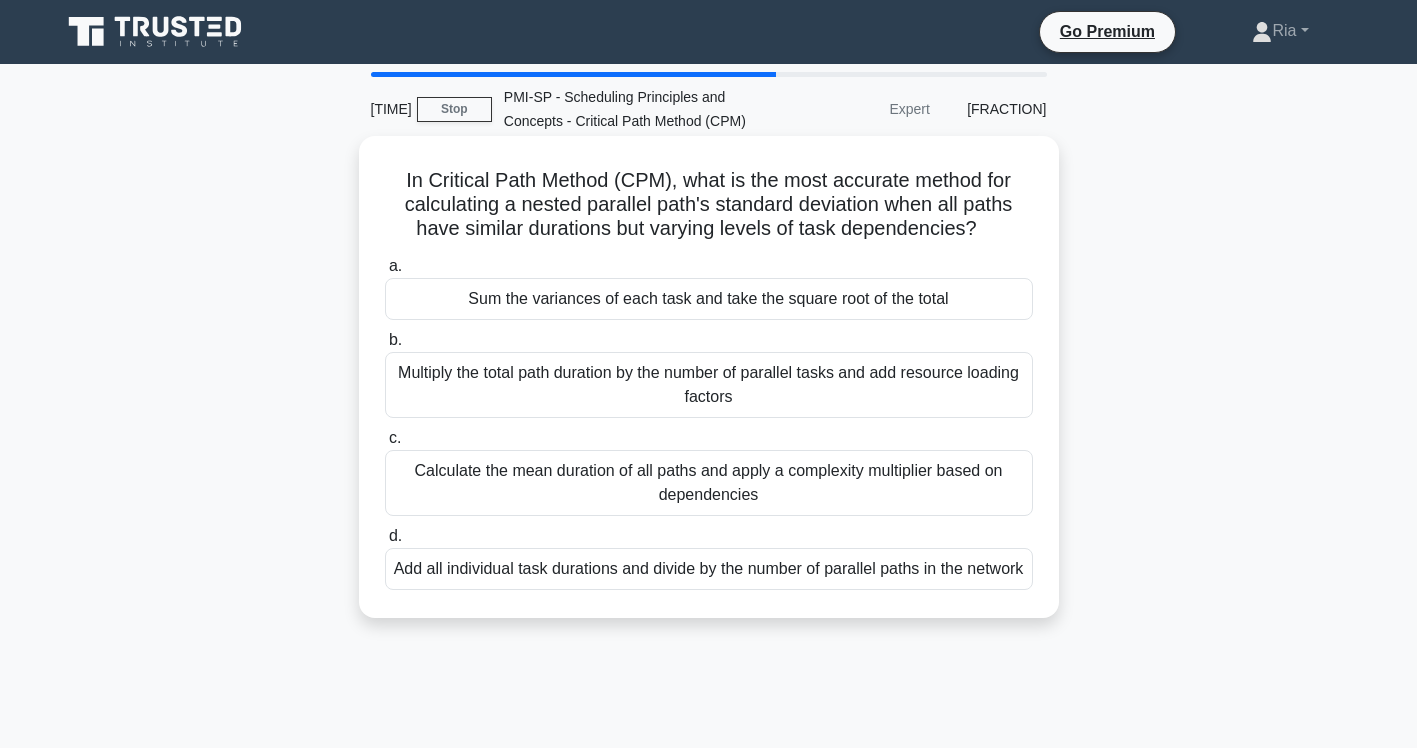 click on "Add all individual task durations and divide by the number of parallel paths in the network" at bounding box center (709, 569) 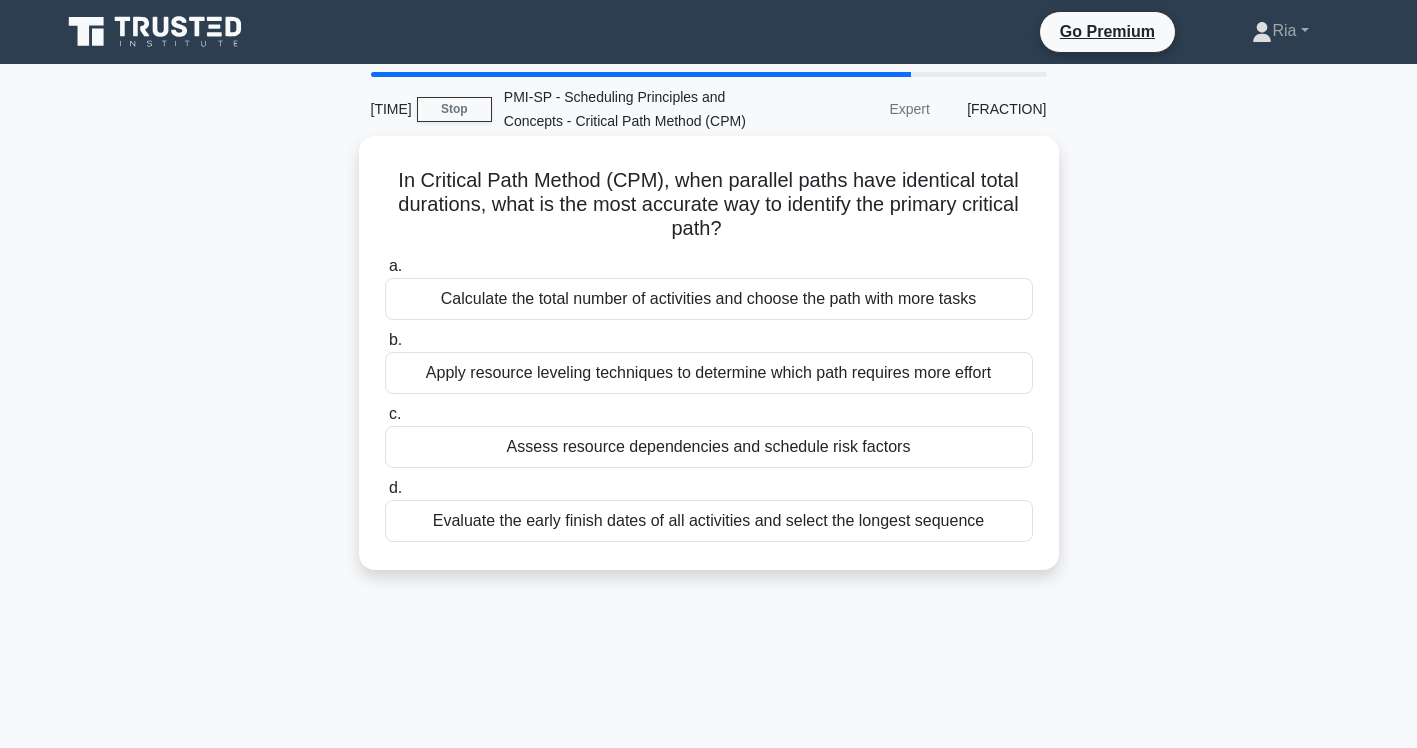 click on "Assess resource dependencies and schedule risk factors" at bounding box center [709, 447] 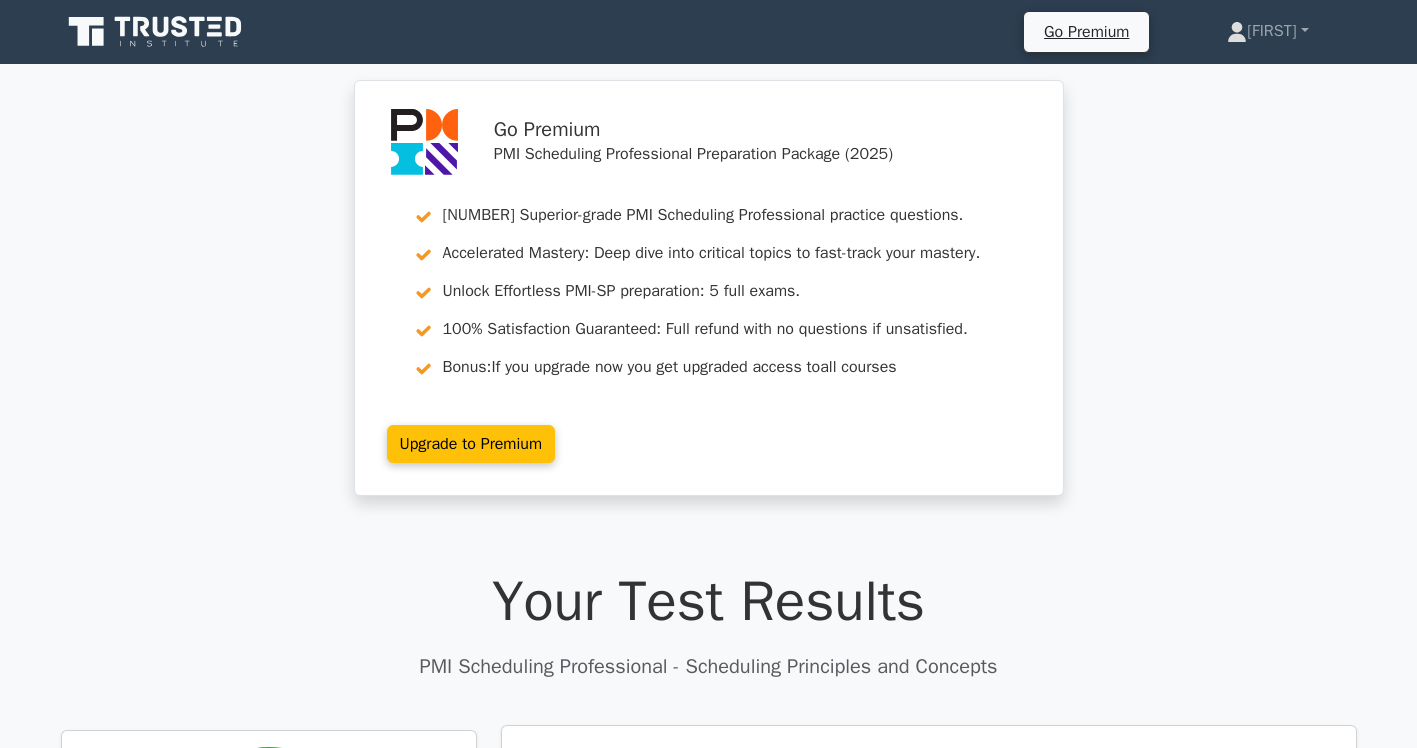 scroll, scrollTop: 379, scrollLeft: 0, axis: vertical 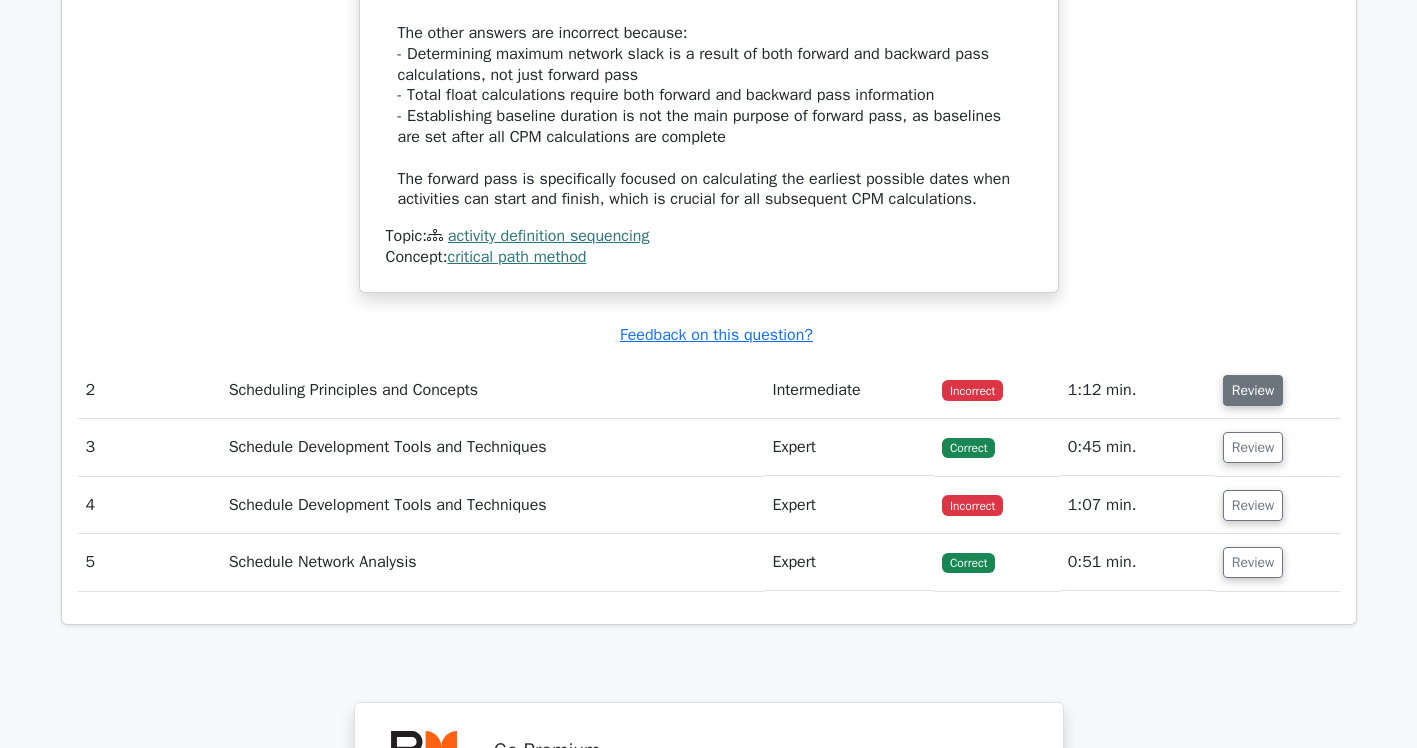 click on "Review" at bounding box center [1253, 390] 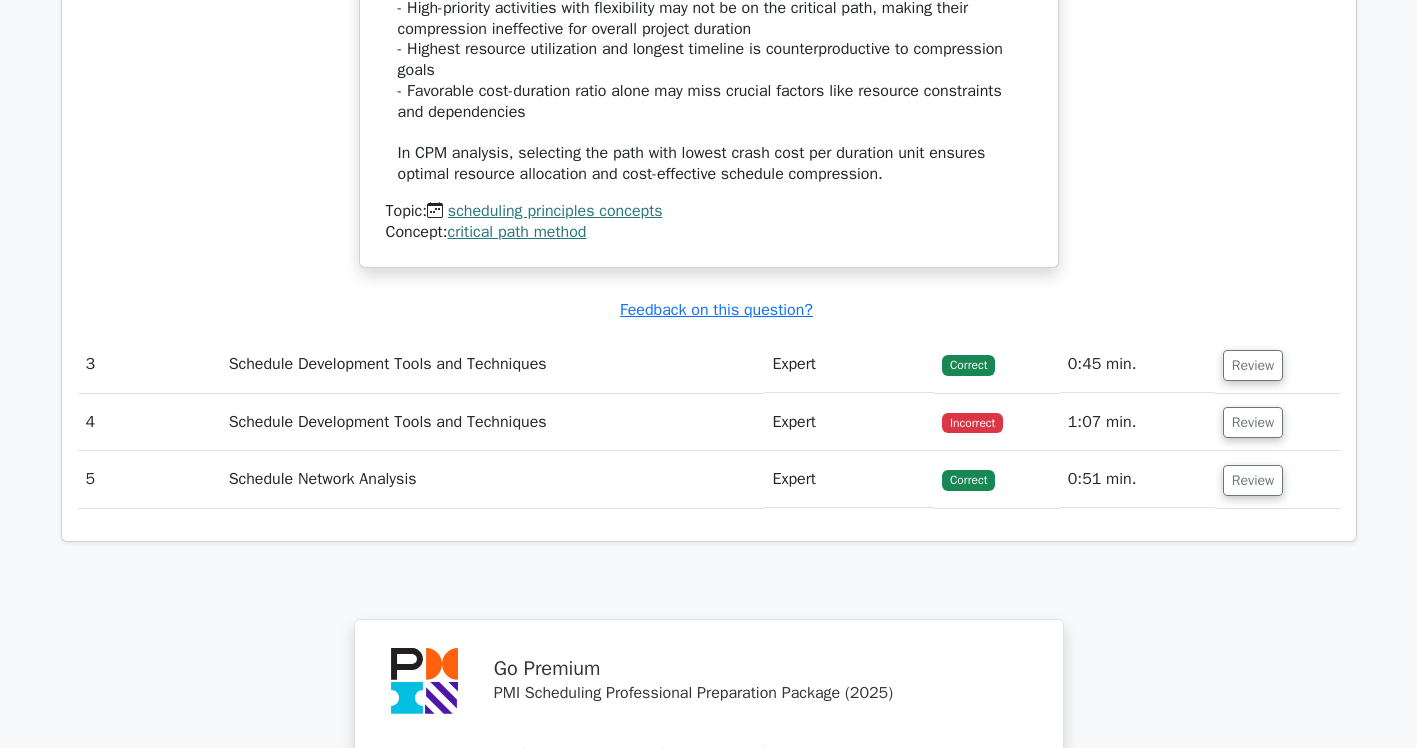 scroll, scrollTop: 3300, scrollLeft: 0, axis: vertical 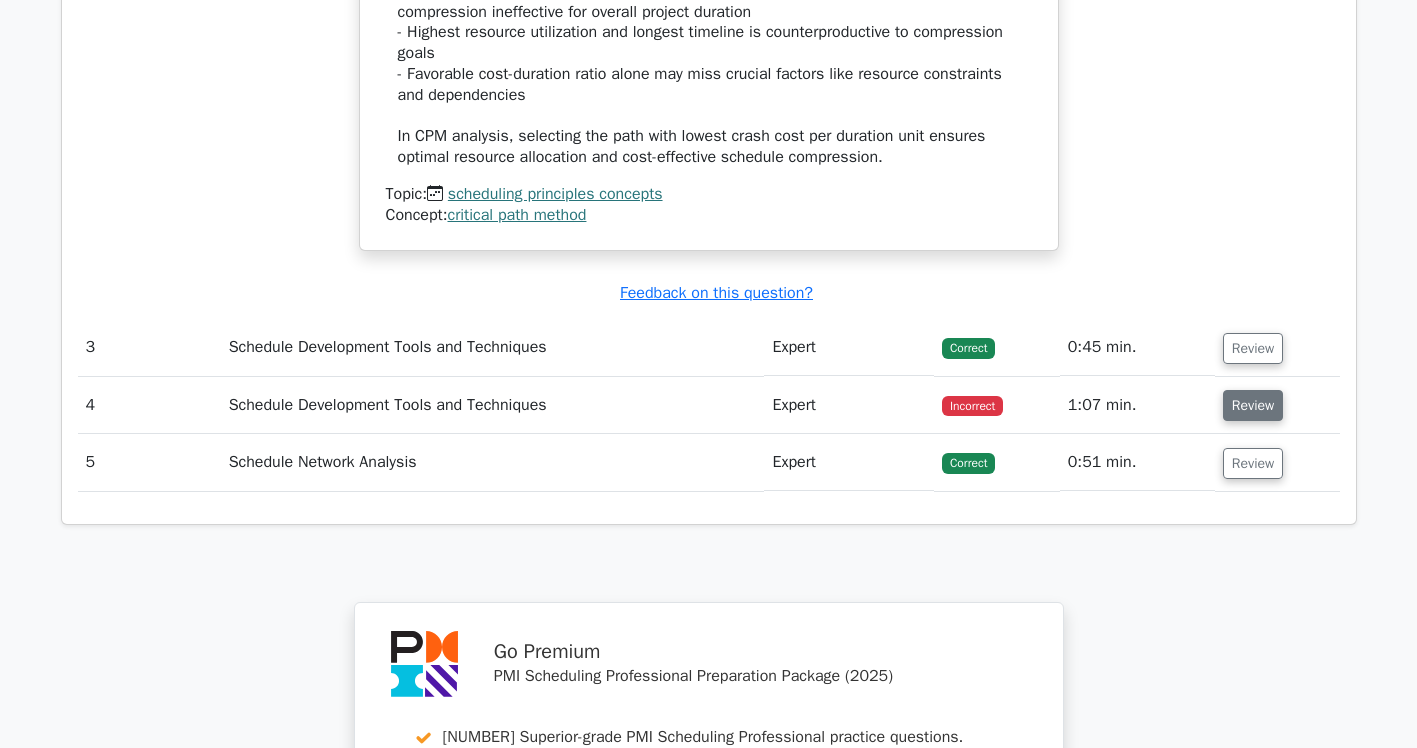 click on "Review" at bounding box center (1253, 405) 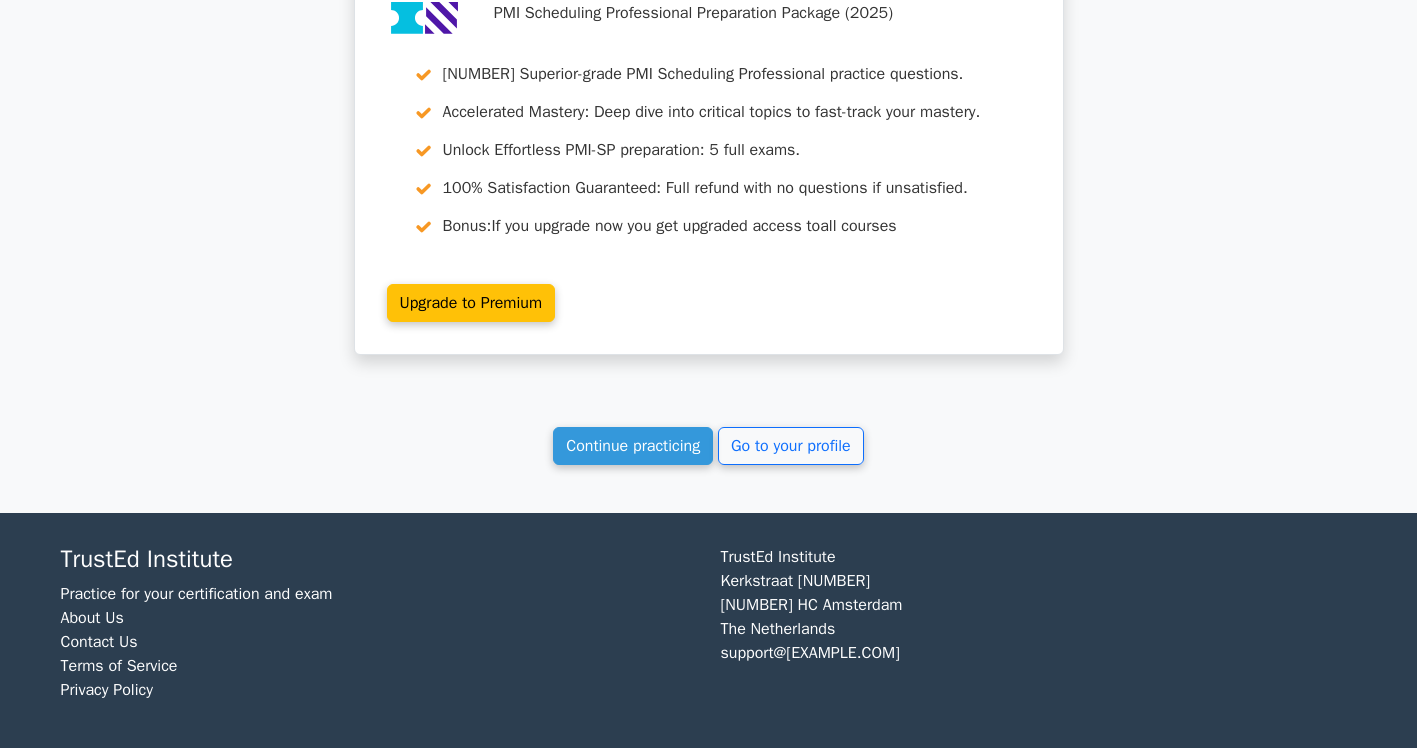 scroll, scrollTop: 5194, scrollLeft: 0, axis: vertical 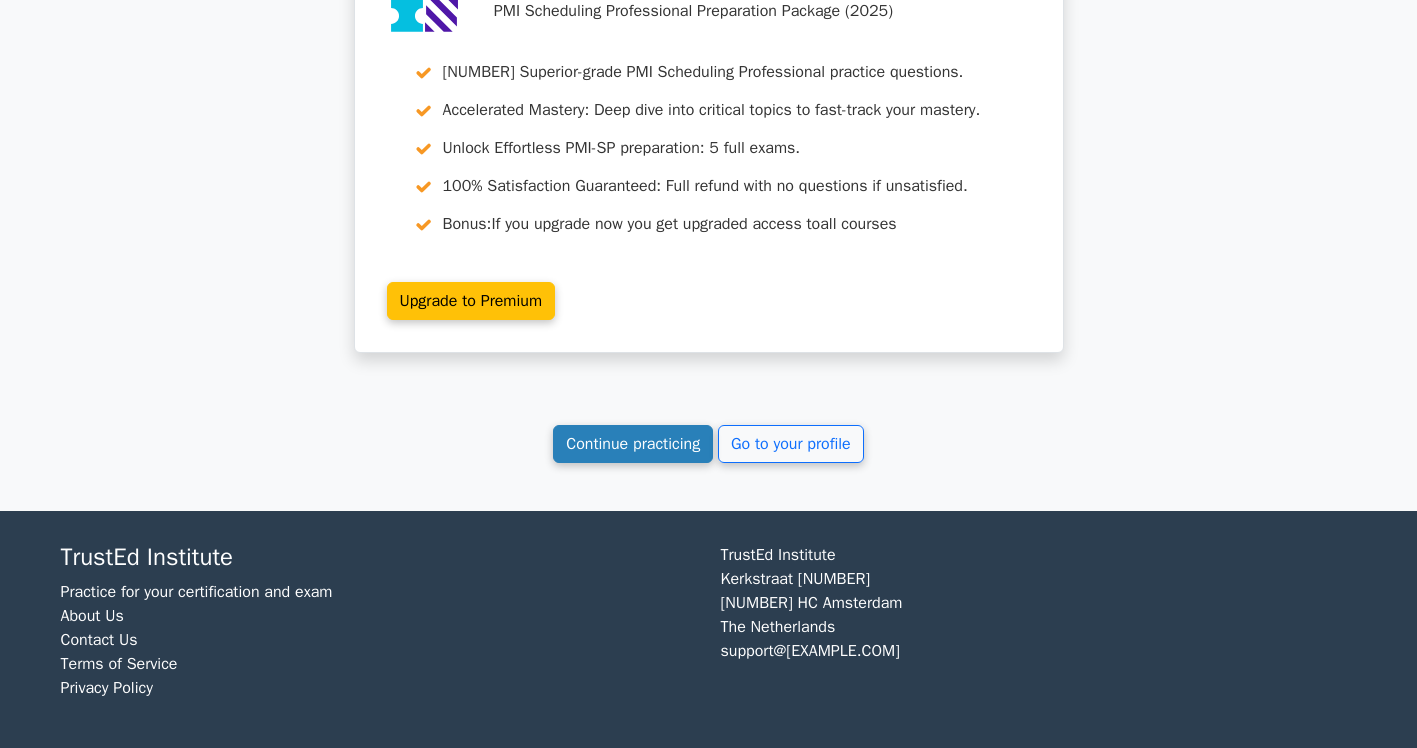 click on "Continue practicing" at bounding box center (633, 444) 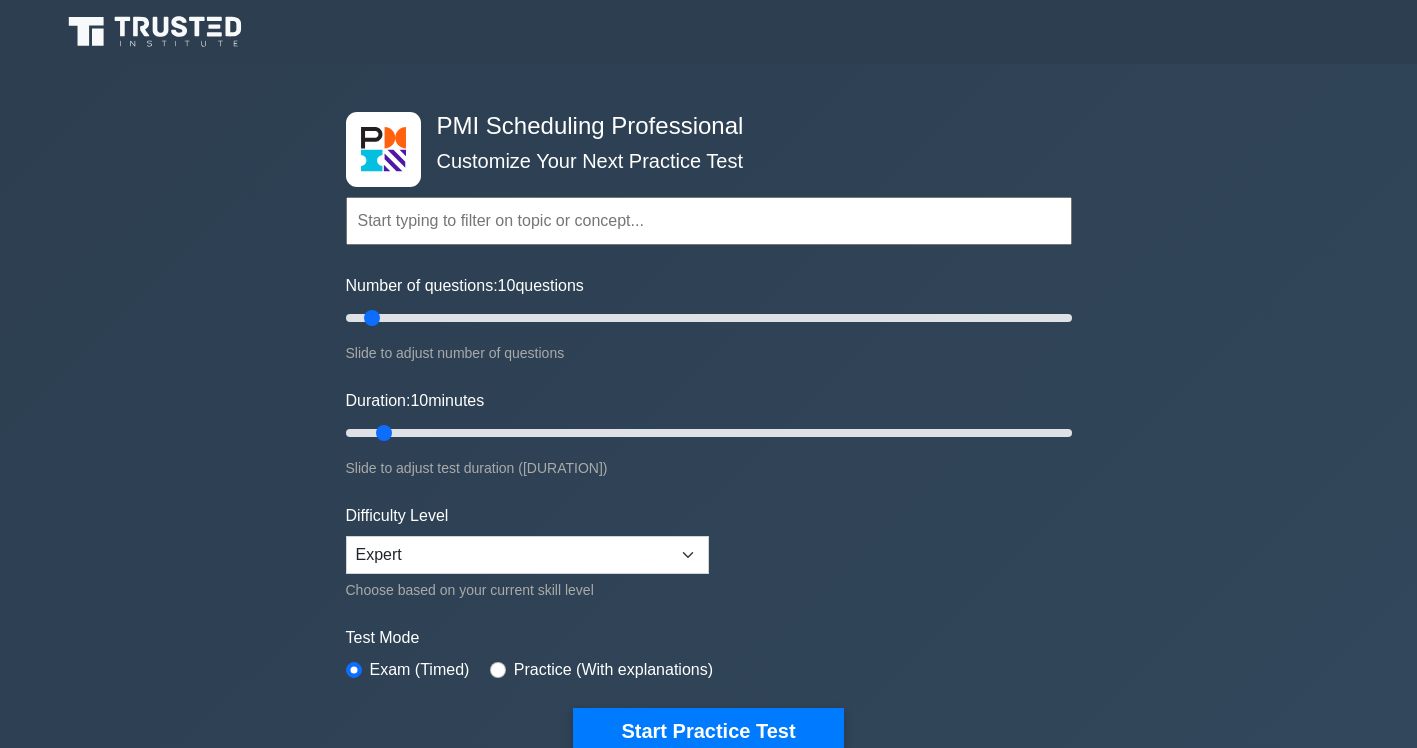 scroll, scrollTop: 87, scrollLeft: 0, axis: vertical 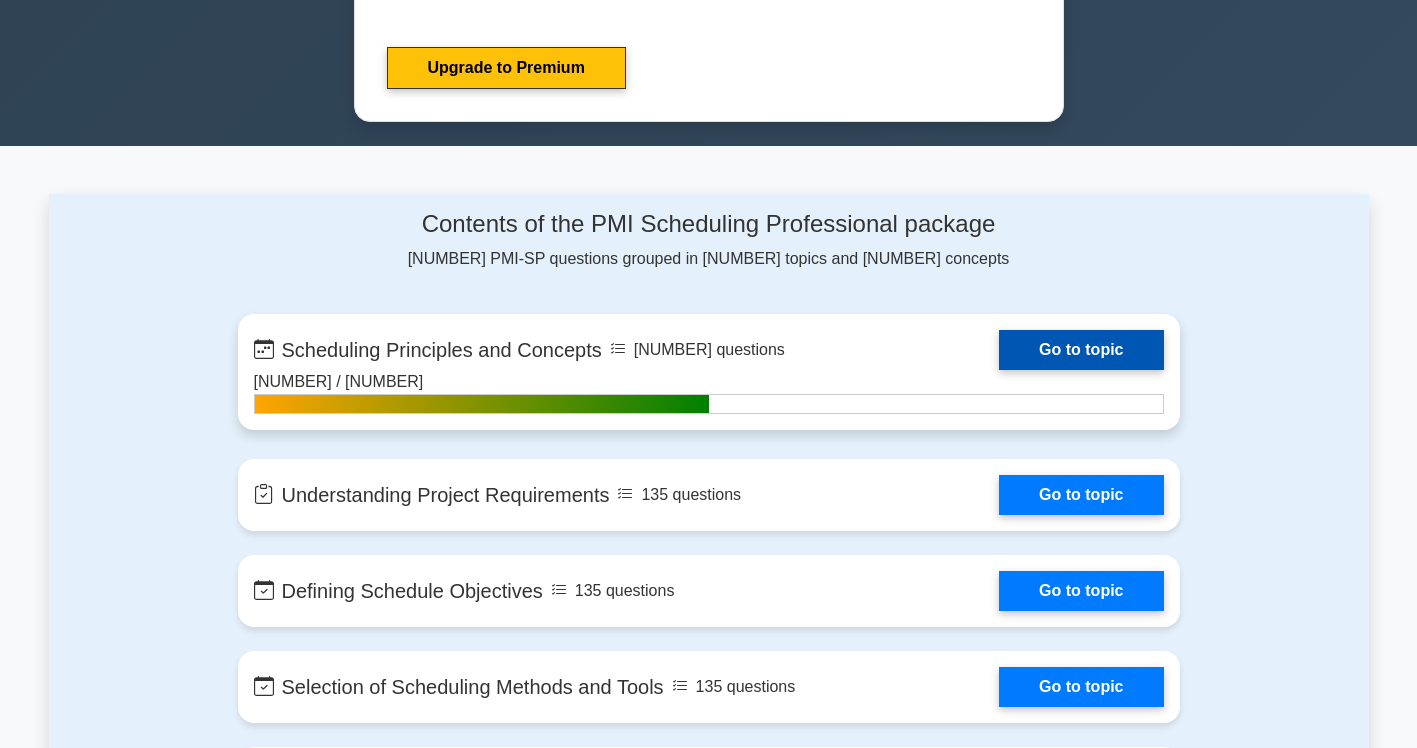 click on "Go to topic" at bounding box center [1081, 350] 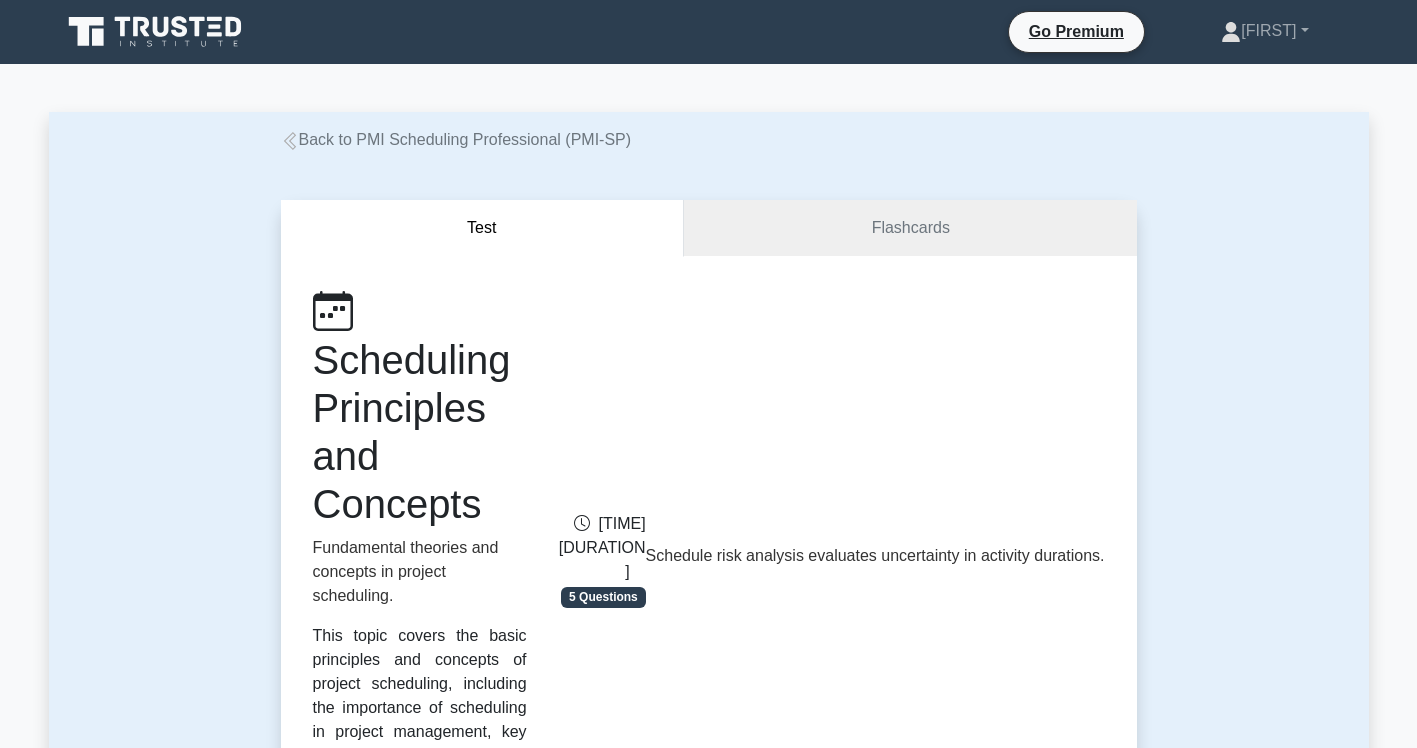 scroll, scrollTop: 465, scrollLeft: 0, axis: vertical 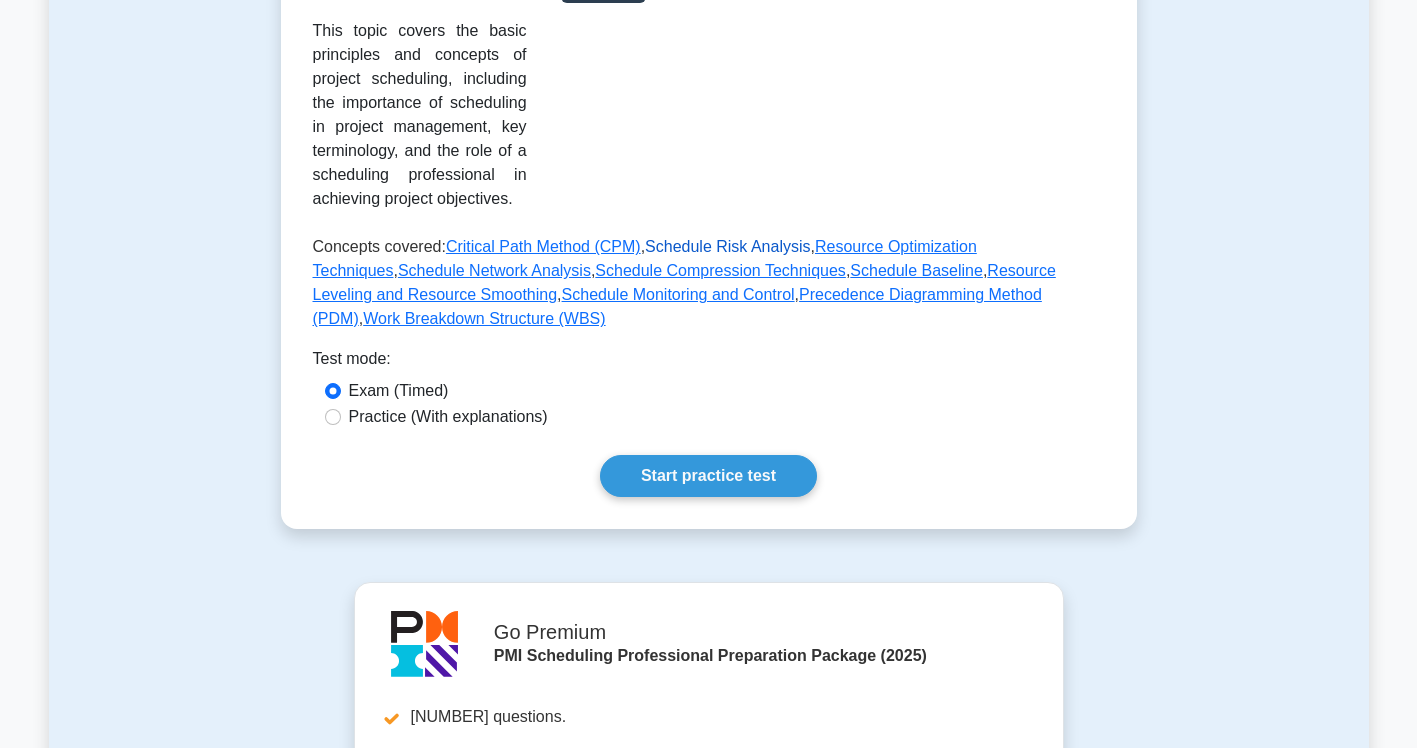 click on "Schedule Risk Analysis" at bounding box center (727, 246) 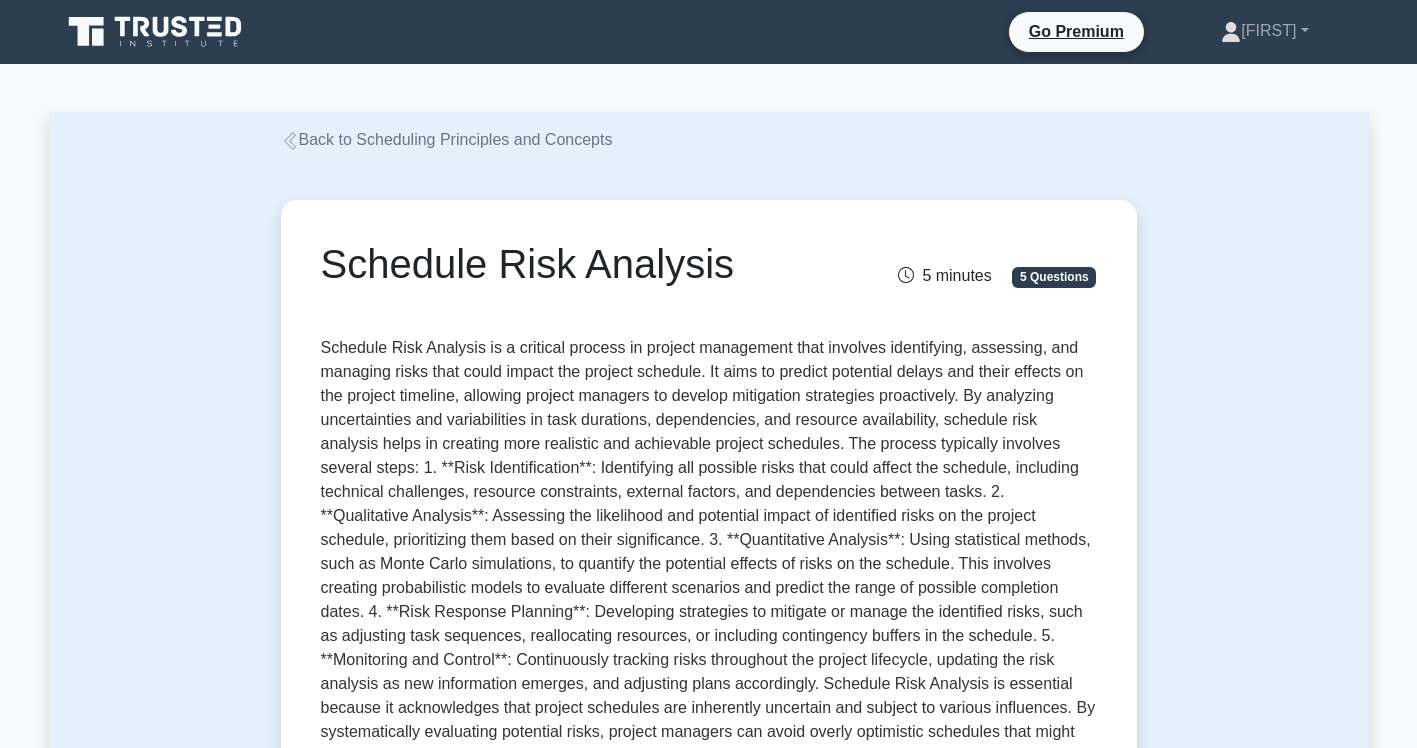 scroll, scrollTop: 0, scrollLeft: 0, axis: both 